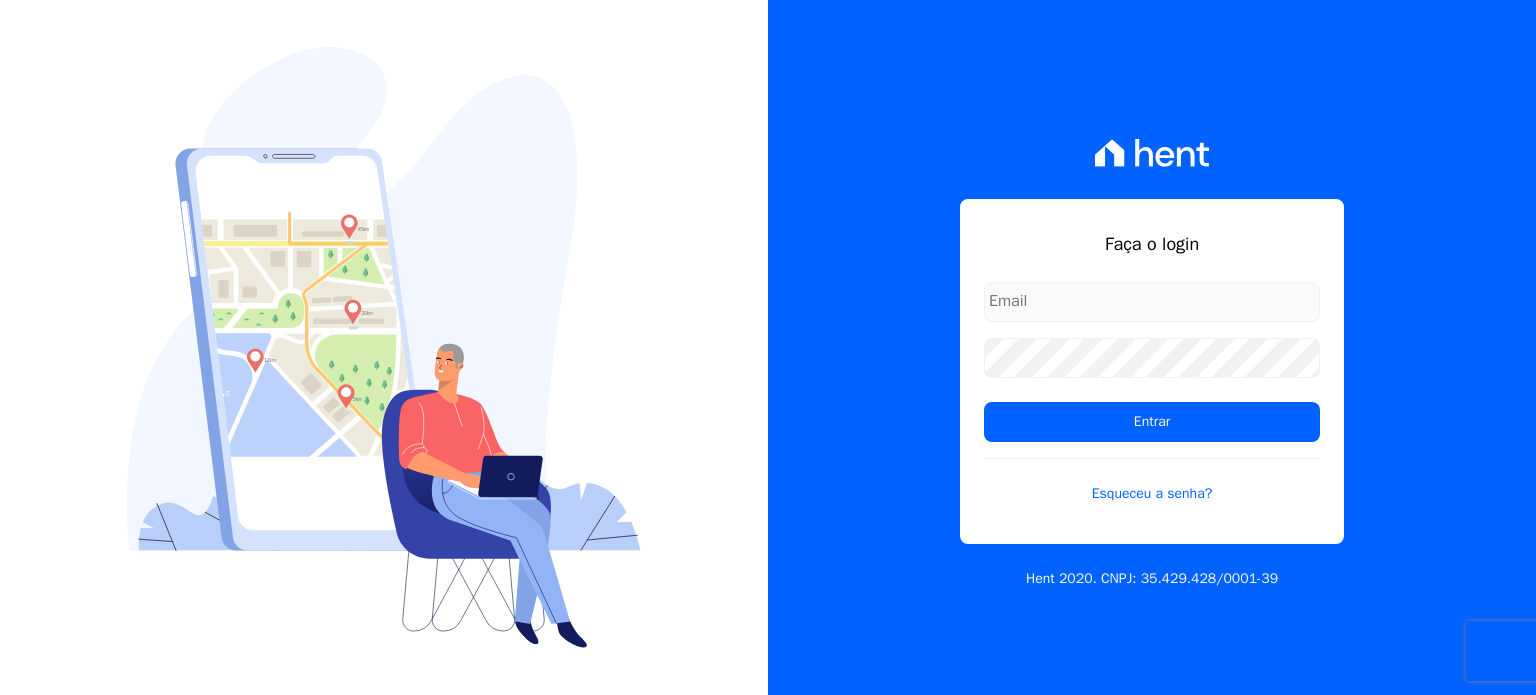 scroll, scrollTop: 0, scrollLeft: 0, axis: both 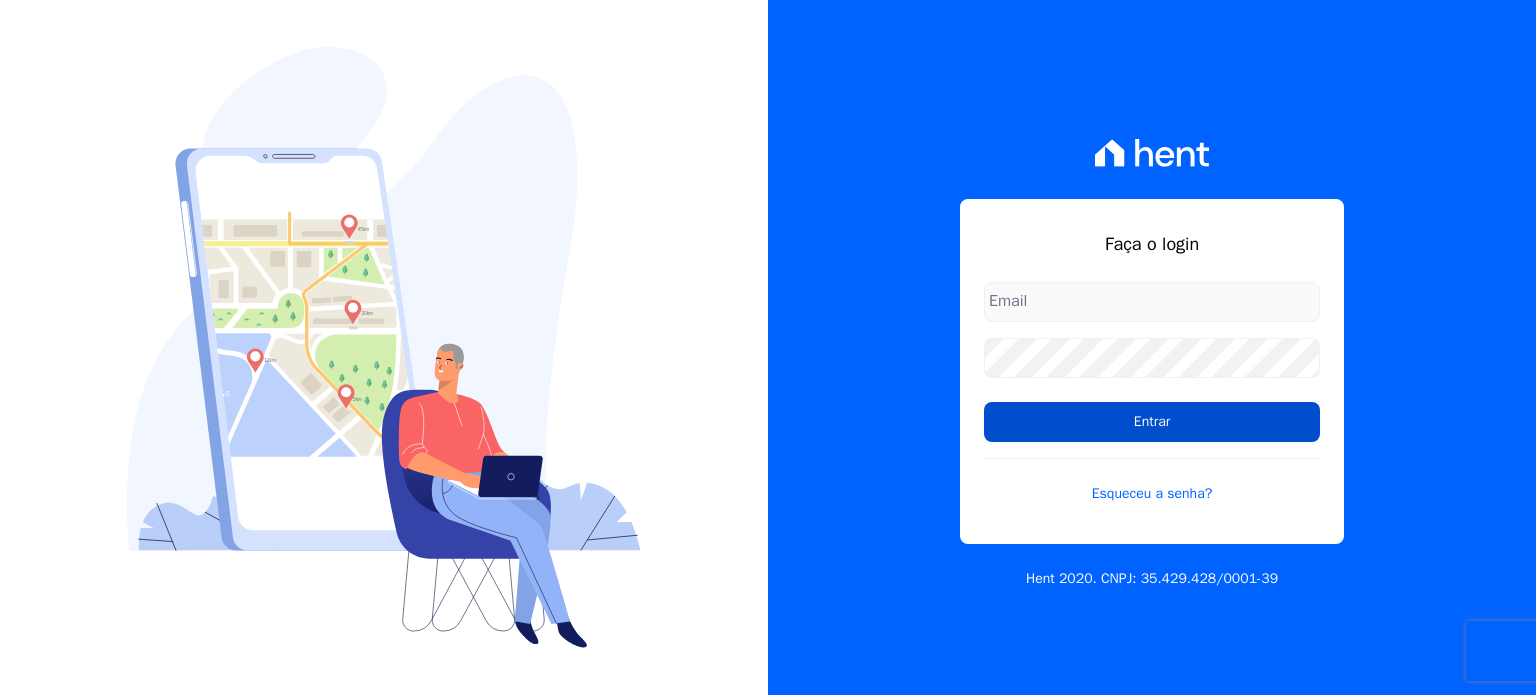 type on "patricia@graalengenharia.com.br" 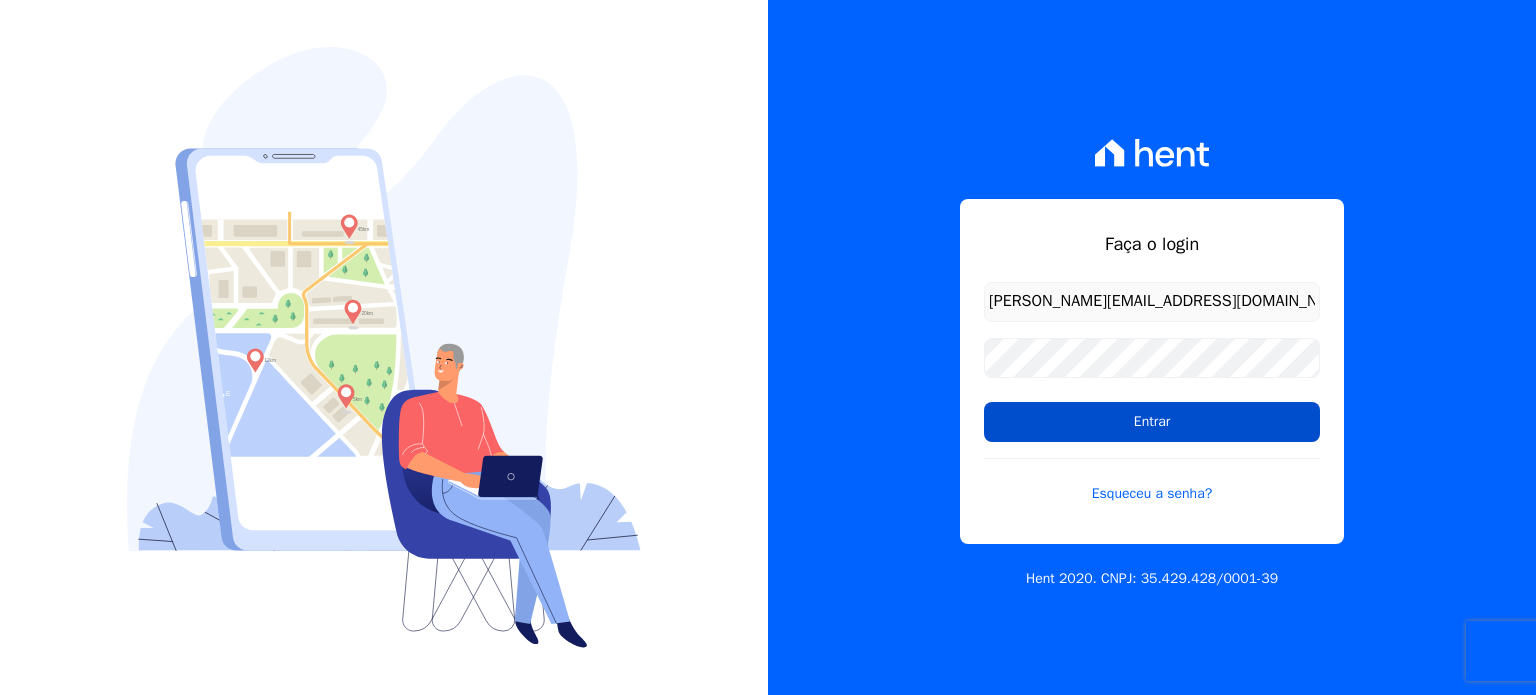 click on "Entrar" at bounding box center [1152, 422] 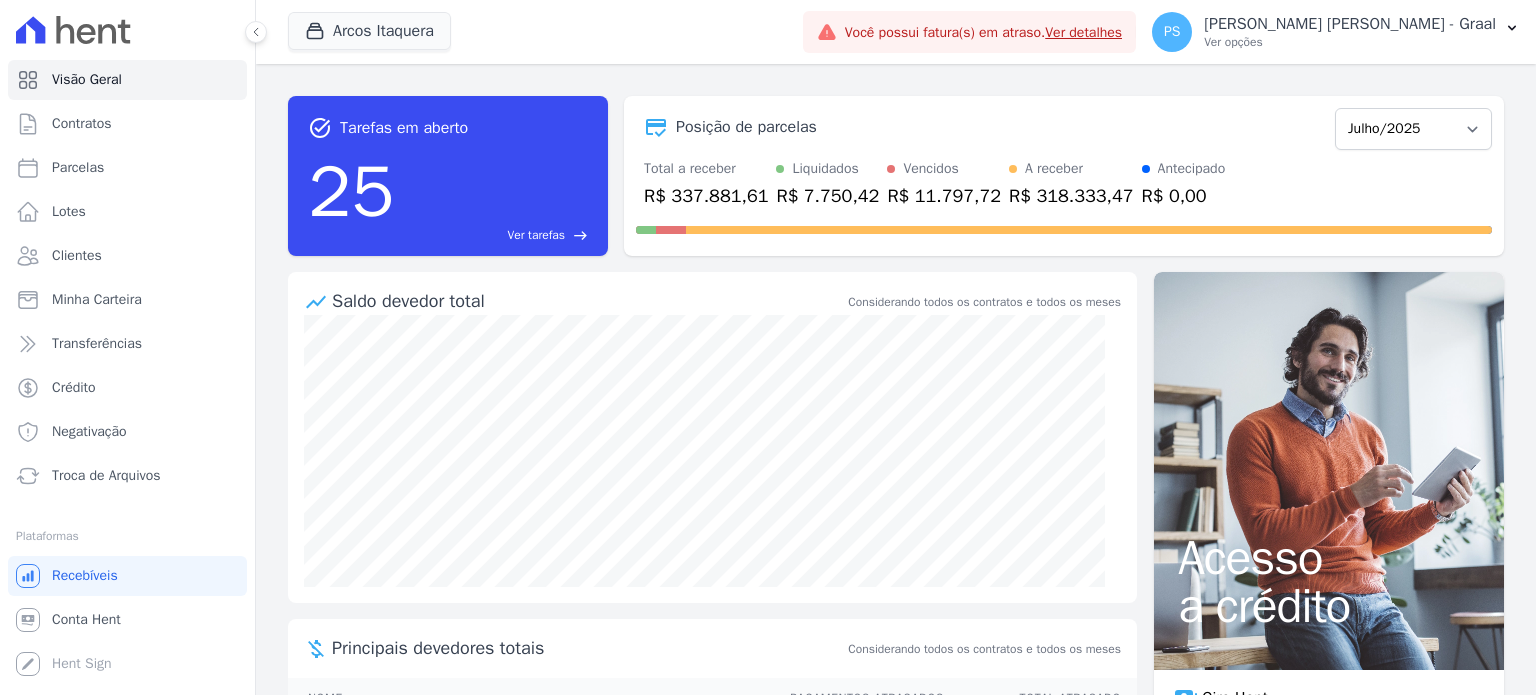 scroll, scrollTop: 0, scrollLeft: 0, axis: both 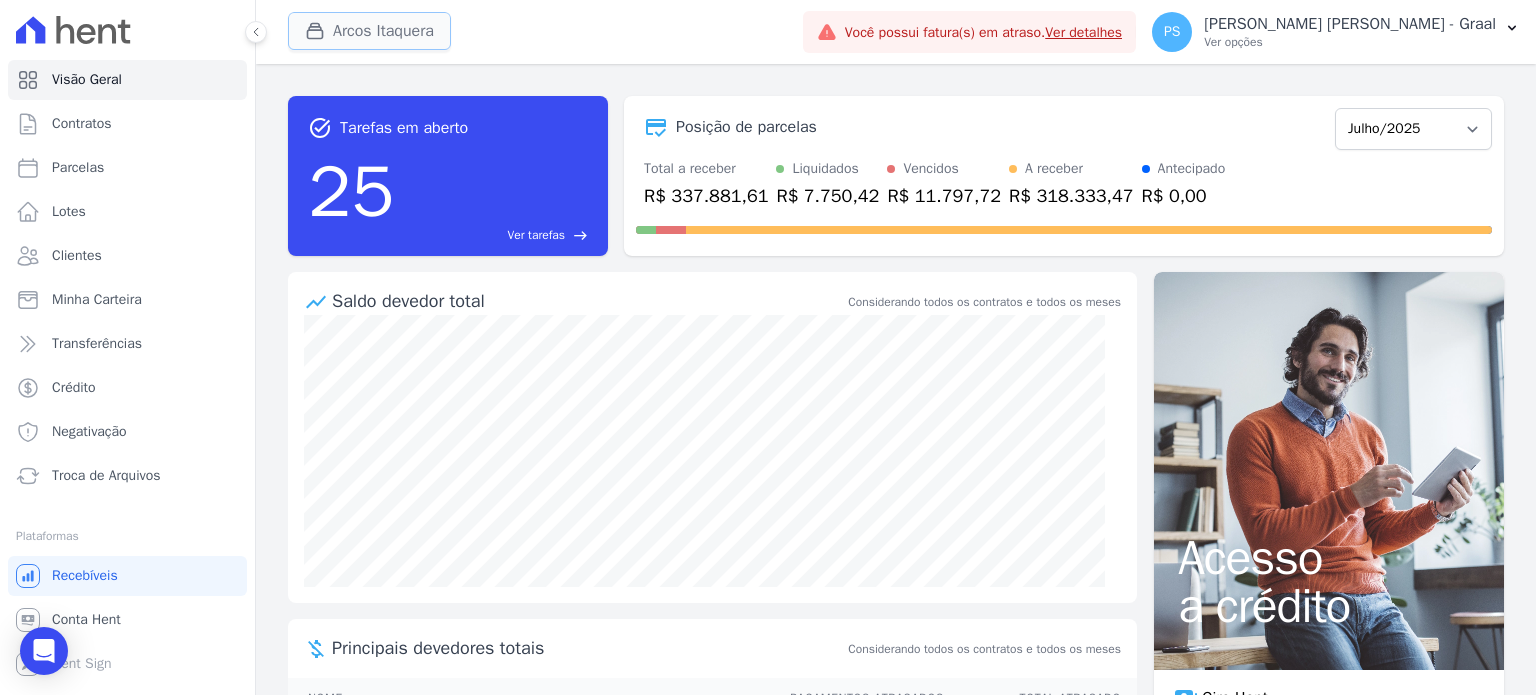click on "Arcos Itaquera" at bounding box center (369, 31) 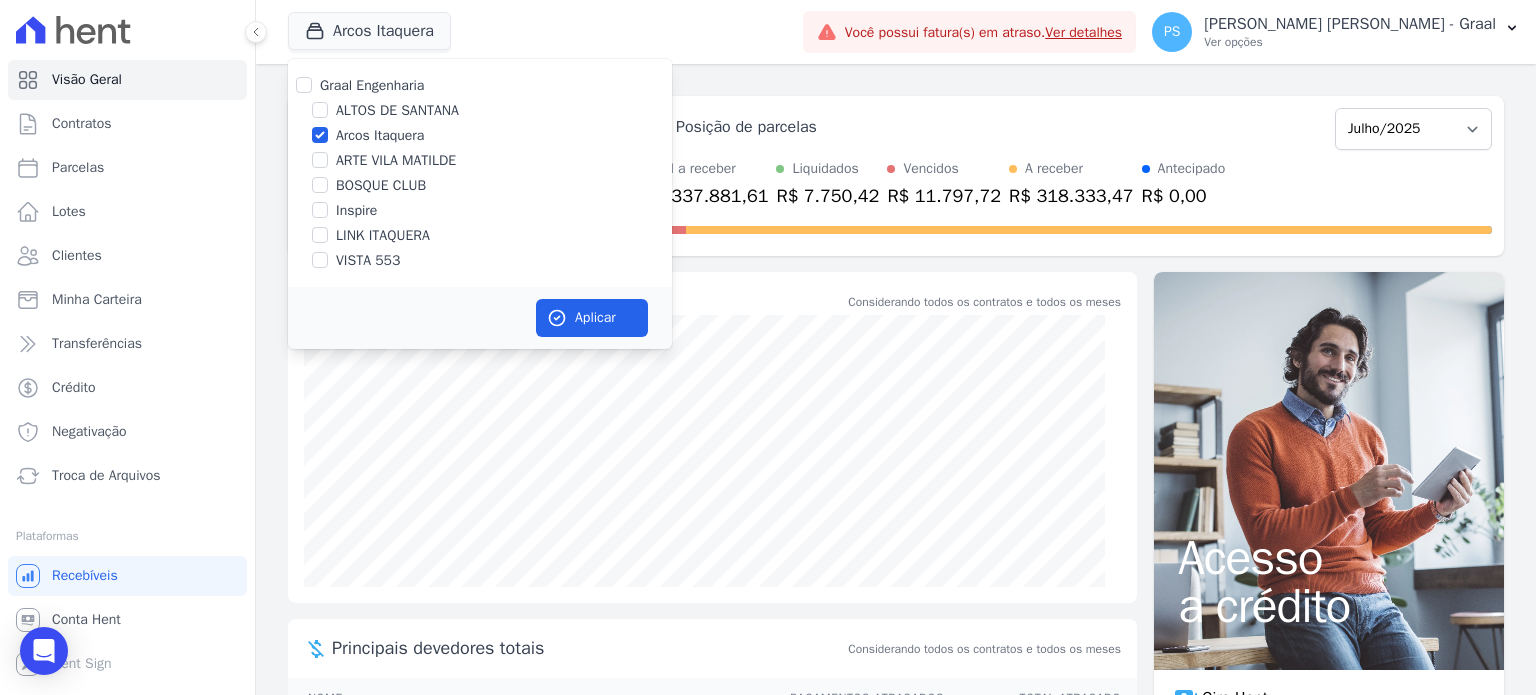 click on "BOSQUE CLUB" at bounding box center [381, 185] 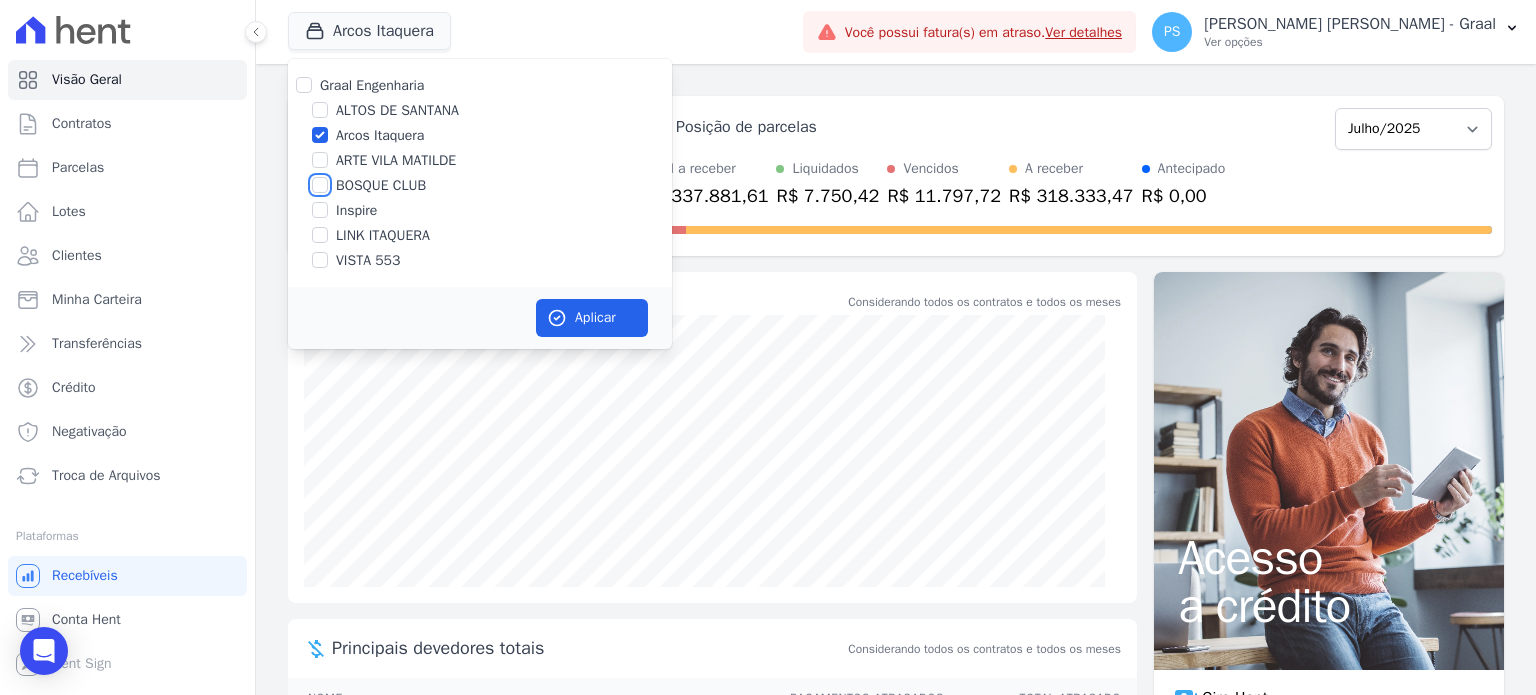 checkbox on "true" 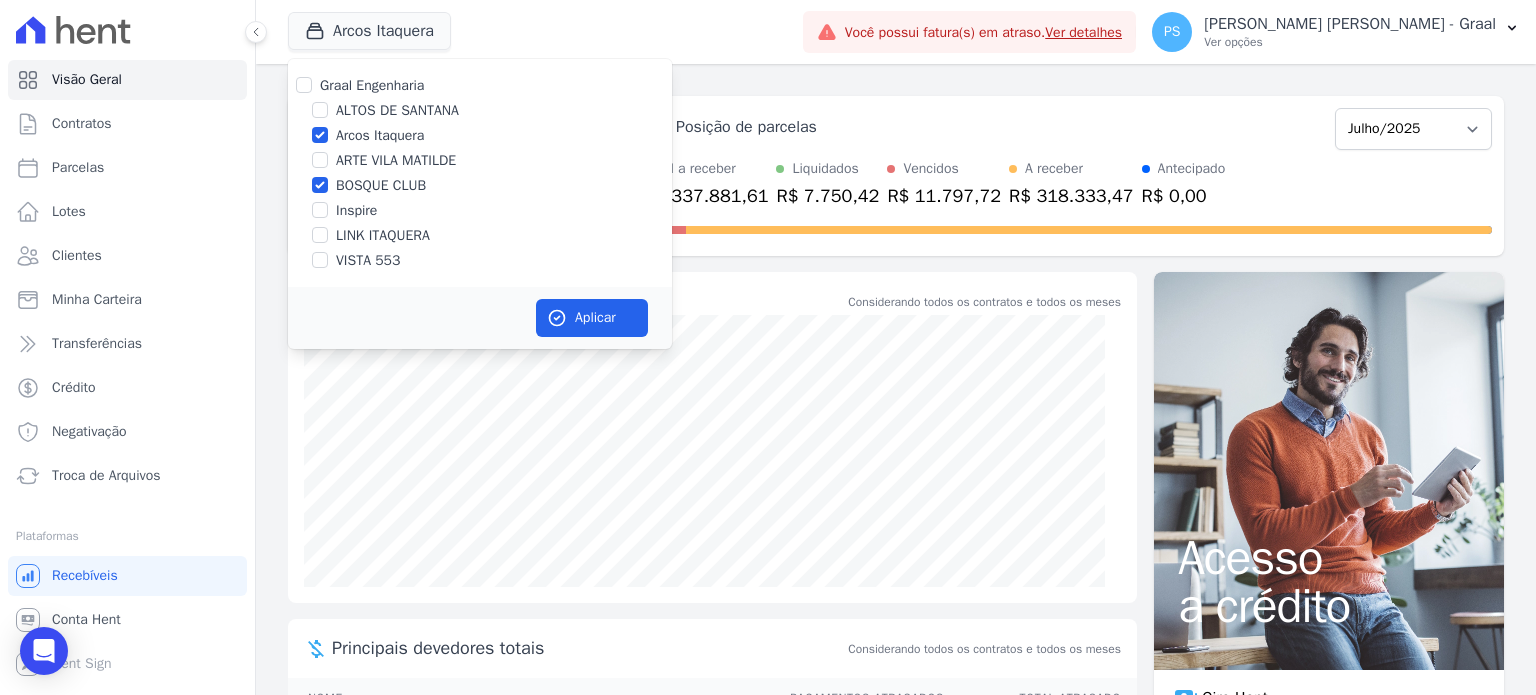 click on "Arcos Itaquera" at bounding box center [380, 135] 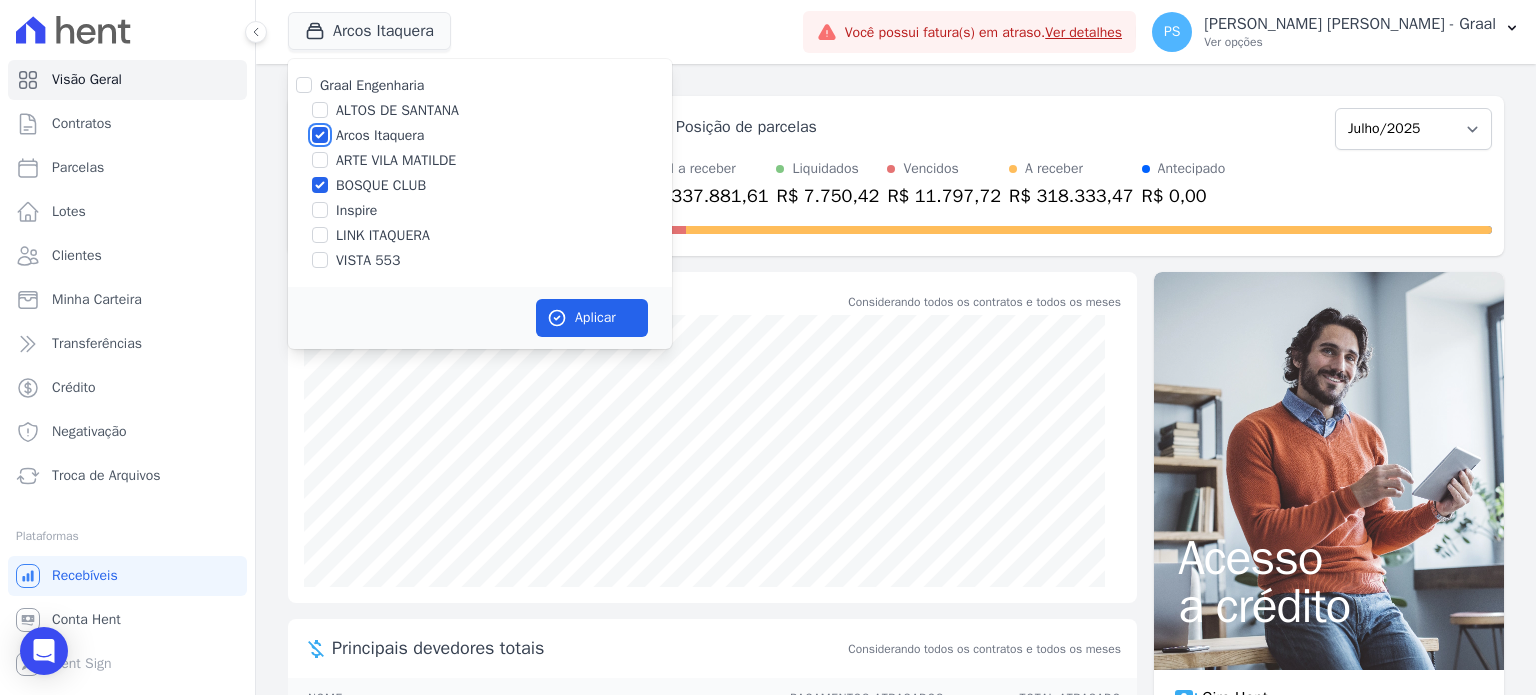 checkbox on "false" 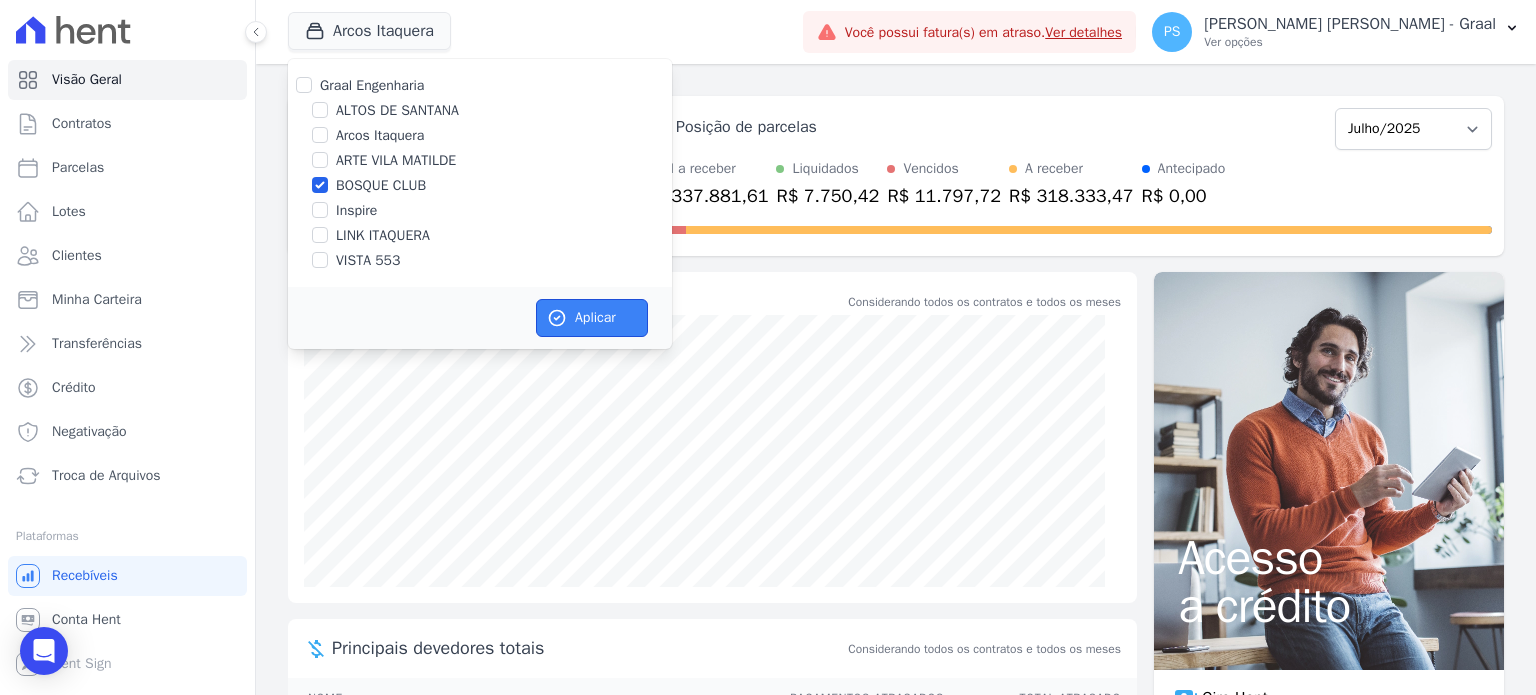 click on "Aplicar" at bounding box center [592, 318] 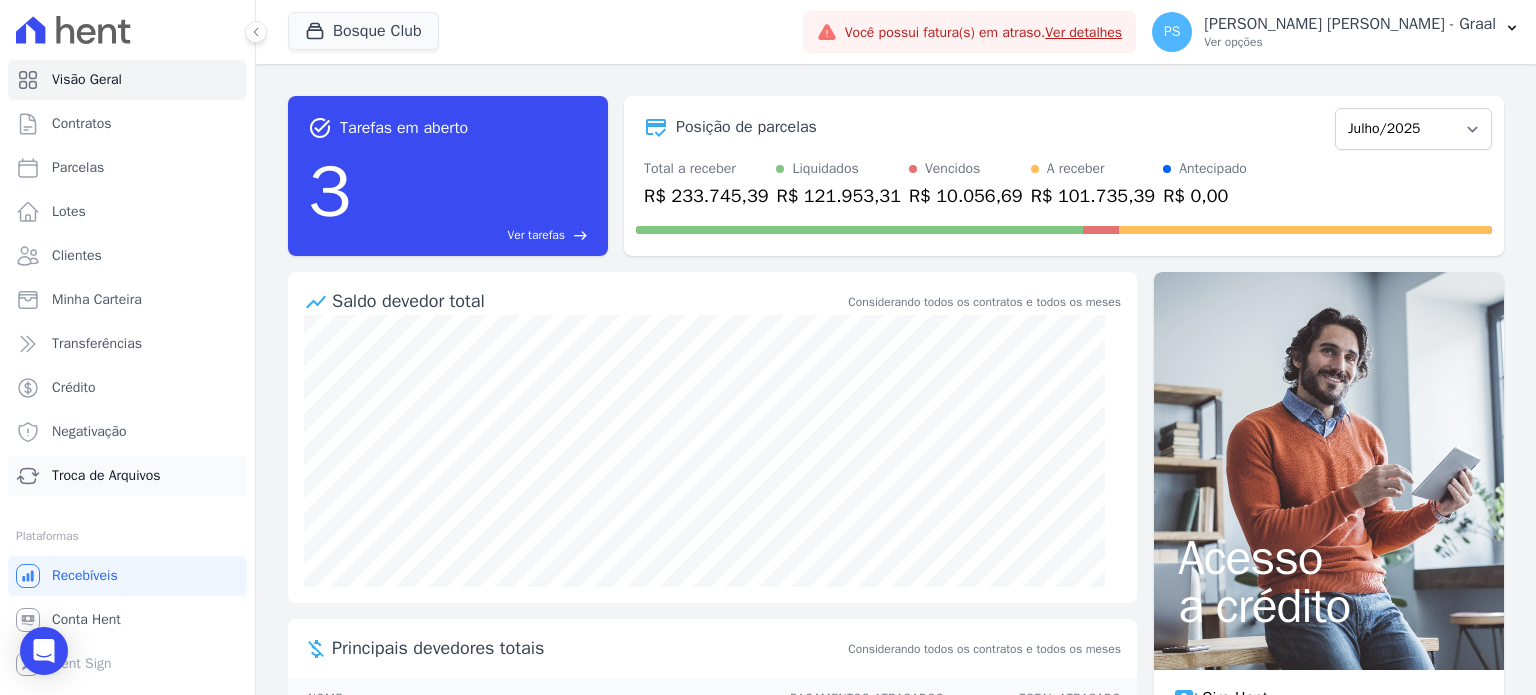 click on "Troca de Arquivos" at bounding box center (127, 476) 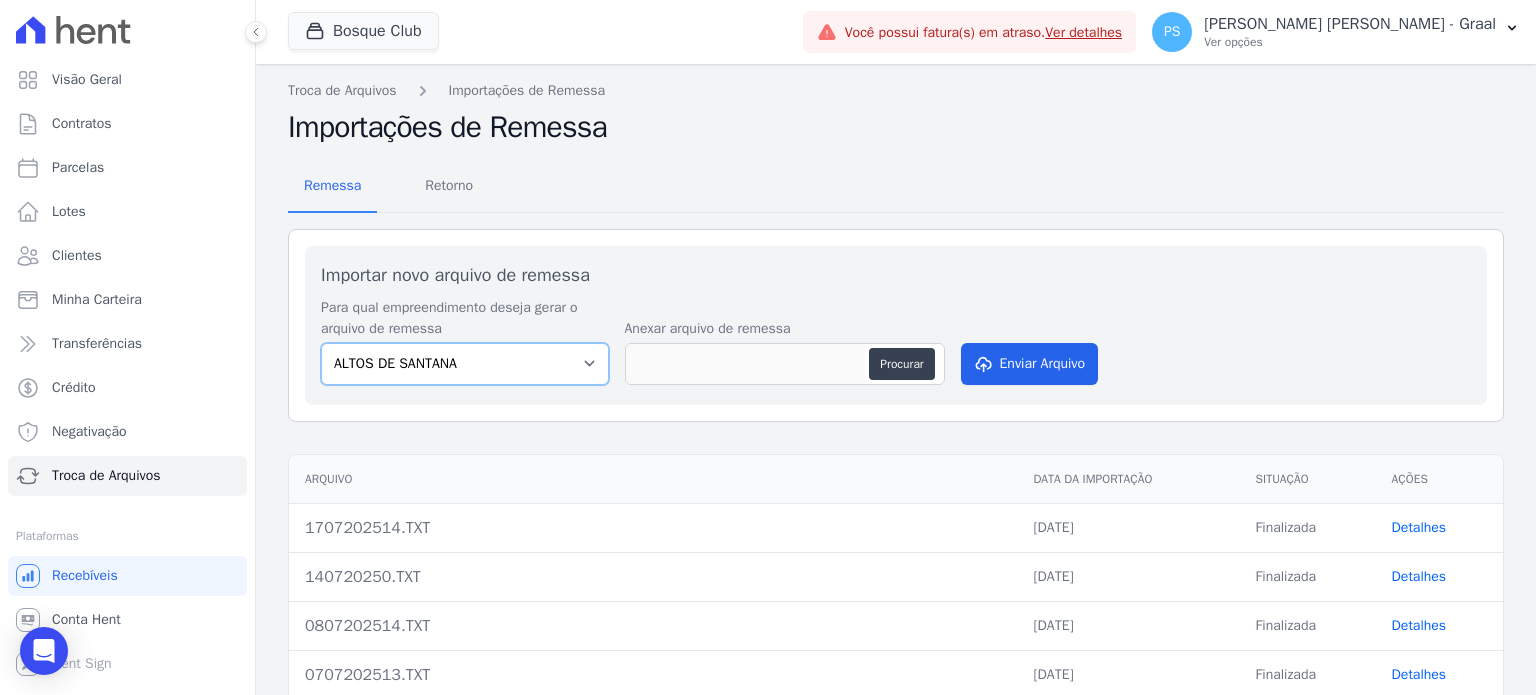 click on "ALTOS DE [PERSON_NAME] Itaquera
ARTE VILA [PERSON_NAME] CLUB
Inspire
LINK [GEOGRAPHIC_DATA] 553" at bounding box center (465, 364) 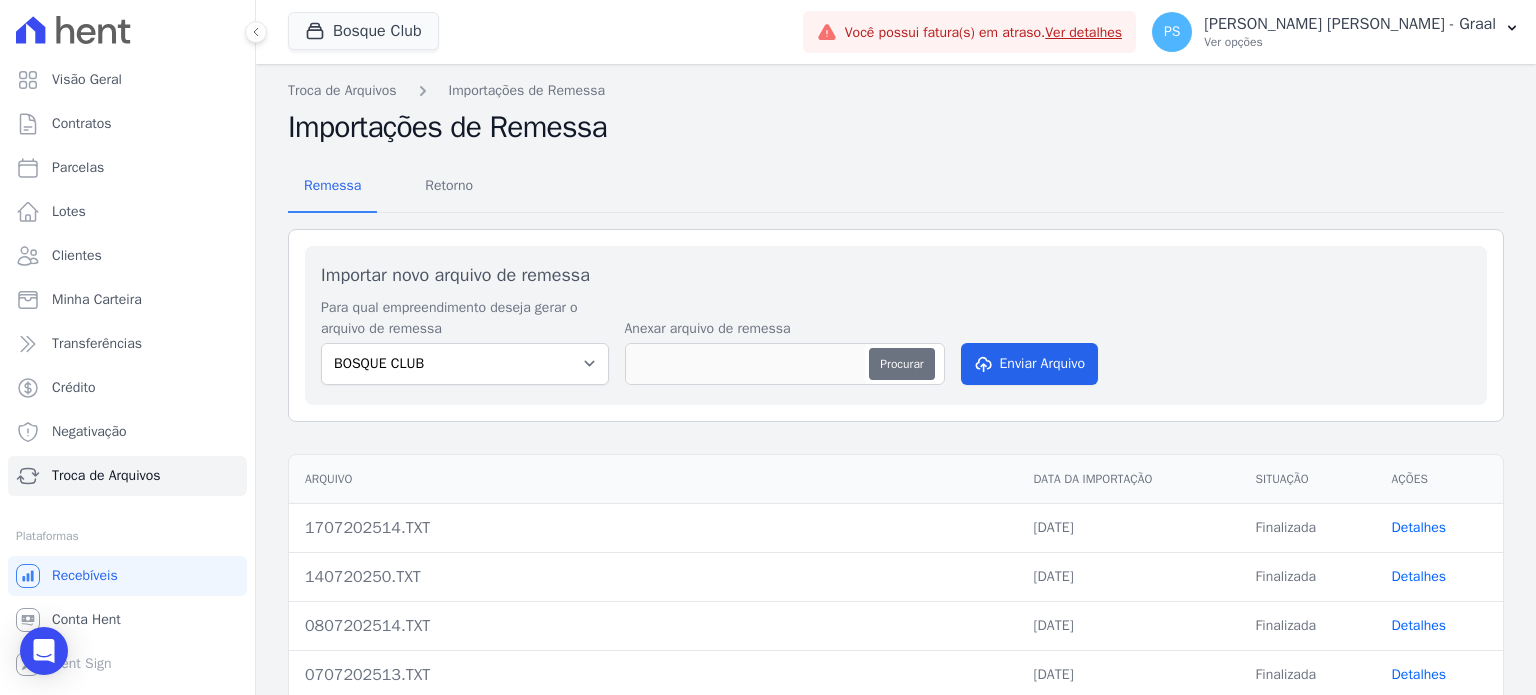 click on "Procurar" at bounding box center (901, 364) 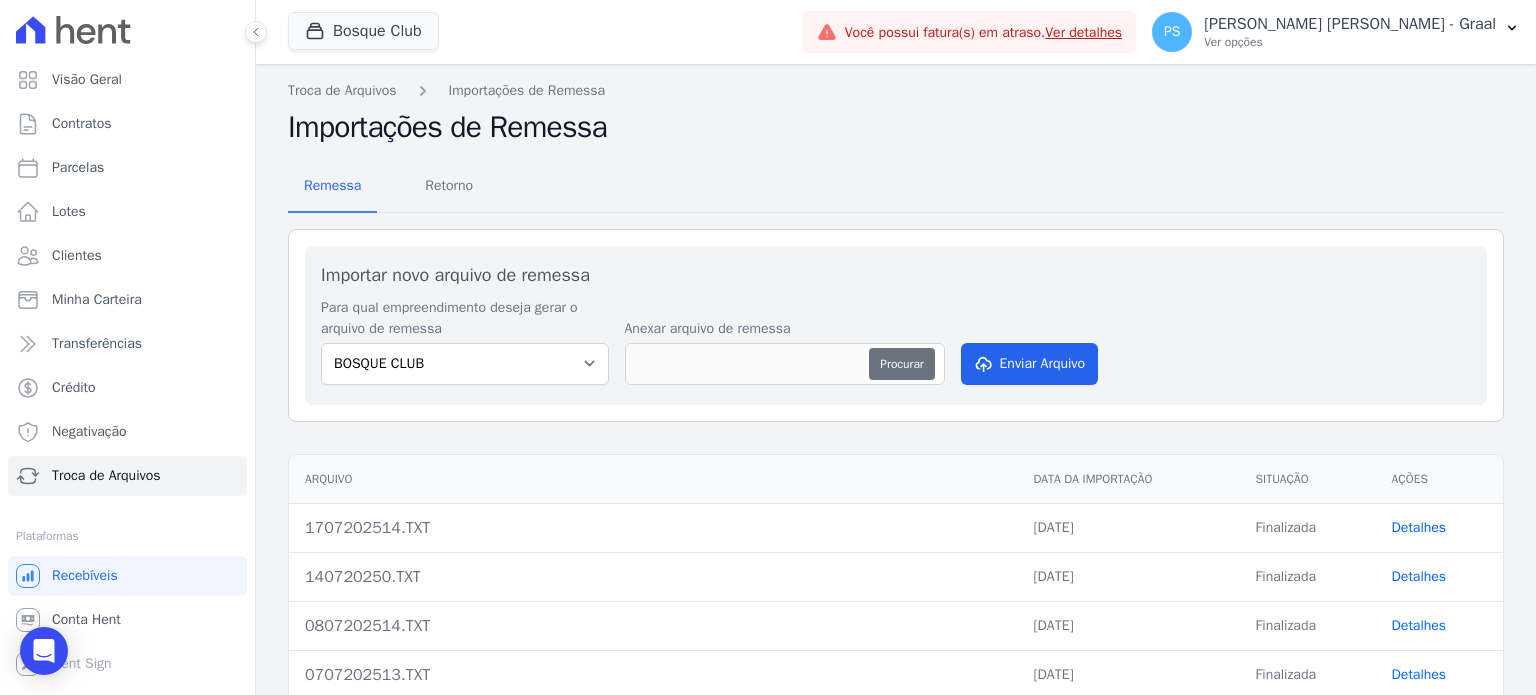 type on "2207202514.TXT" 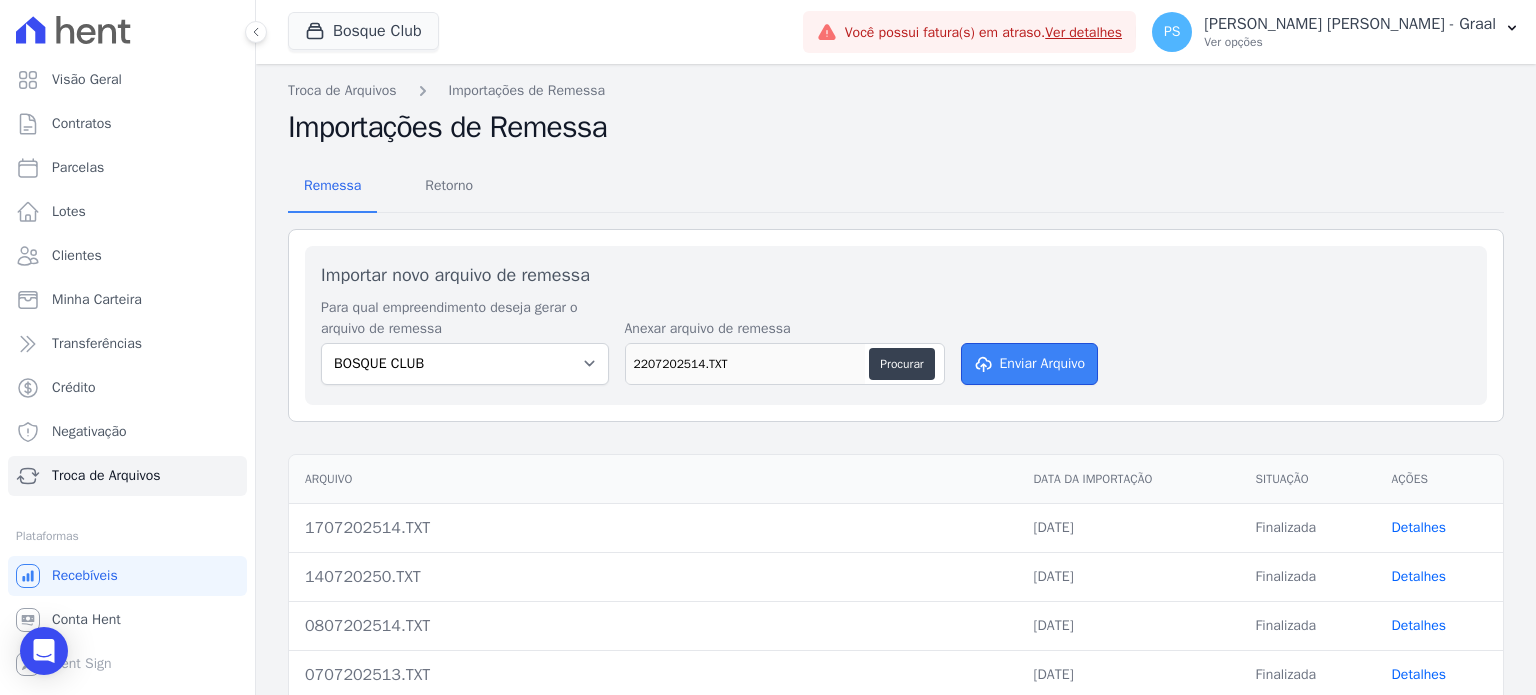 click on "Enviar Arquivo" at bounding box center [1030, 364] 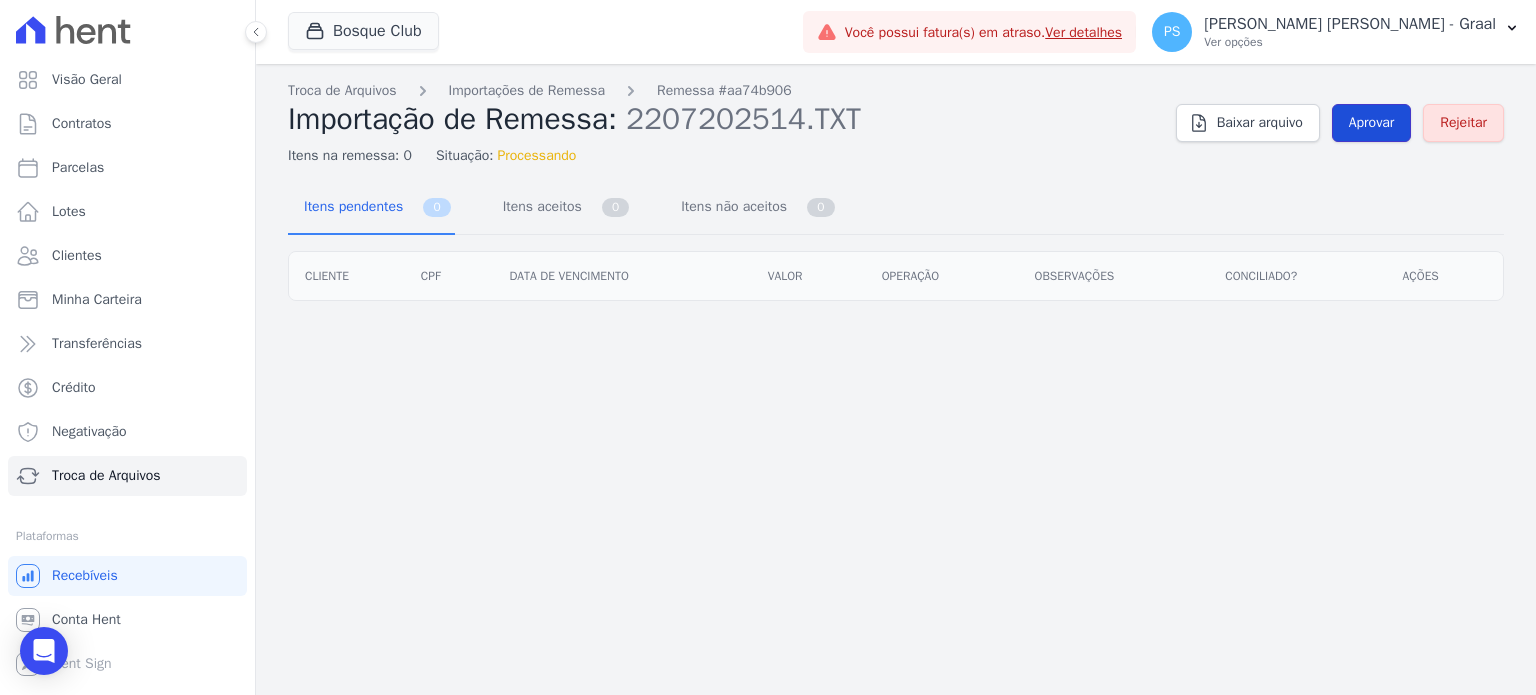 click on "Aprovar" at bounding box center (1372, 123) 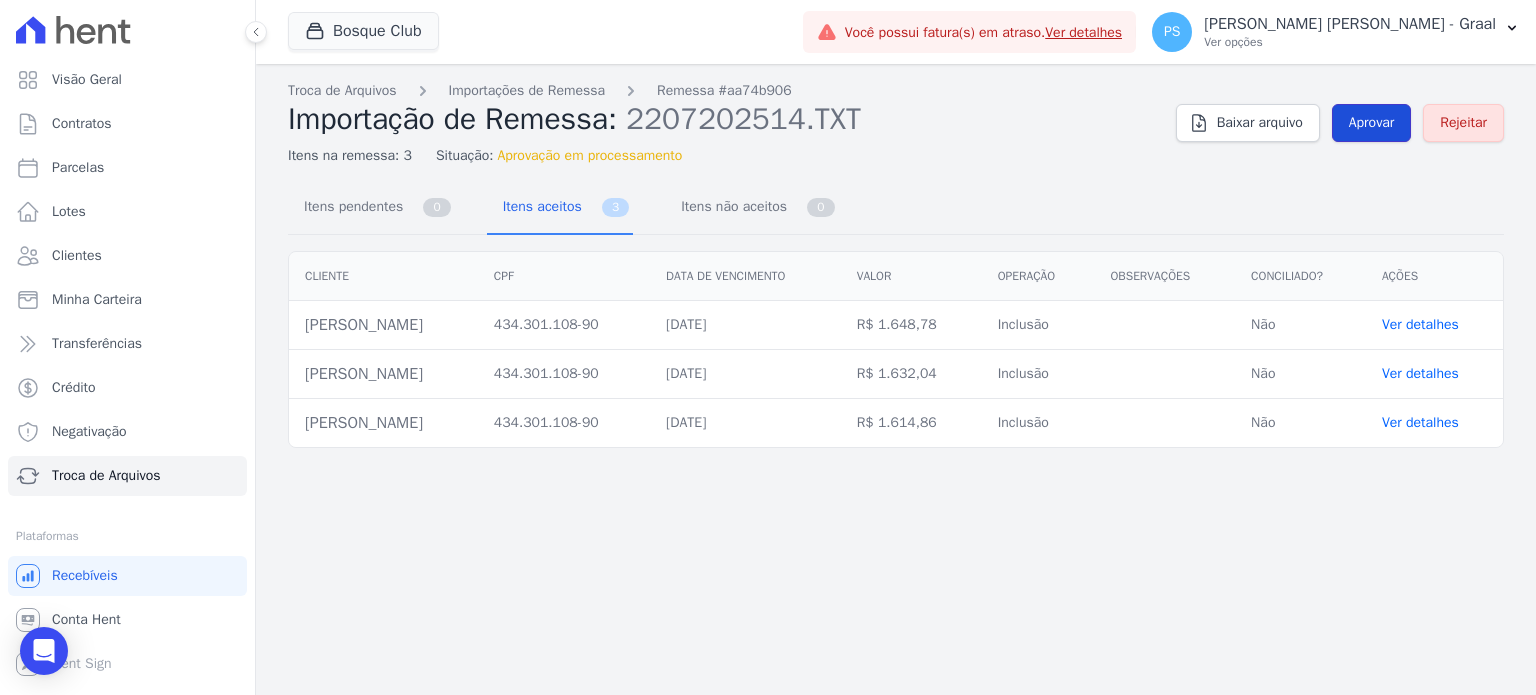 click on "Aprovar" at bounding box center (1372, 123) 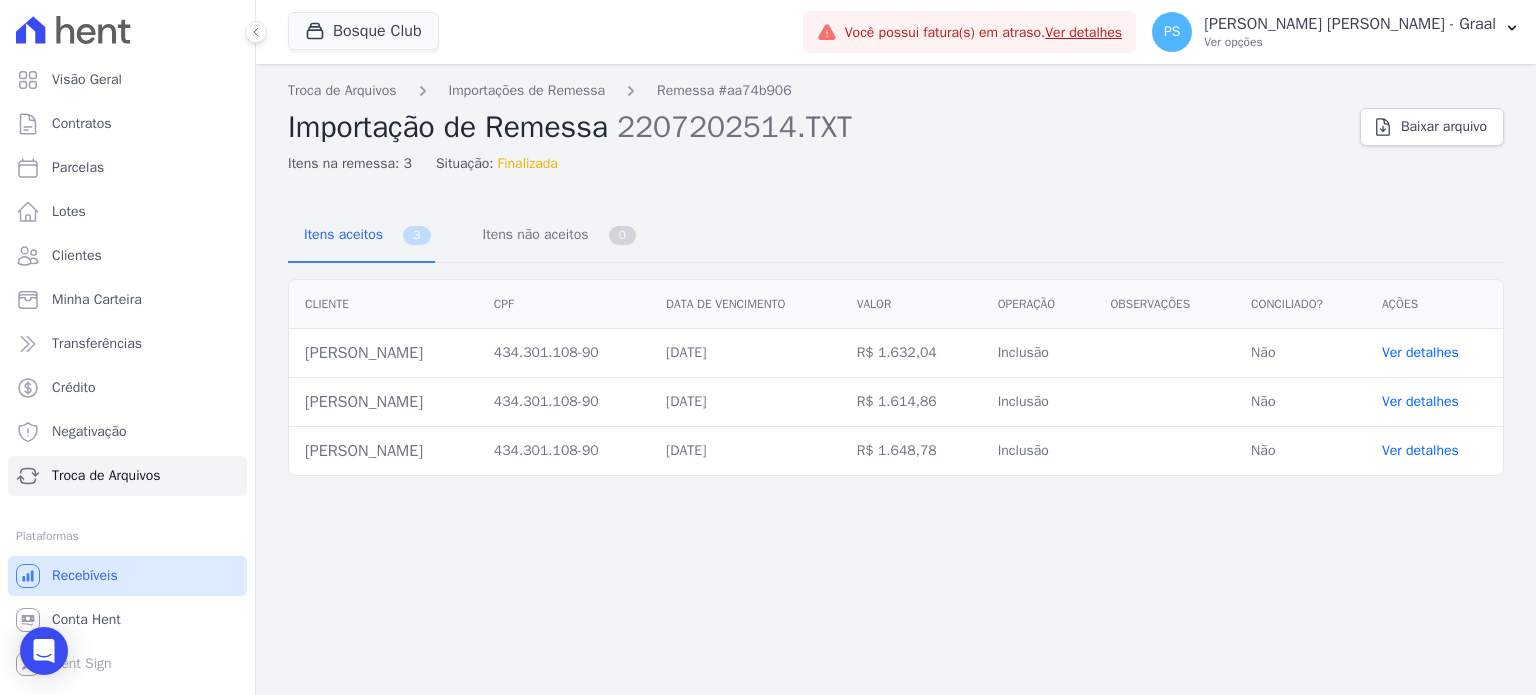 click on "Recebíveis" at bounding box center [127, 576] 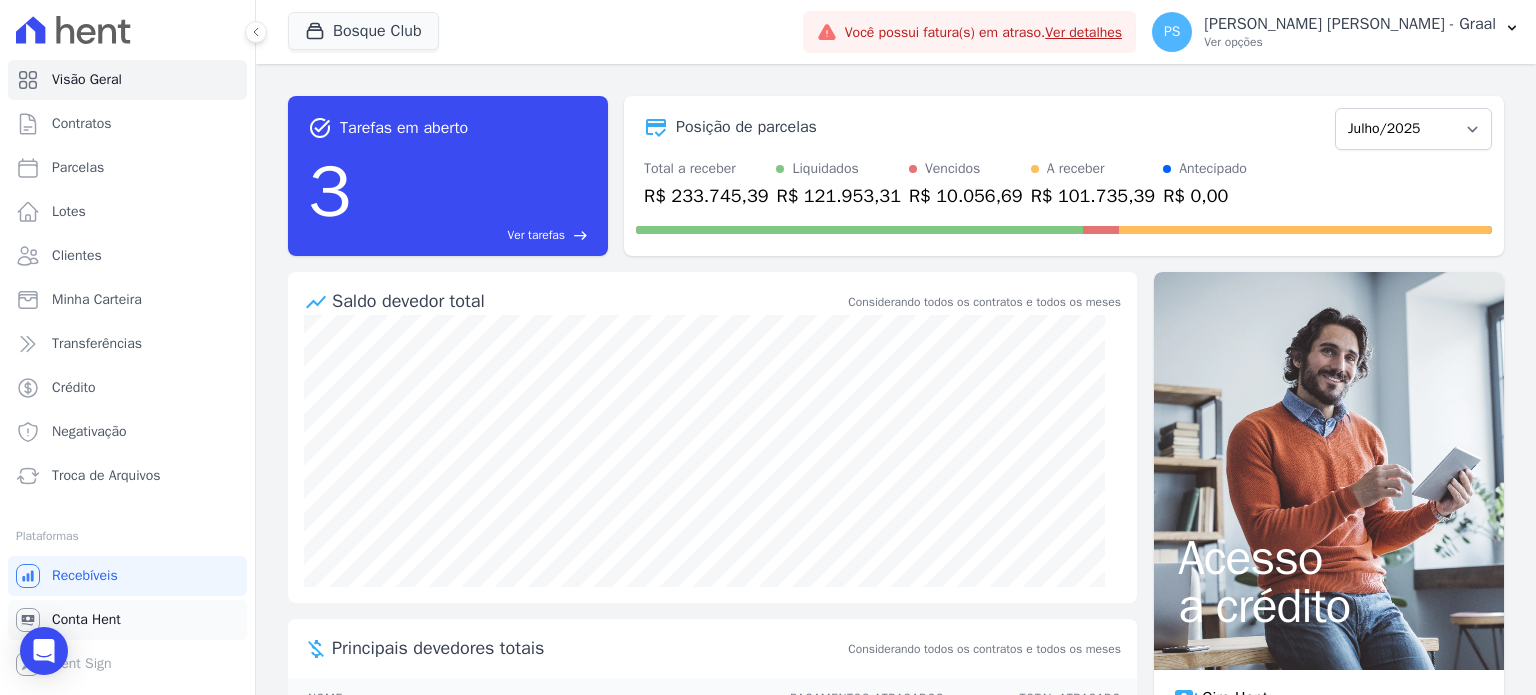 click on "Conta Hent" at bounding box center [127, 620] 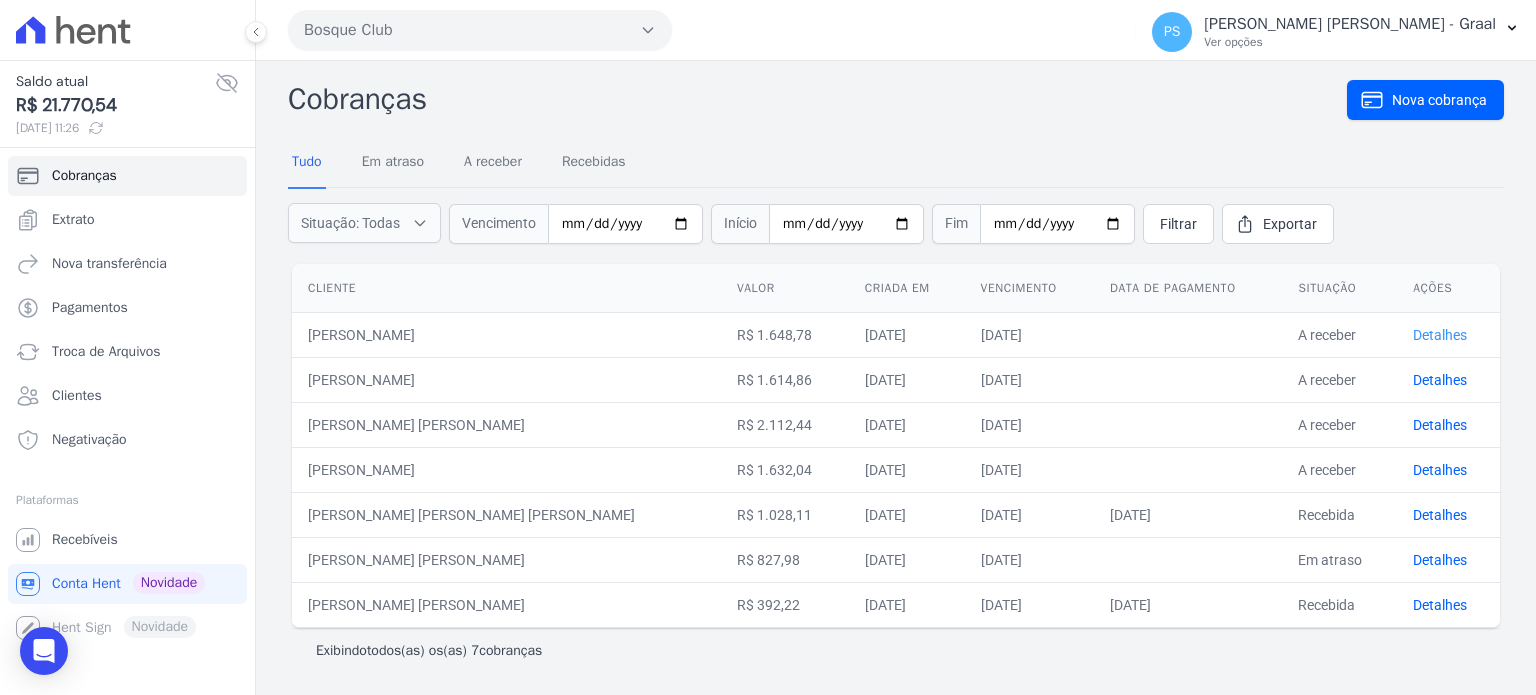 click on "Detalhes" at bounding box center [1440, 335] 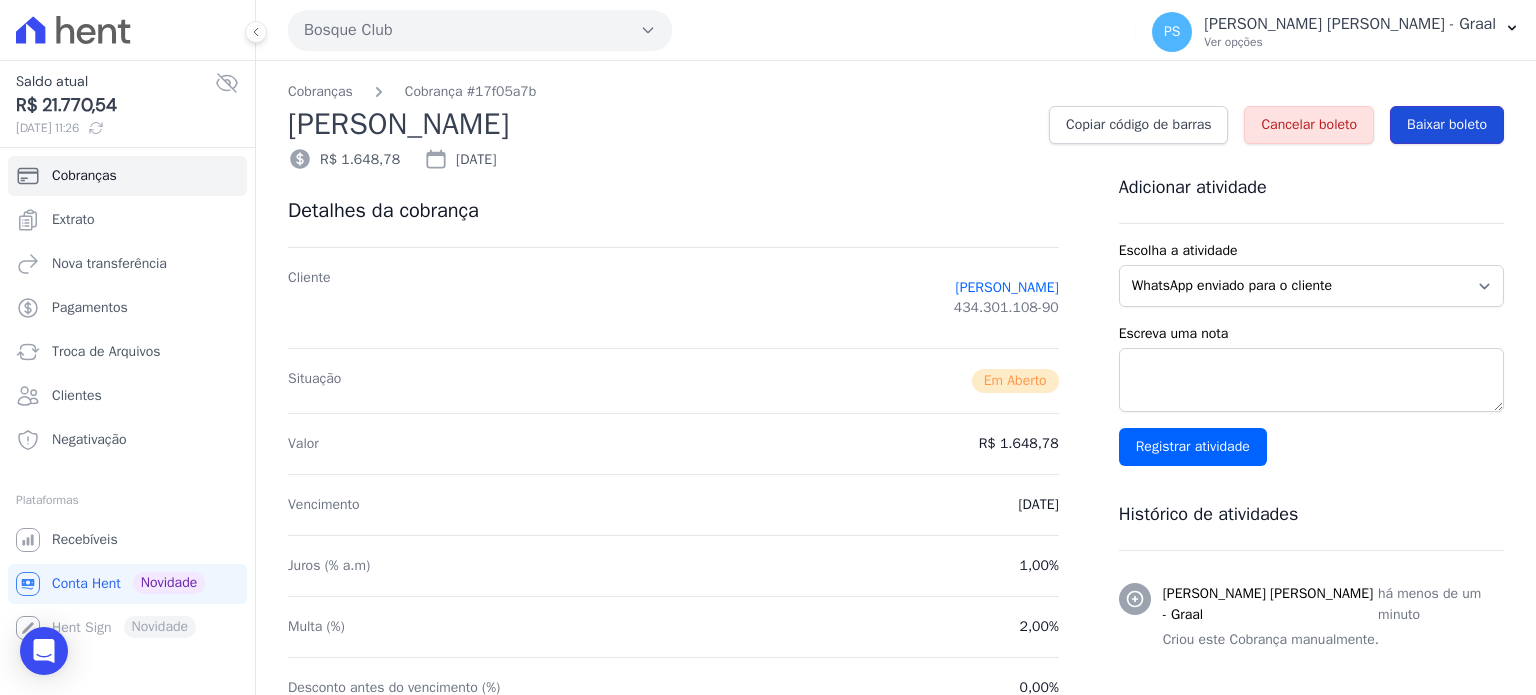 click on "Baixar boleto" at bounding box center (1447, 125) 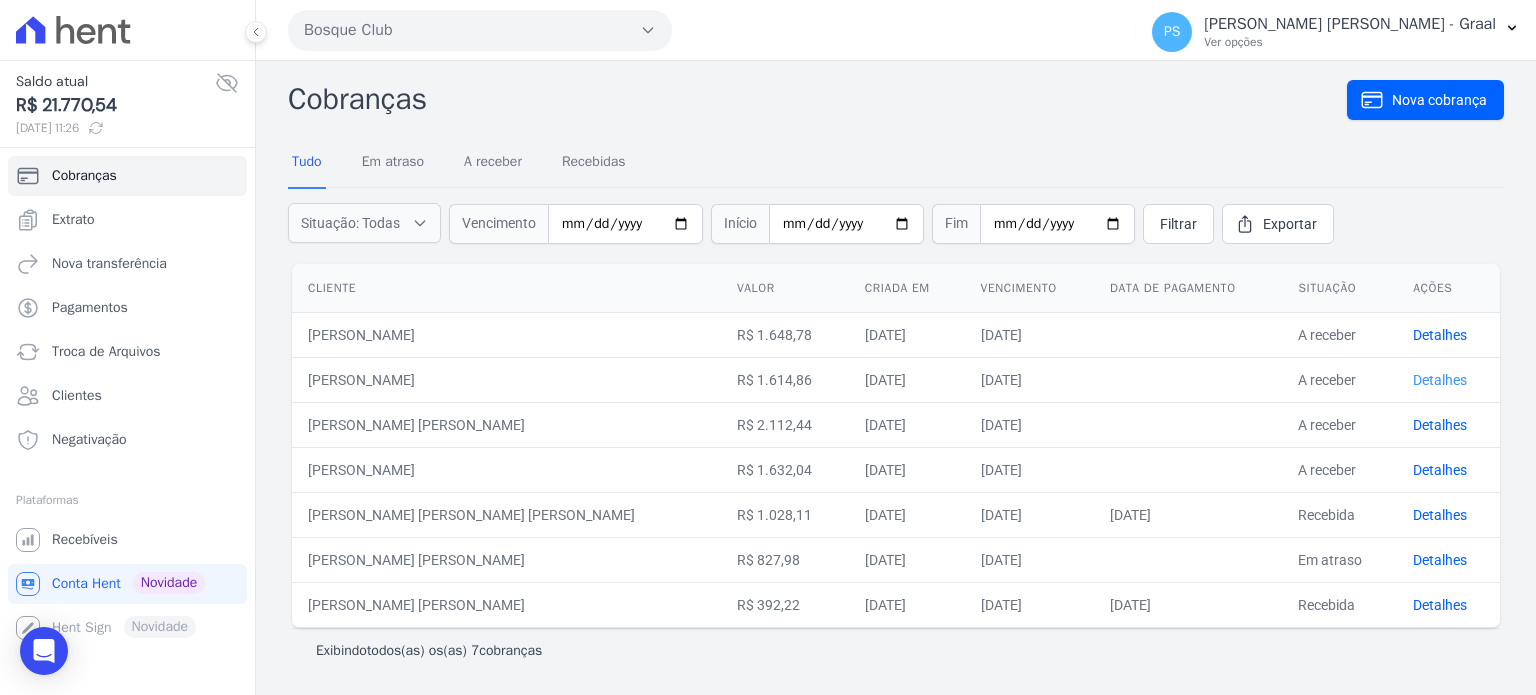 click on "Detalhes" at bounding box center (1440, 380) 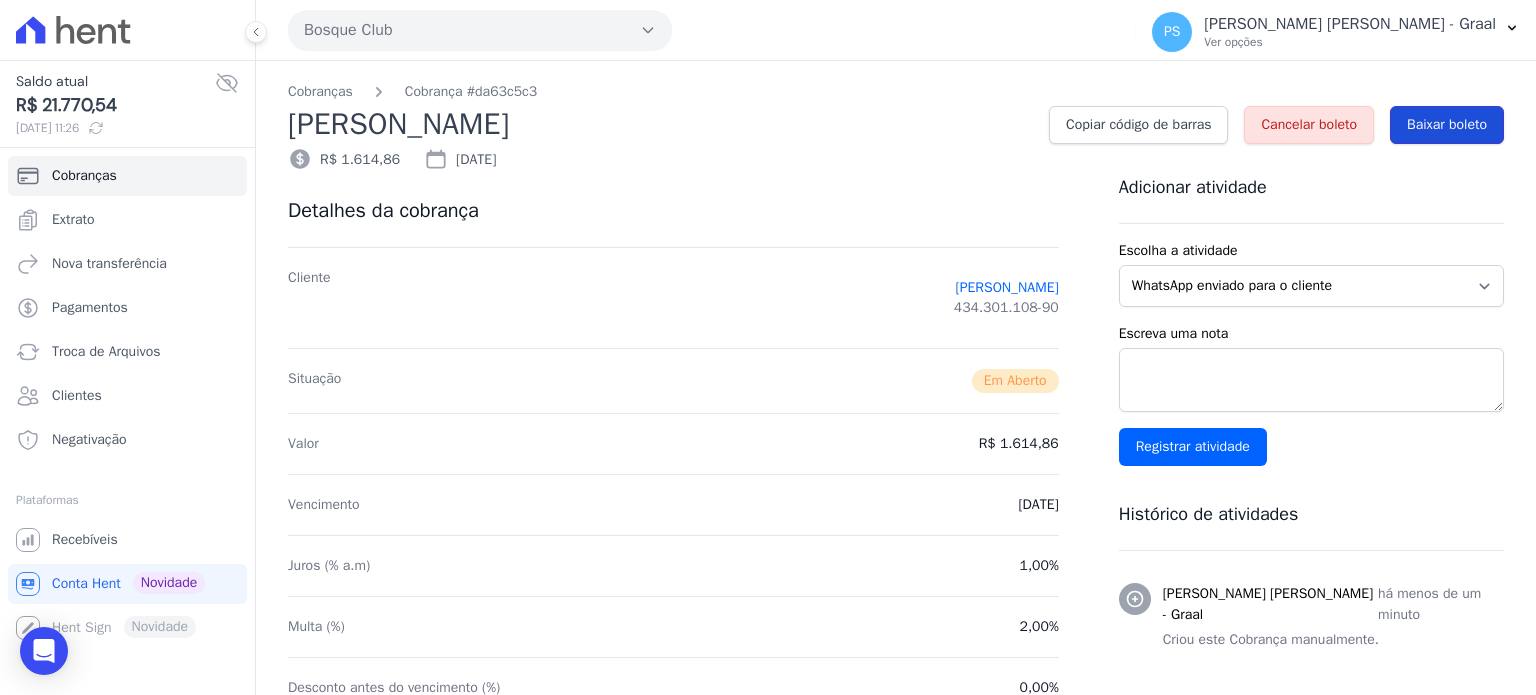 click on "Baixar boleto" at bounding box center [1447, 125] 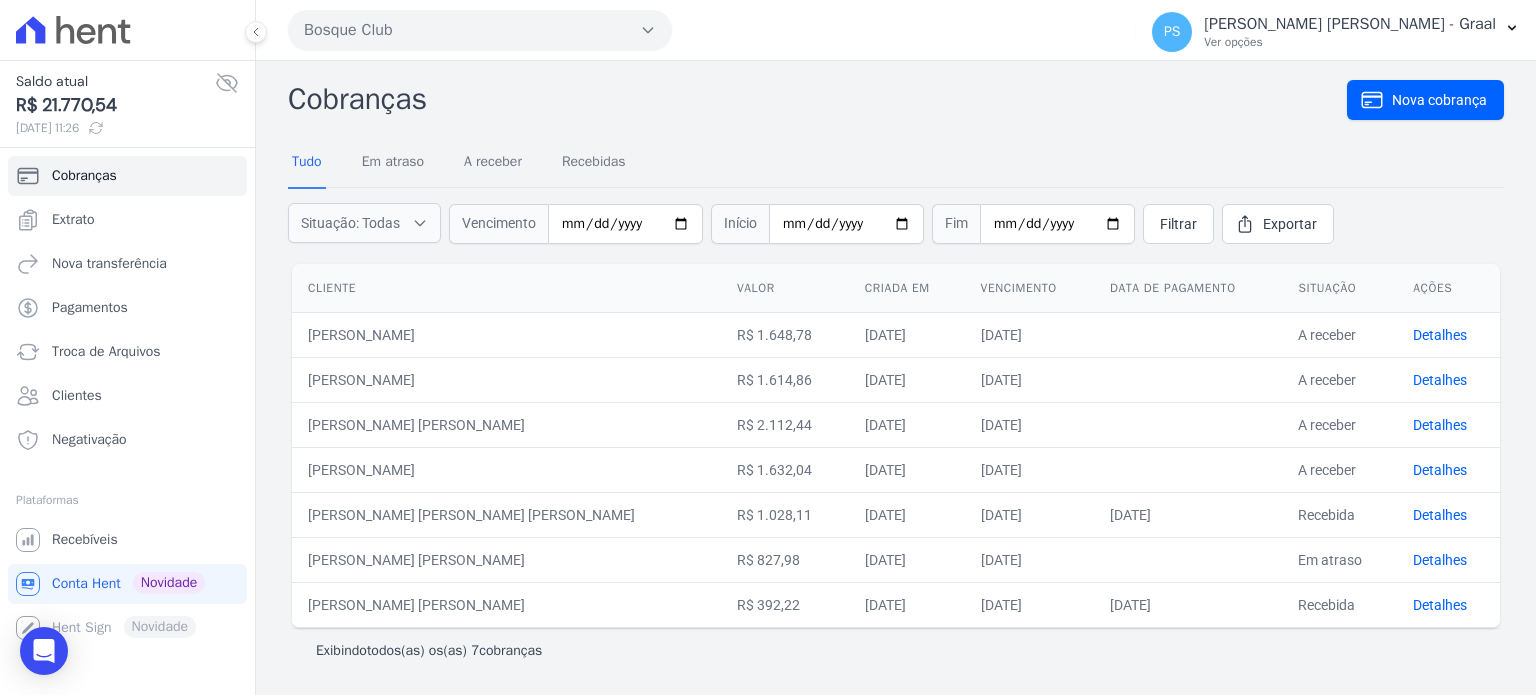 drag, startPoint x: 388, startPoint y: 463, endPoint x: 1402, endPoint y: 471, distance: 1014.03156 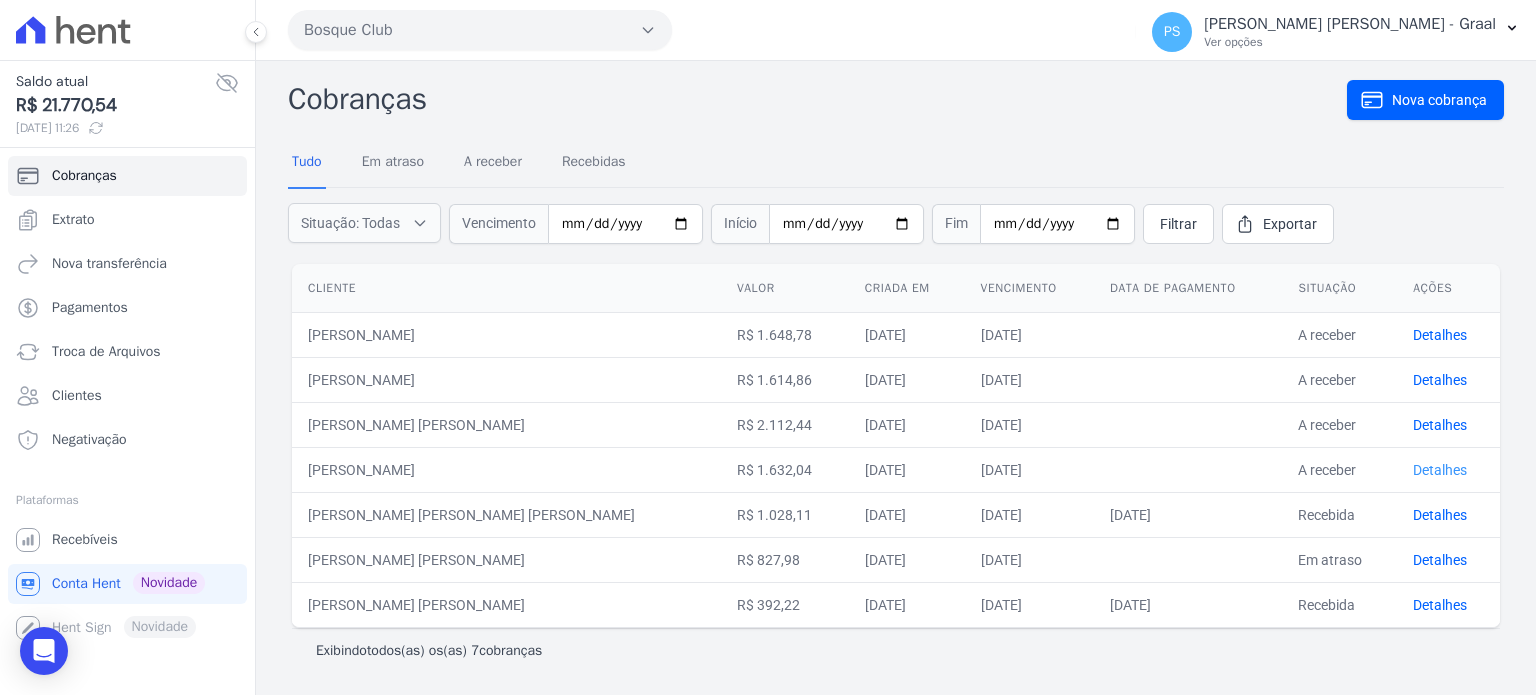 click on "Detalhes" at bounding box center [1440, 470] 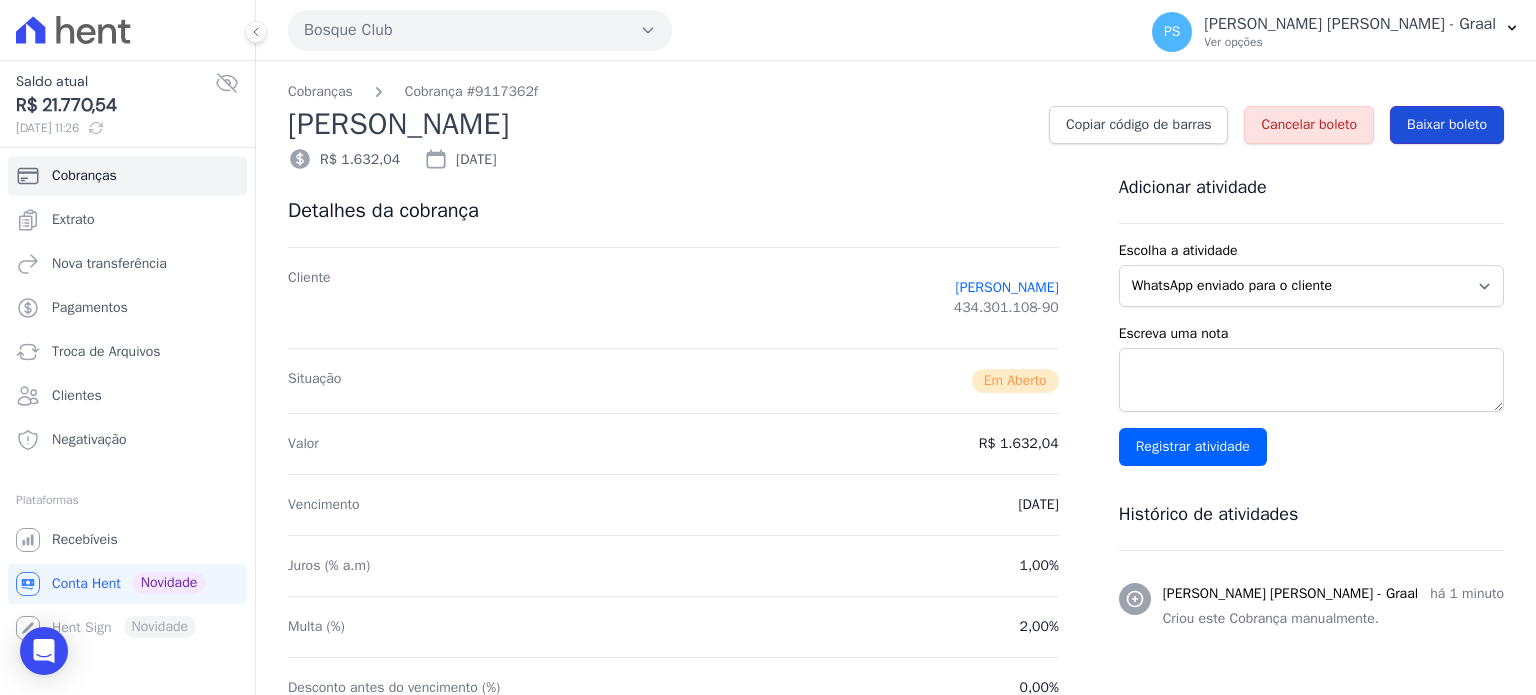 click on "Baixar boleto" at bounding box center [1447, 125] 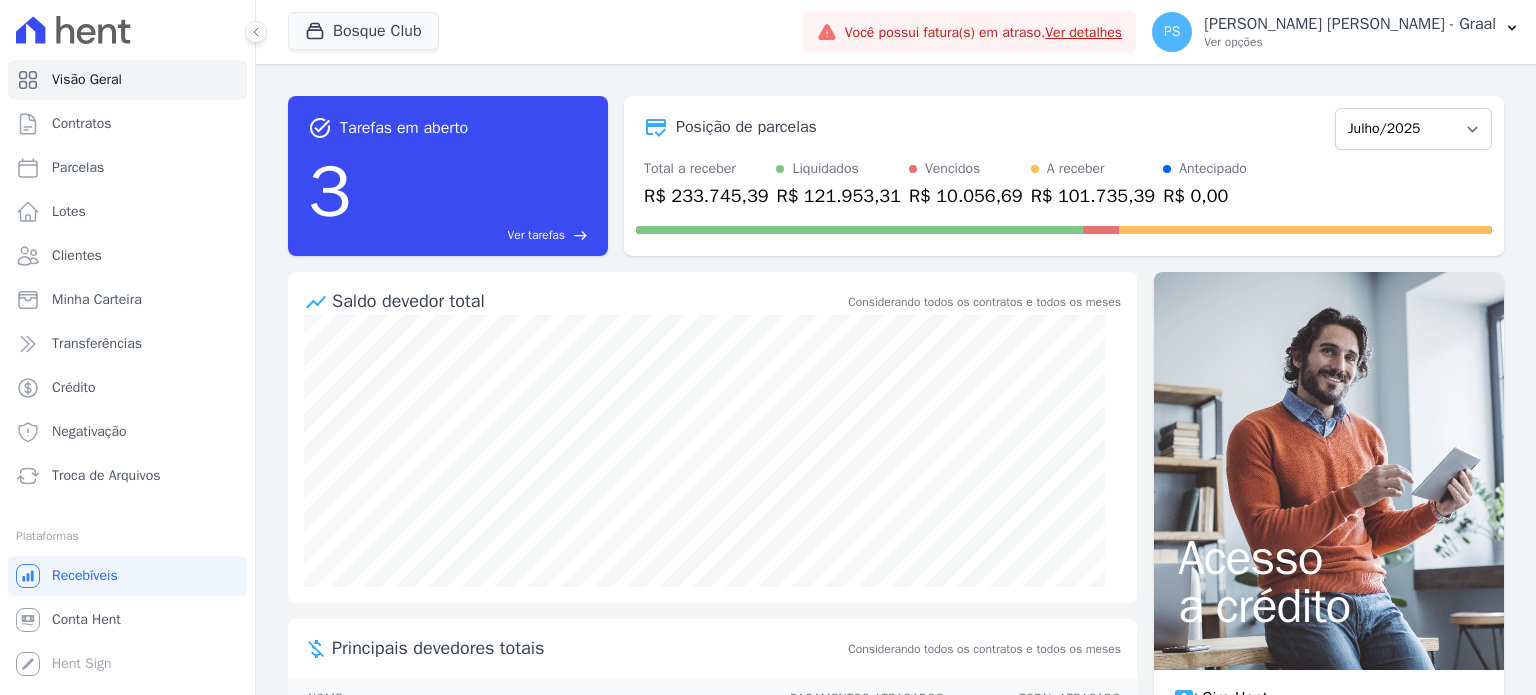 scroll, scrollTop: 0, scrollLeft: 0, axis: both 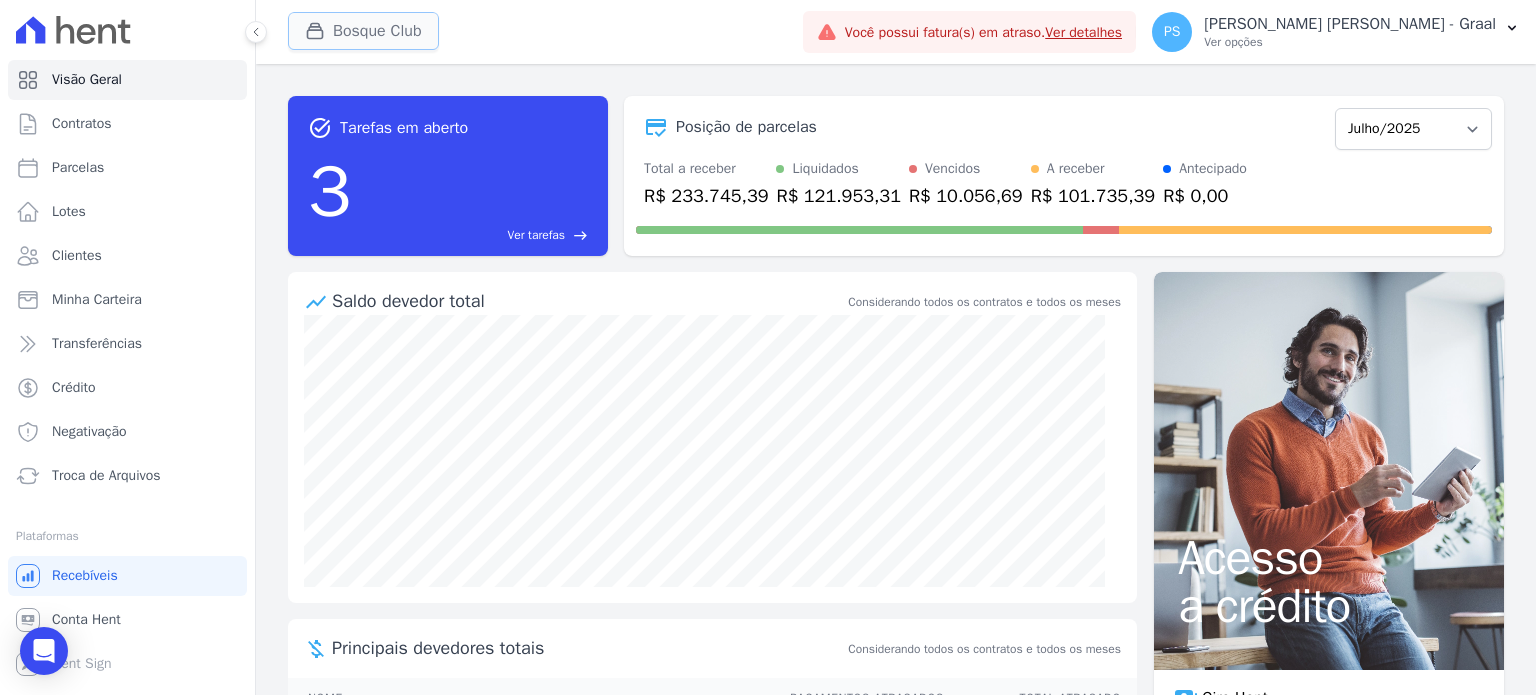 click on "Bosque Club" at bounding box center [363, 31] 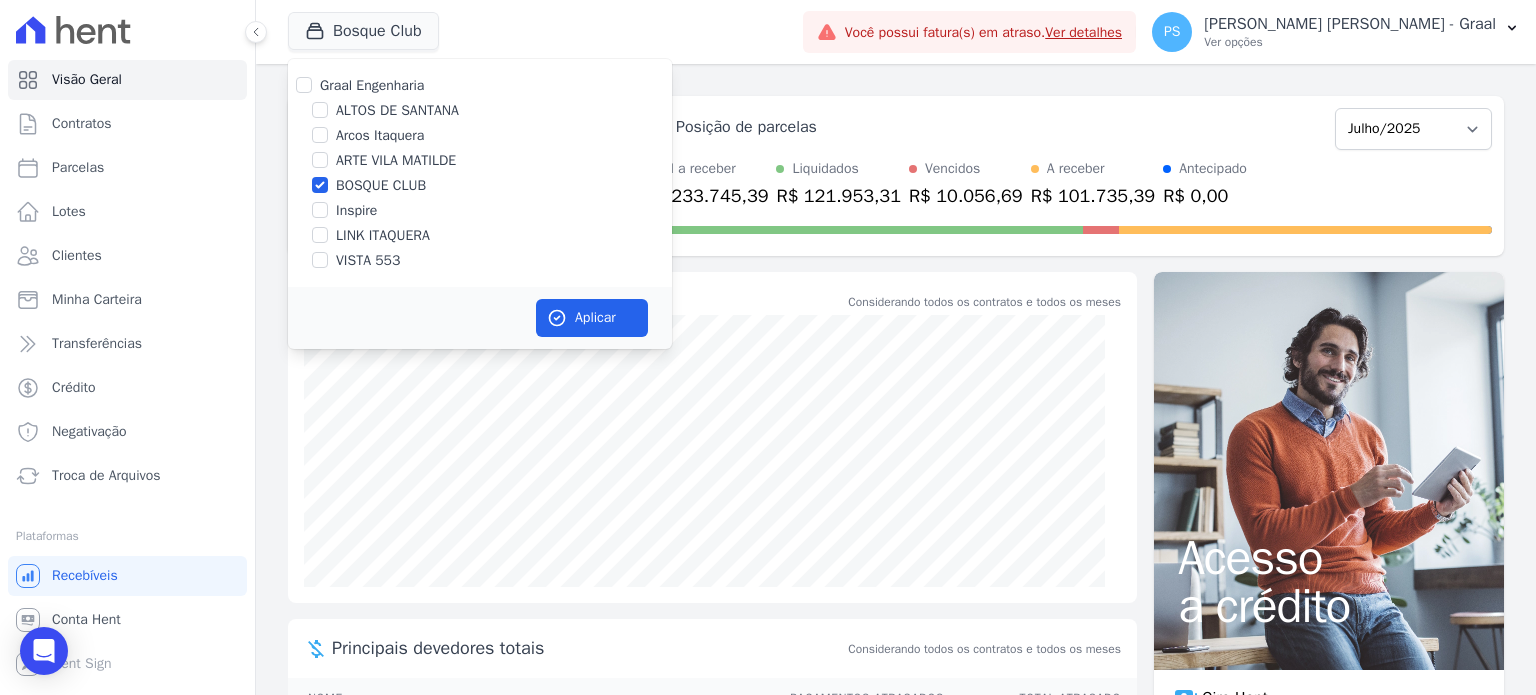 click on "BOSQUE CLUB" at bounding box center (381, 185) 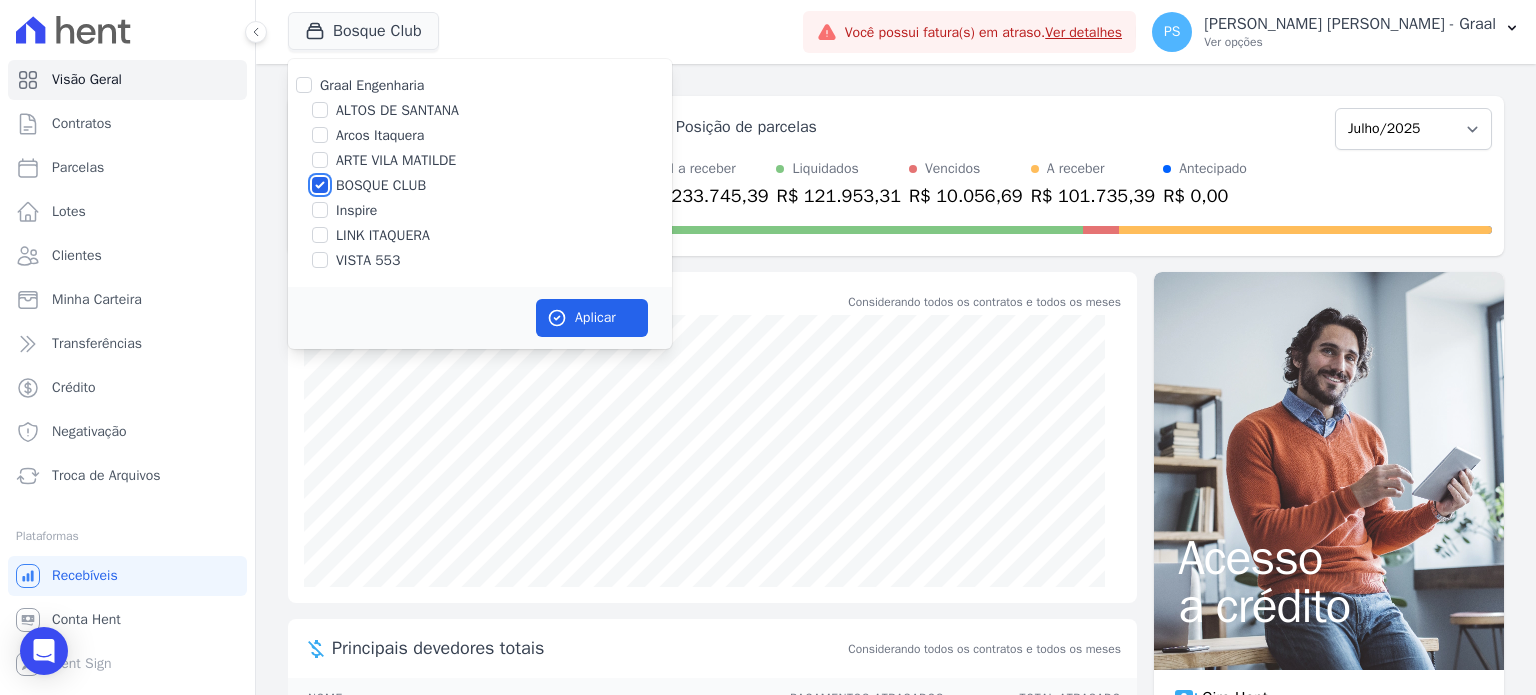 checkbox on "false" 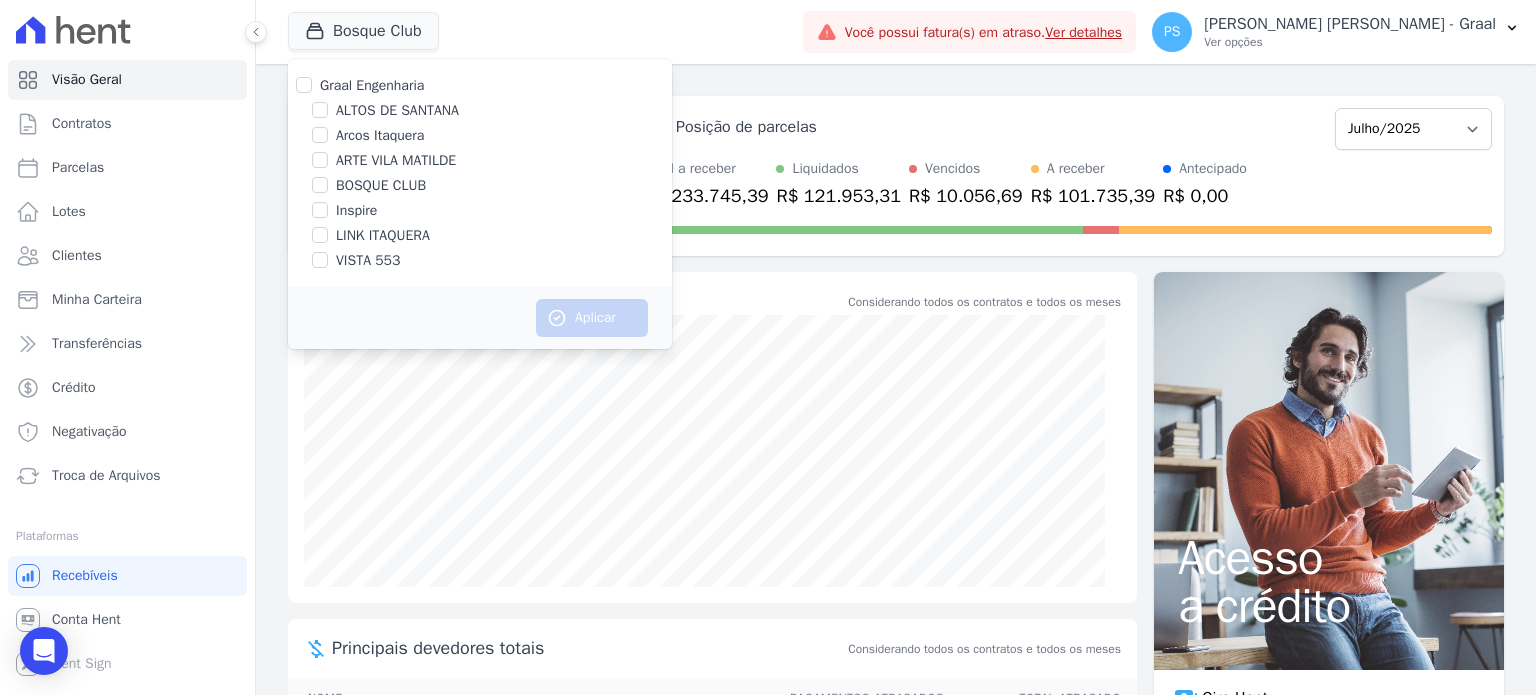 click on "LINK ITAQUERA" at bounding box center [383, 235] 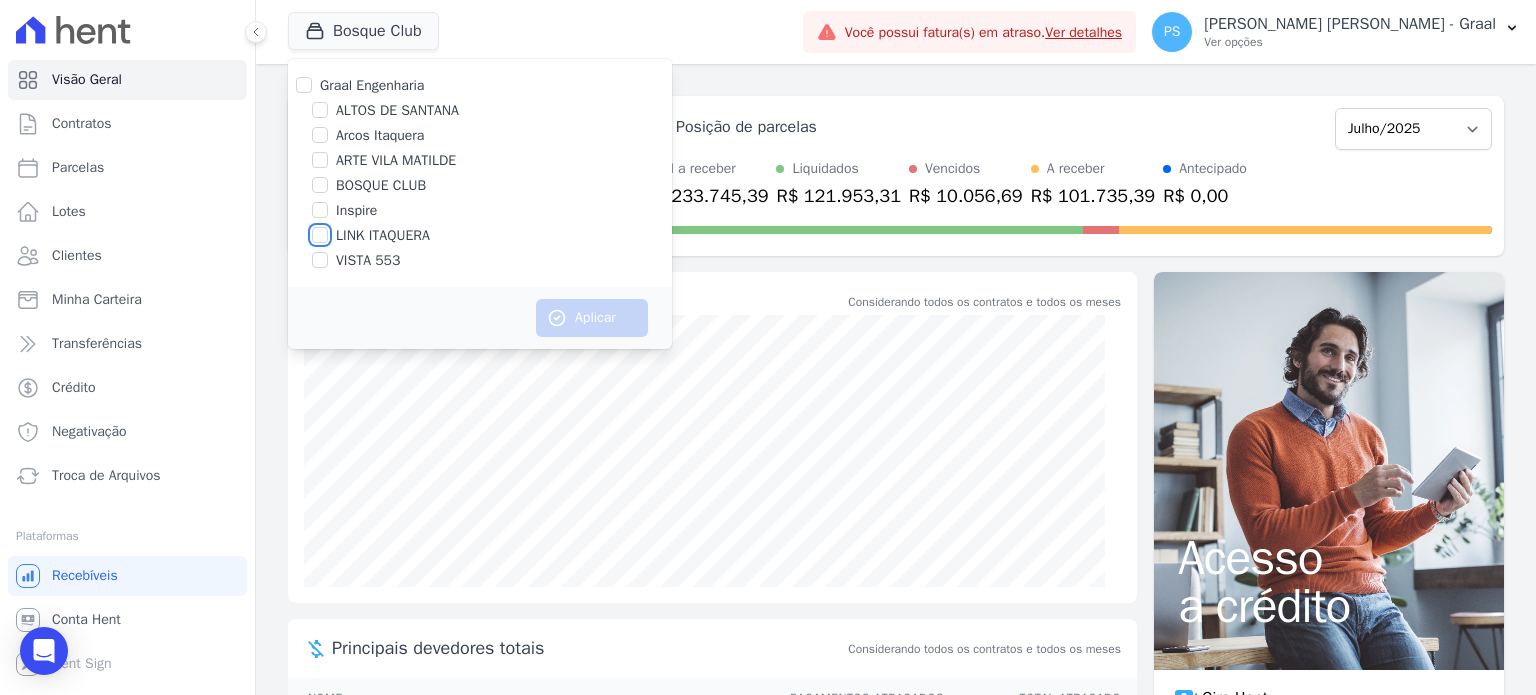 click on "LINK ITAQUERA" at bounding box center [320, 235] 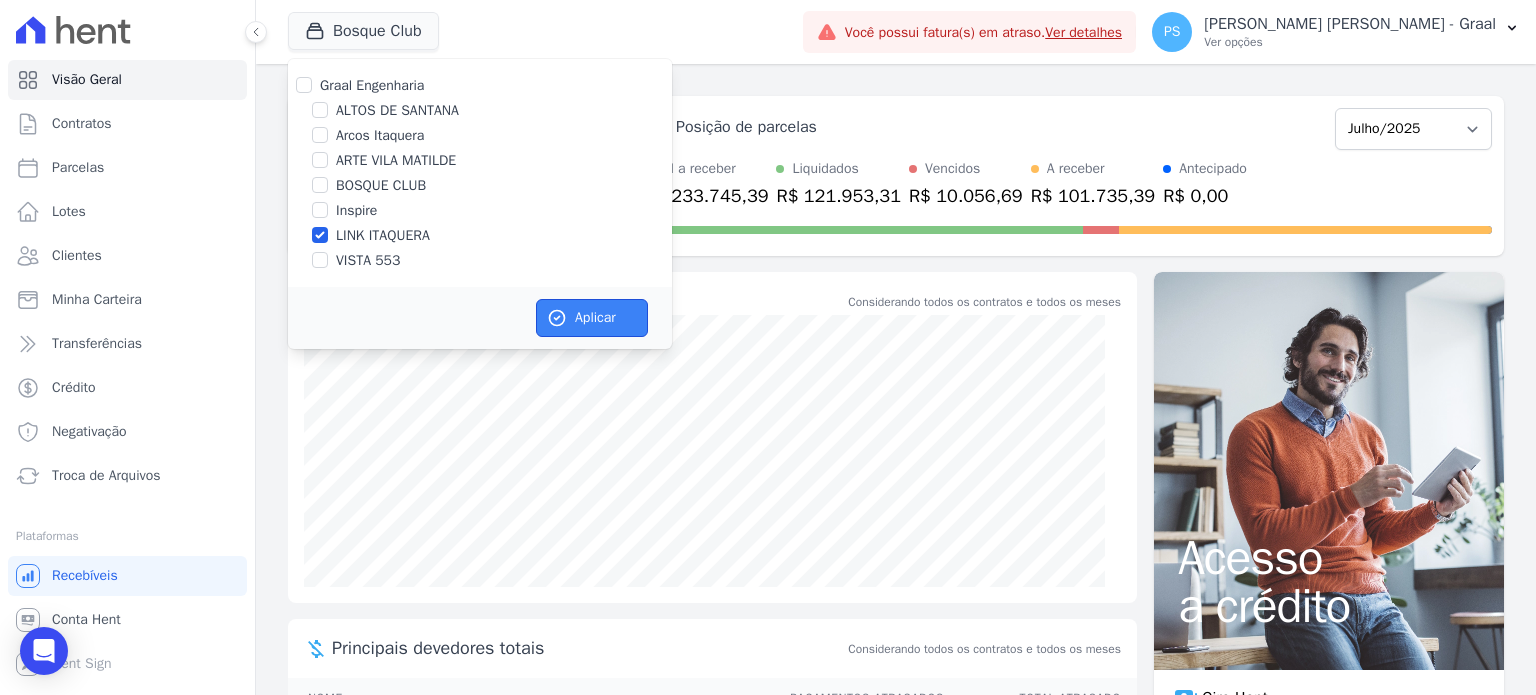 click on "Aplicar" at bounding box center [592, 318] 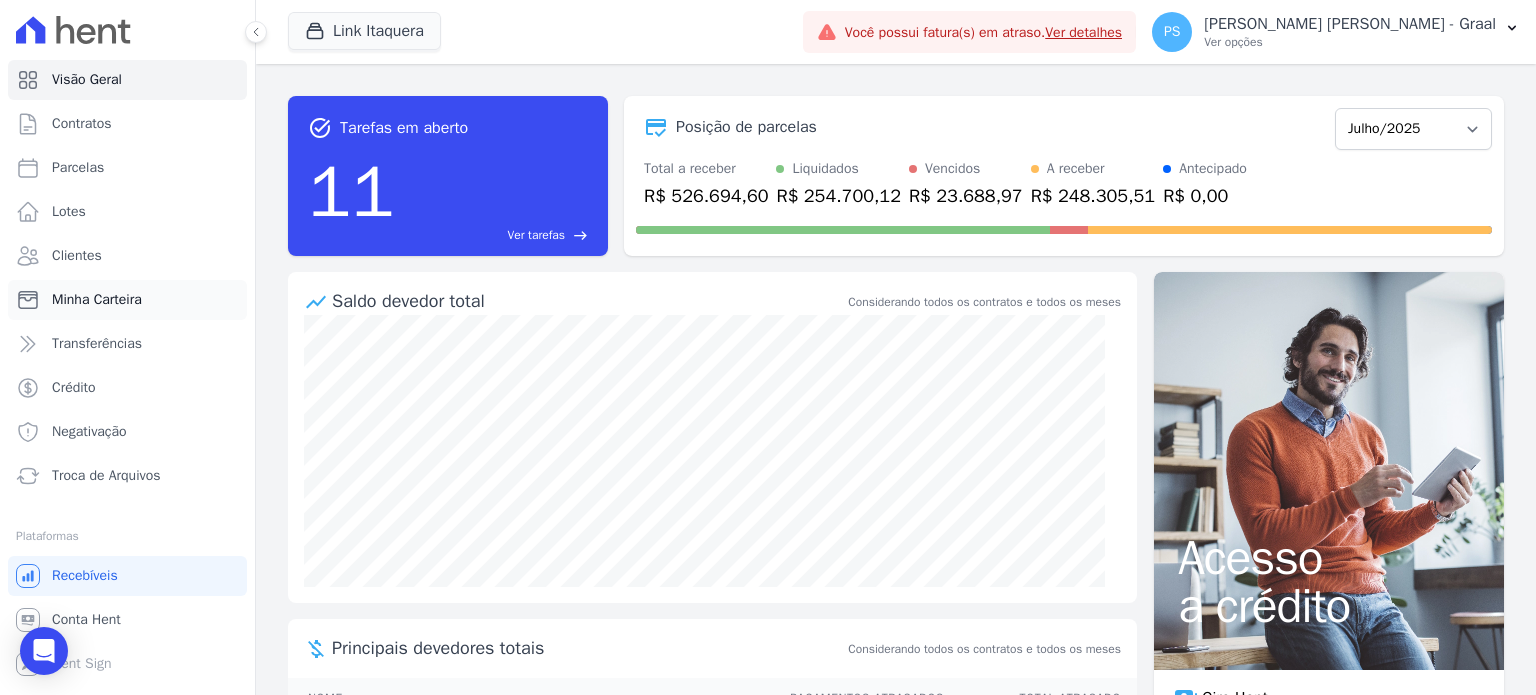 click on "Minha Carteira" at bounding box center (127, 300) 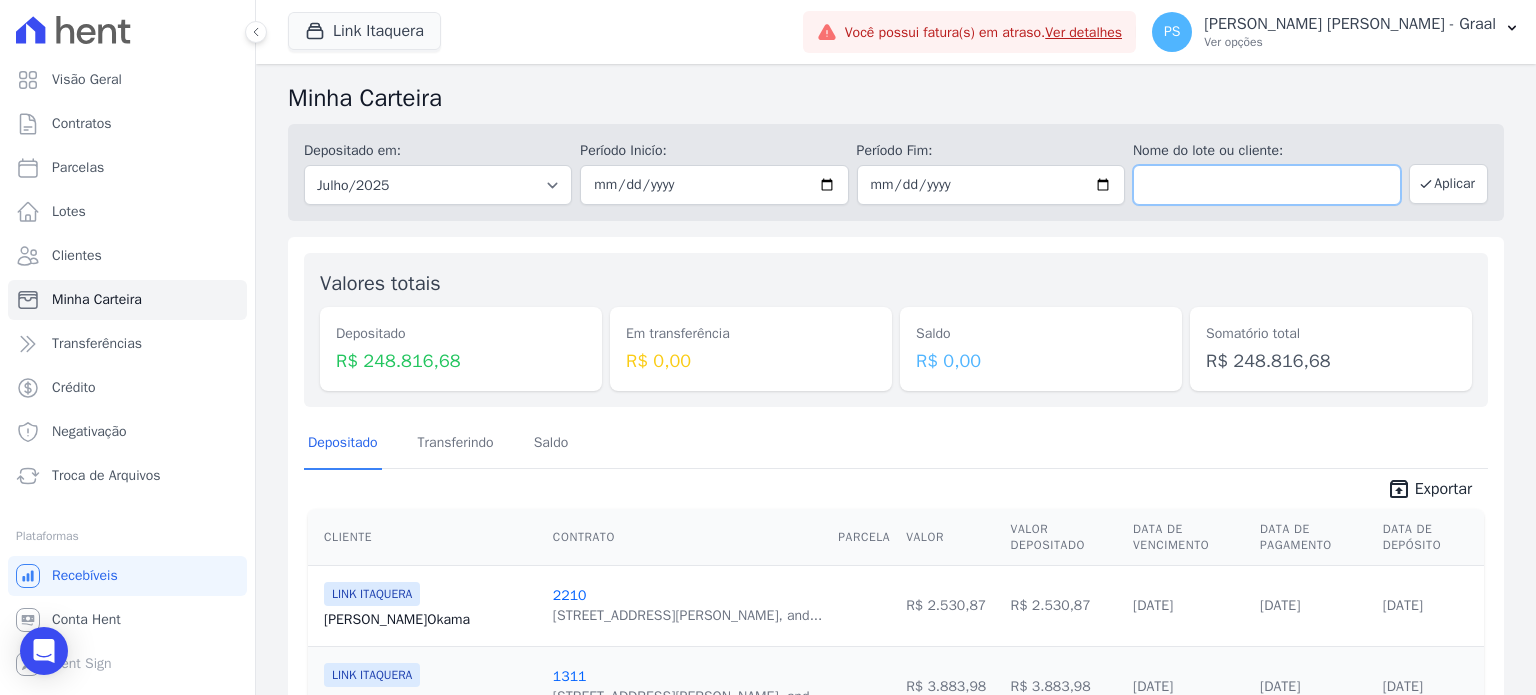 click at bounding box center (1267, 185) 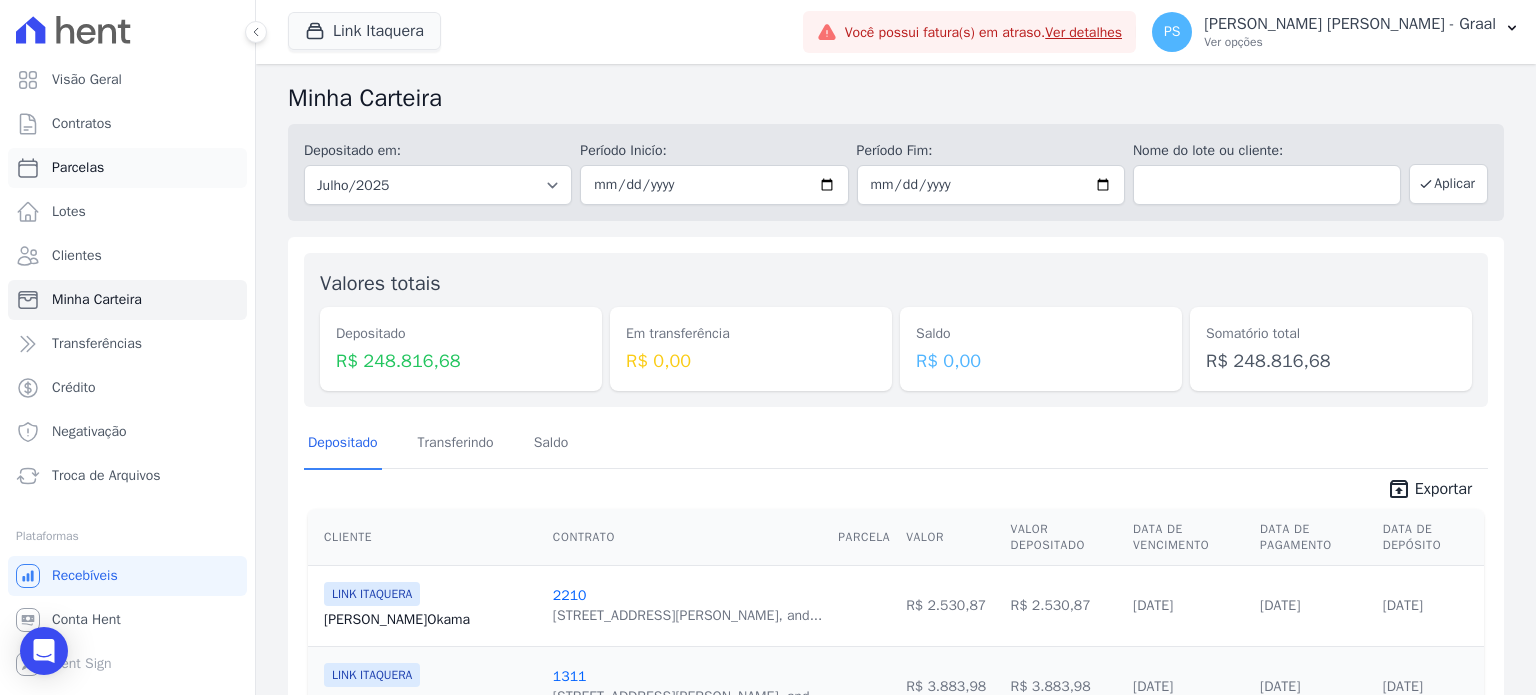 click on "Parcelas" at bounding box center [127, 168] 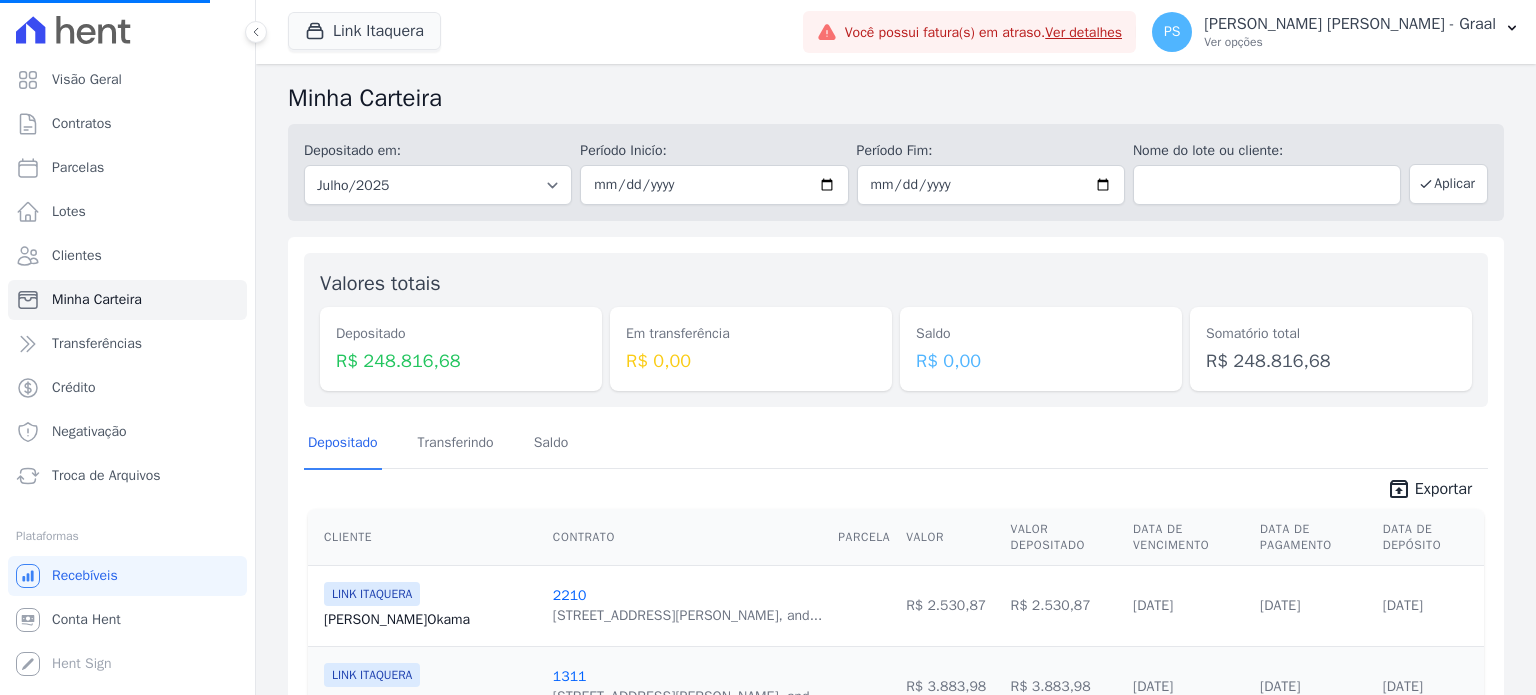 select 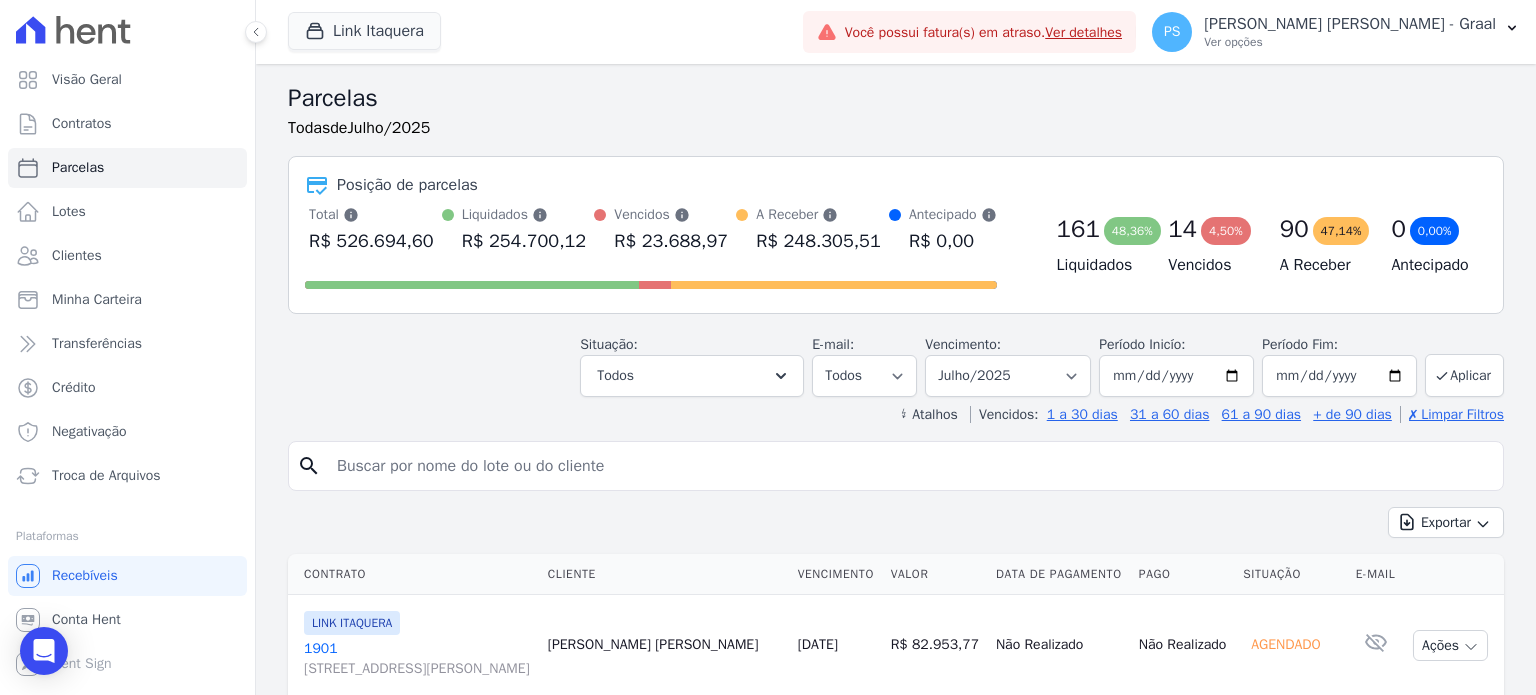 click at bounding box center [910, 466] 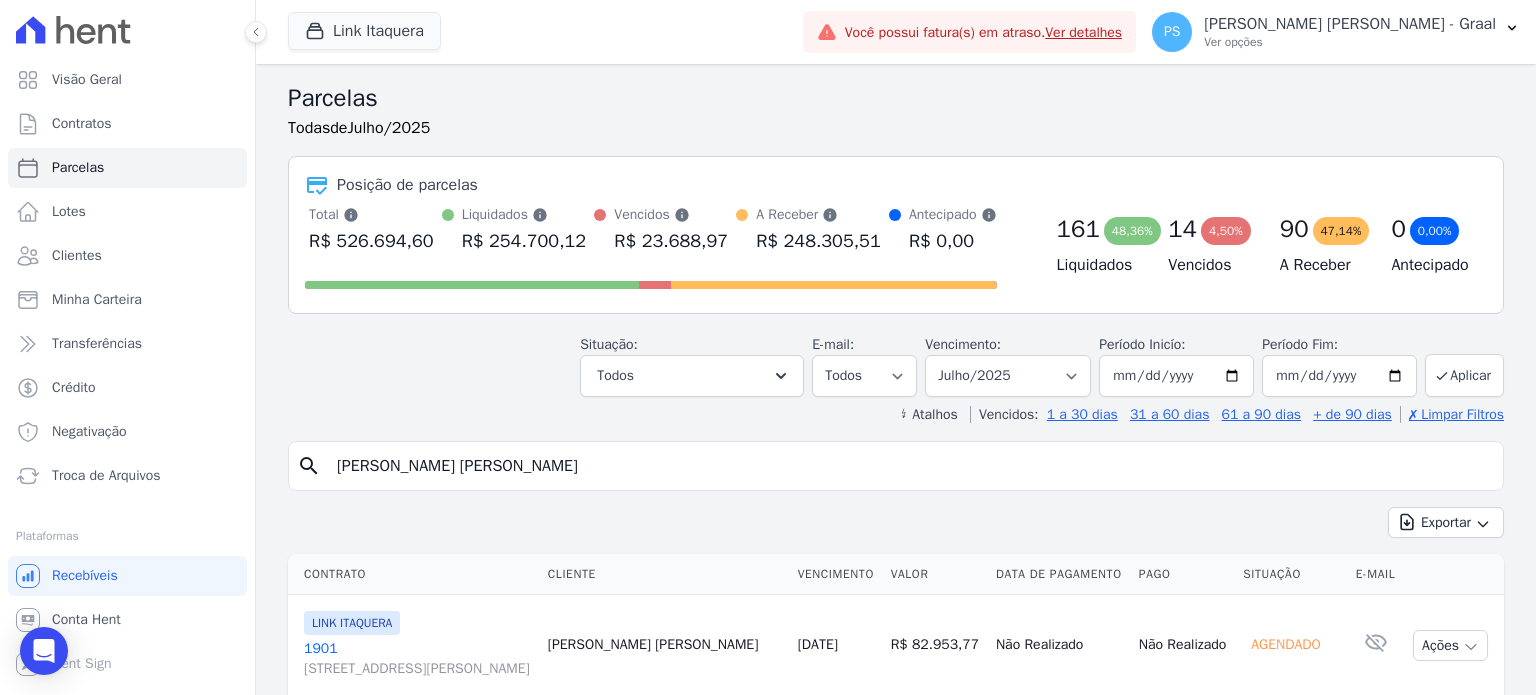type on "[PERSON_NAME] [PERSON_NAME]" 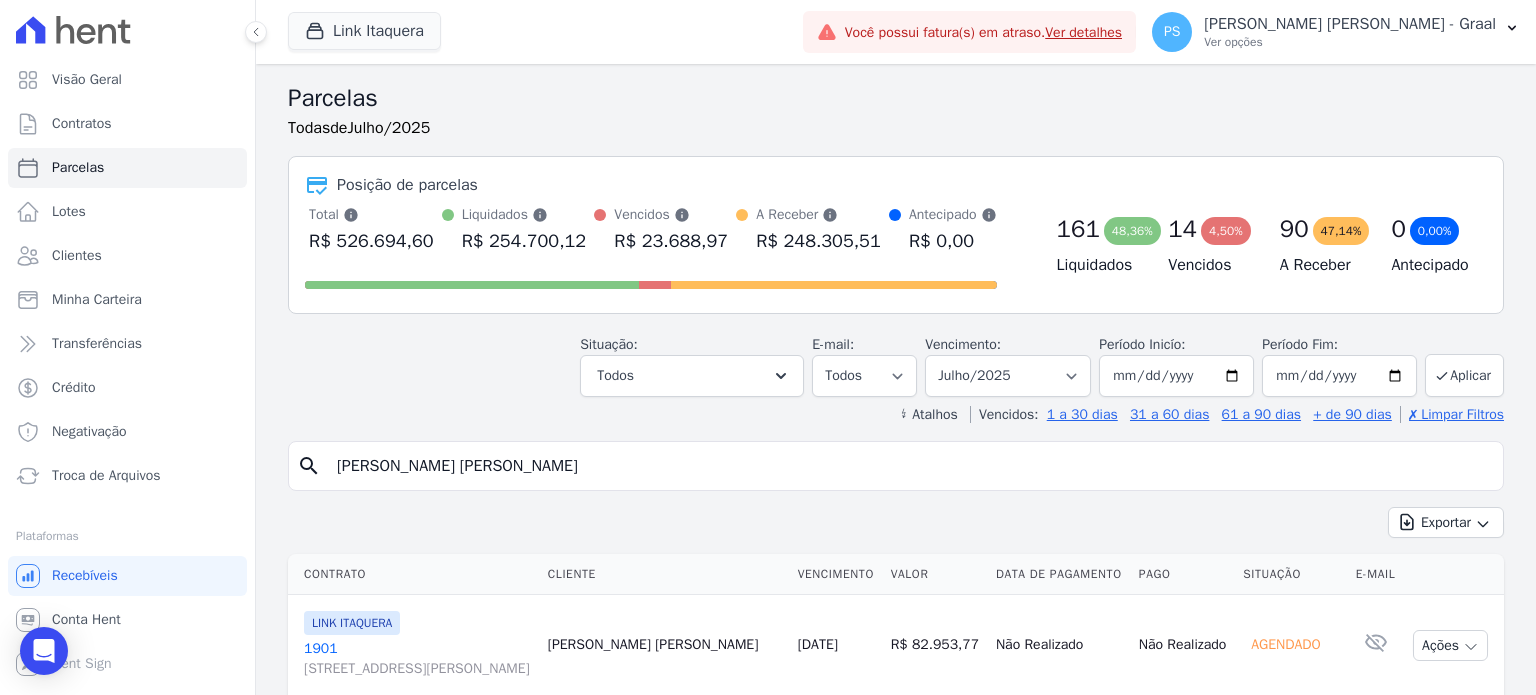 select 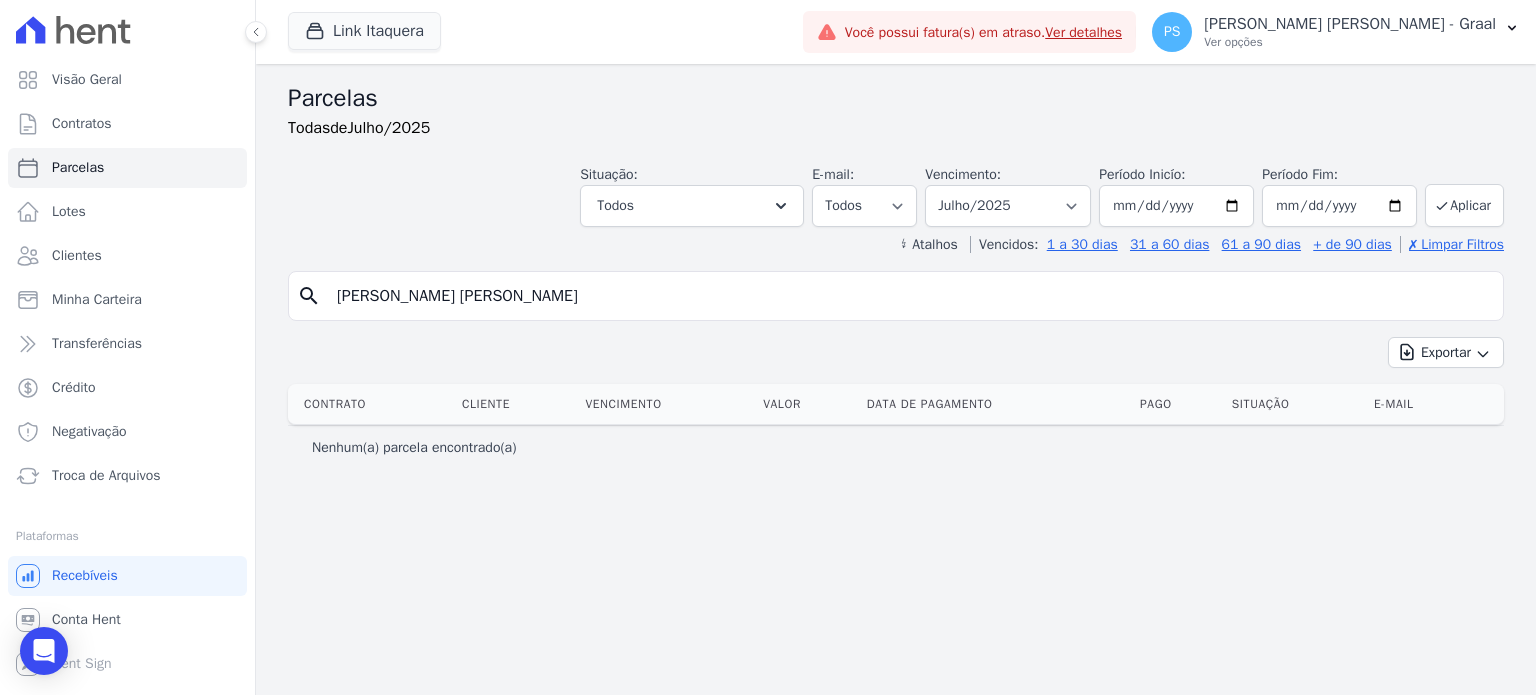 drag, startPoint x: 645, startPoint y: 298, endPoint x: 256, endPoint y: 315, distance: 389.37128 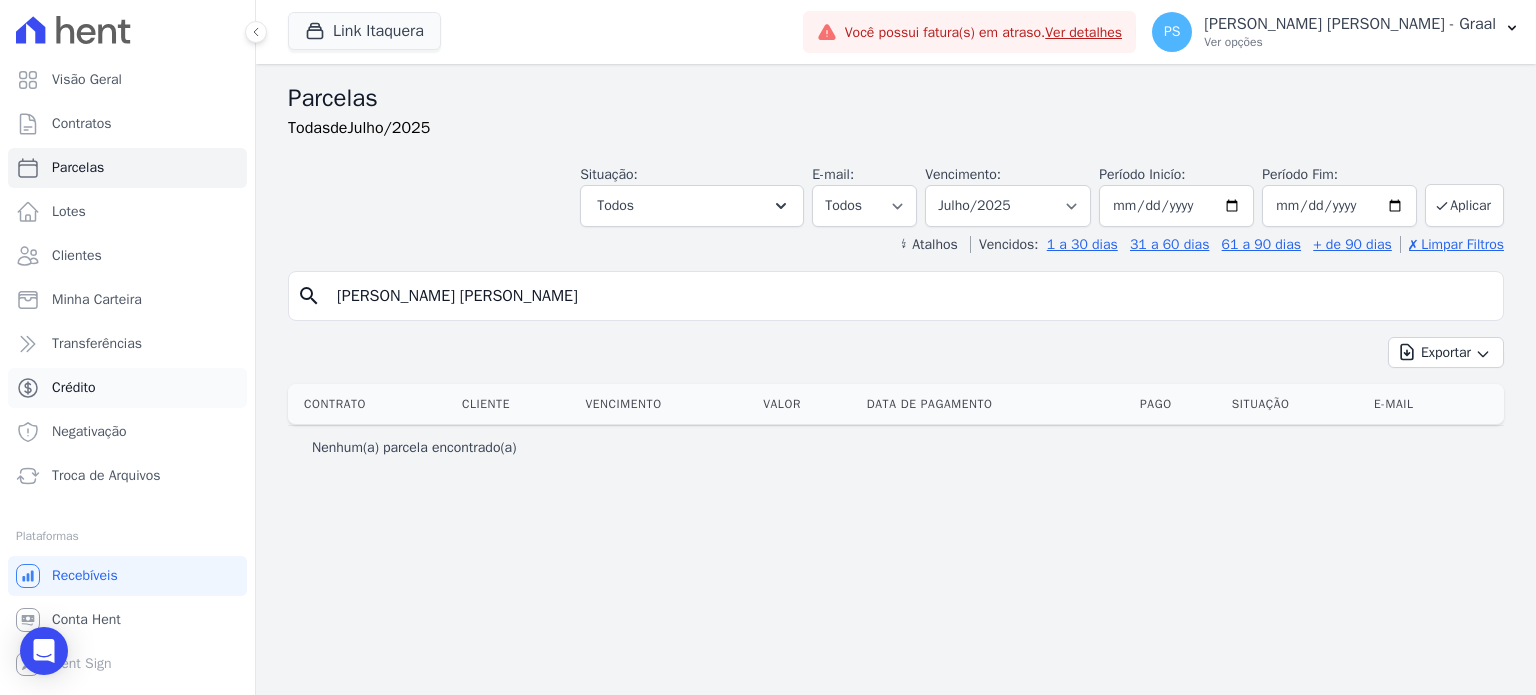 drag, startPoint x: 747, startPoint y: 303, endPoint x: 45, endPoint y: 389, distance: 707.24817 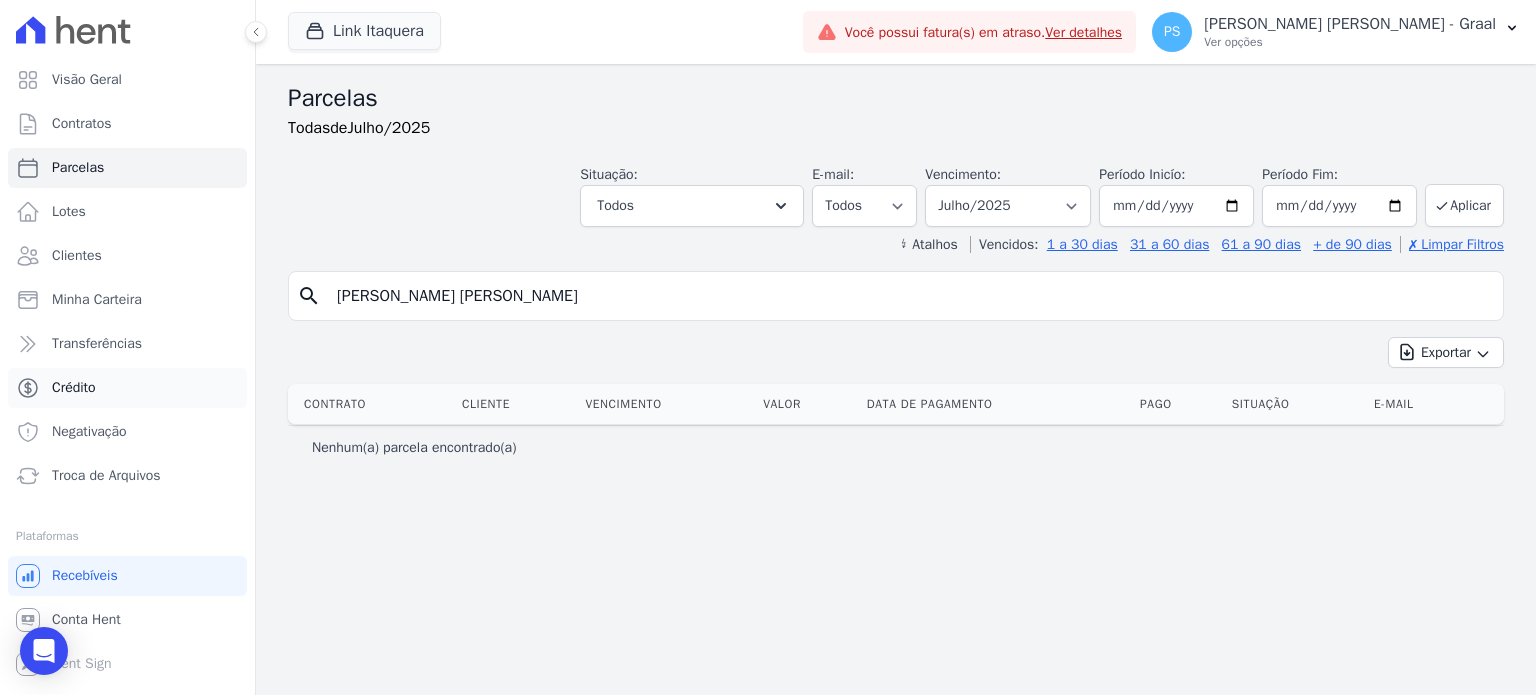 click on "Visão Geral
Contratos
Parcelas
Lotes
Clientes
Minha Carteira
Transferências
Crédito
Negativação" at bounding box center [768, 347] 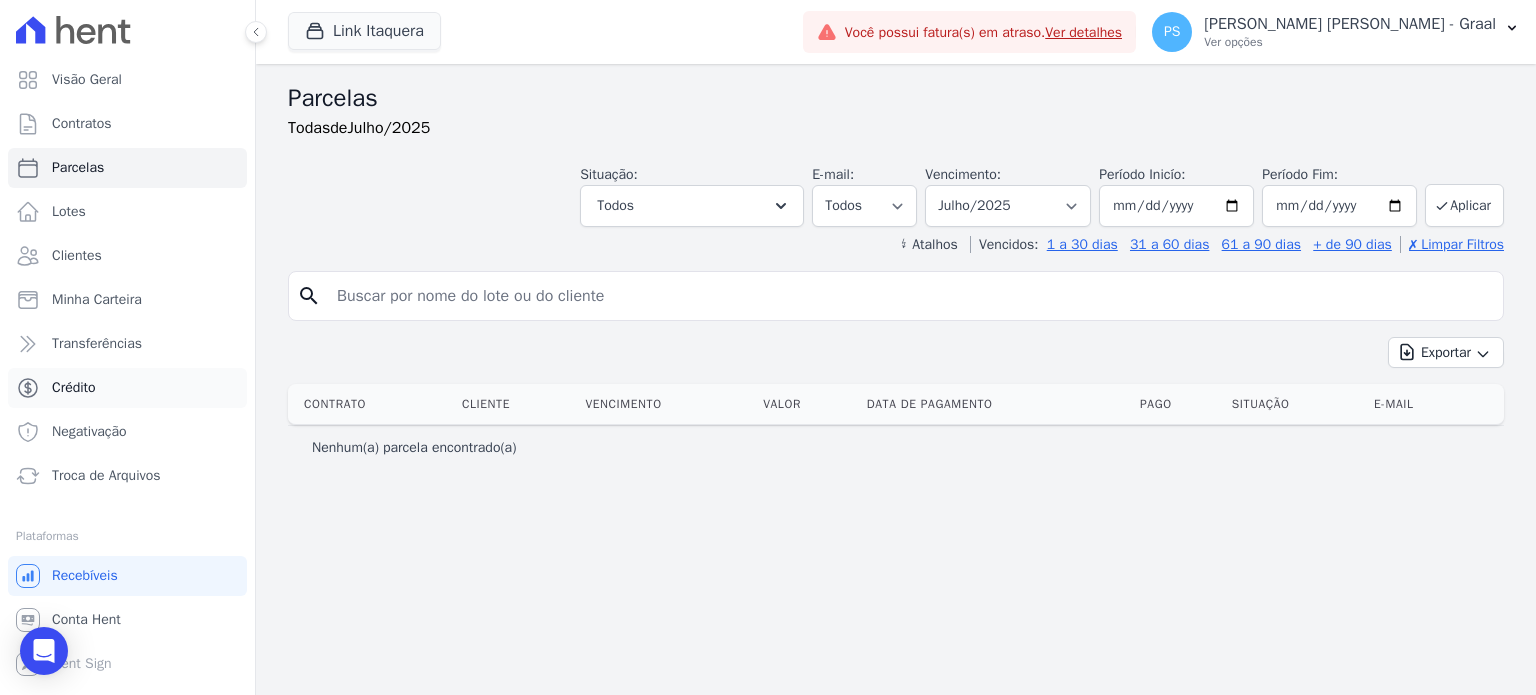 paste on "[PERSON_NAME] [PERSON_NAME]" 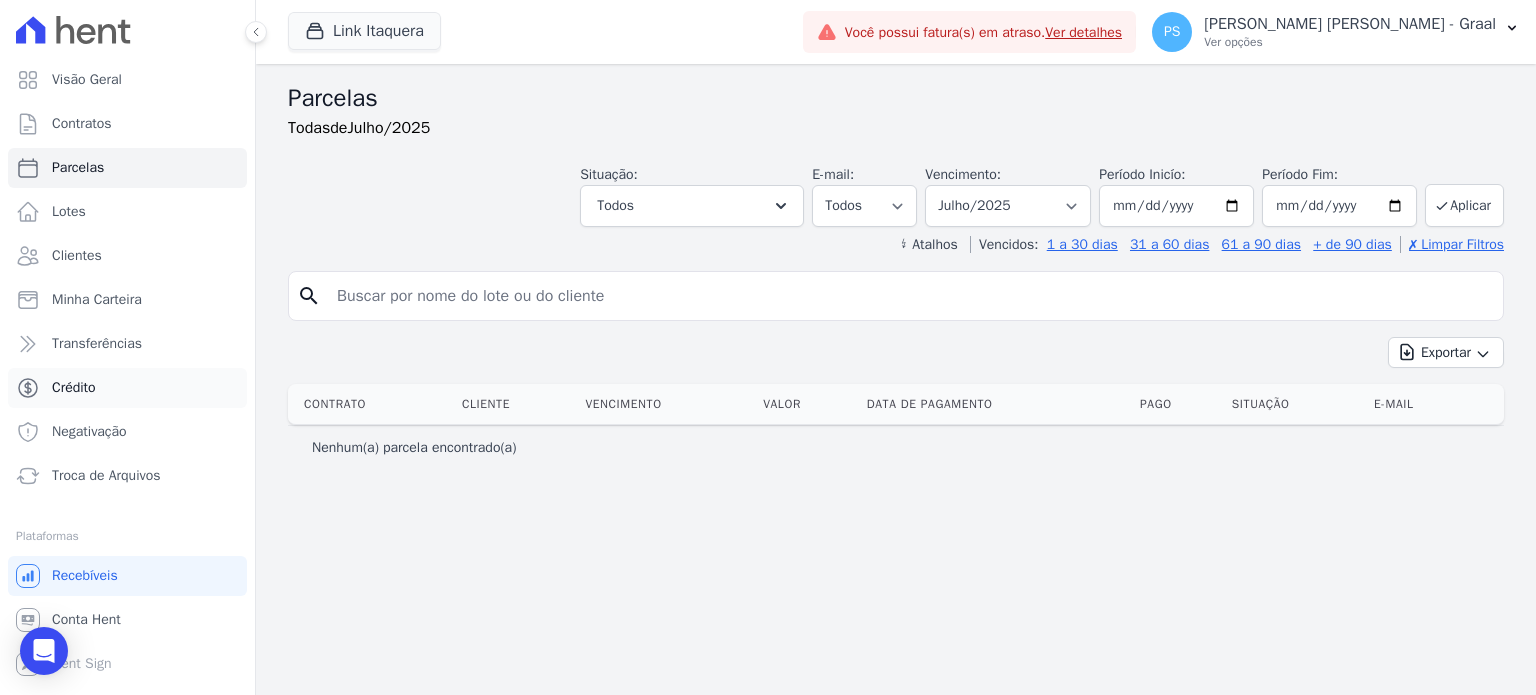 type on "[PERSON_NAME] [PERSON_NAME]" 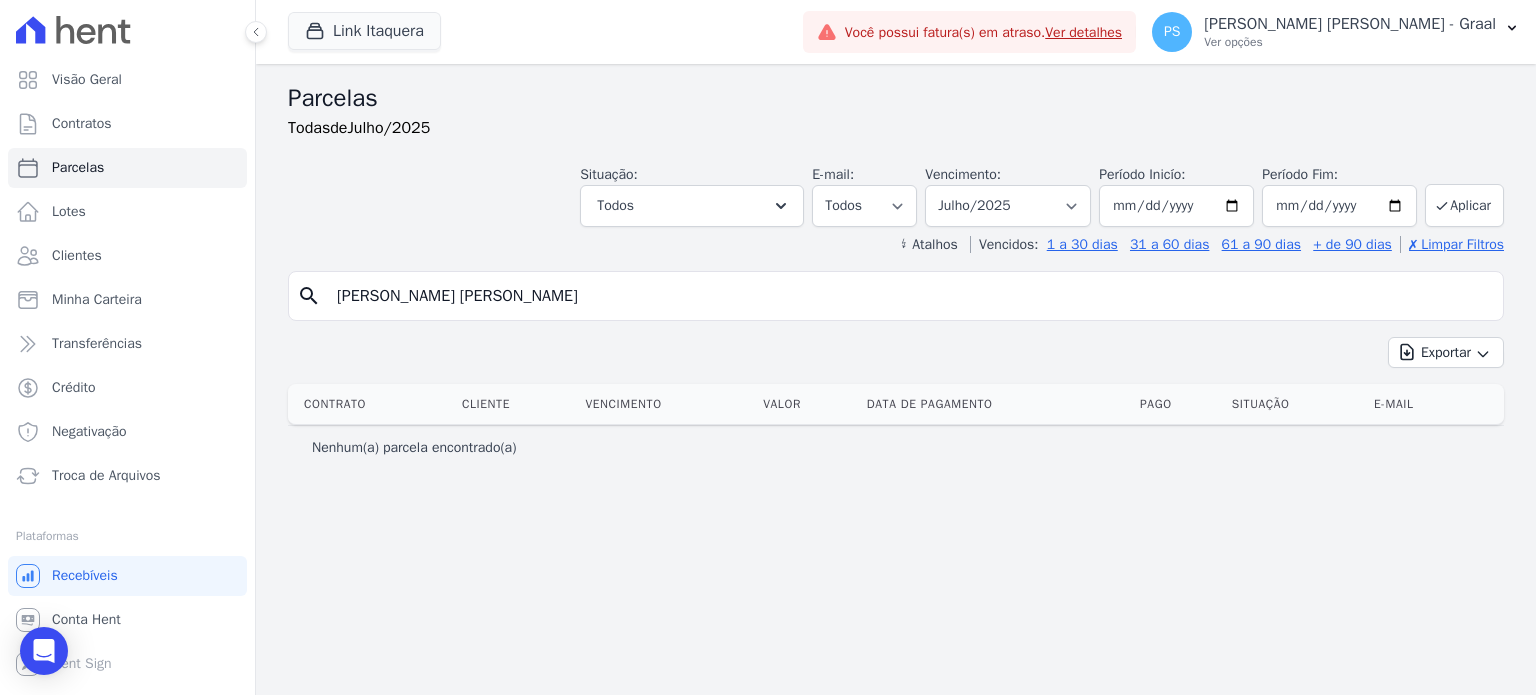 select 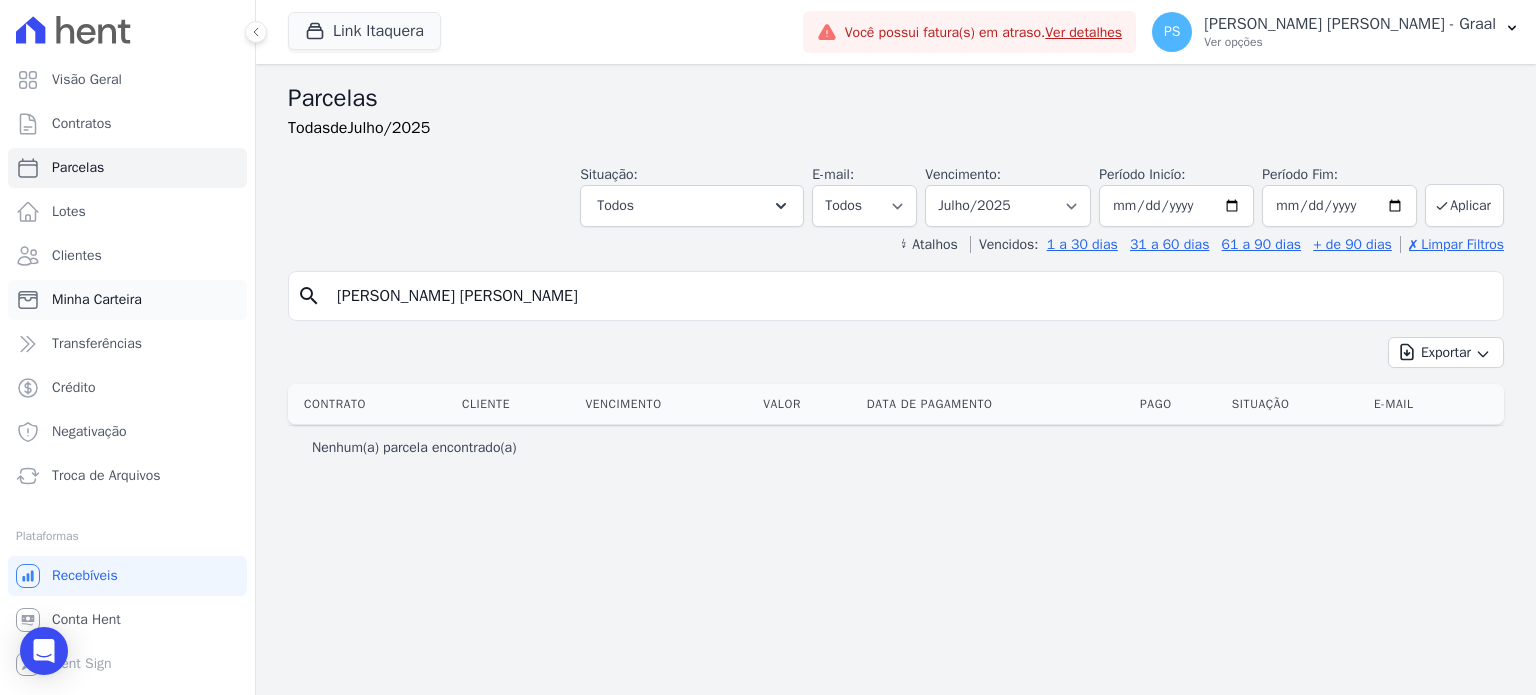click on "Minha Carteira" at bounding box center [127, 300] 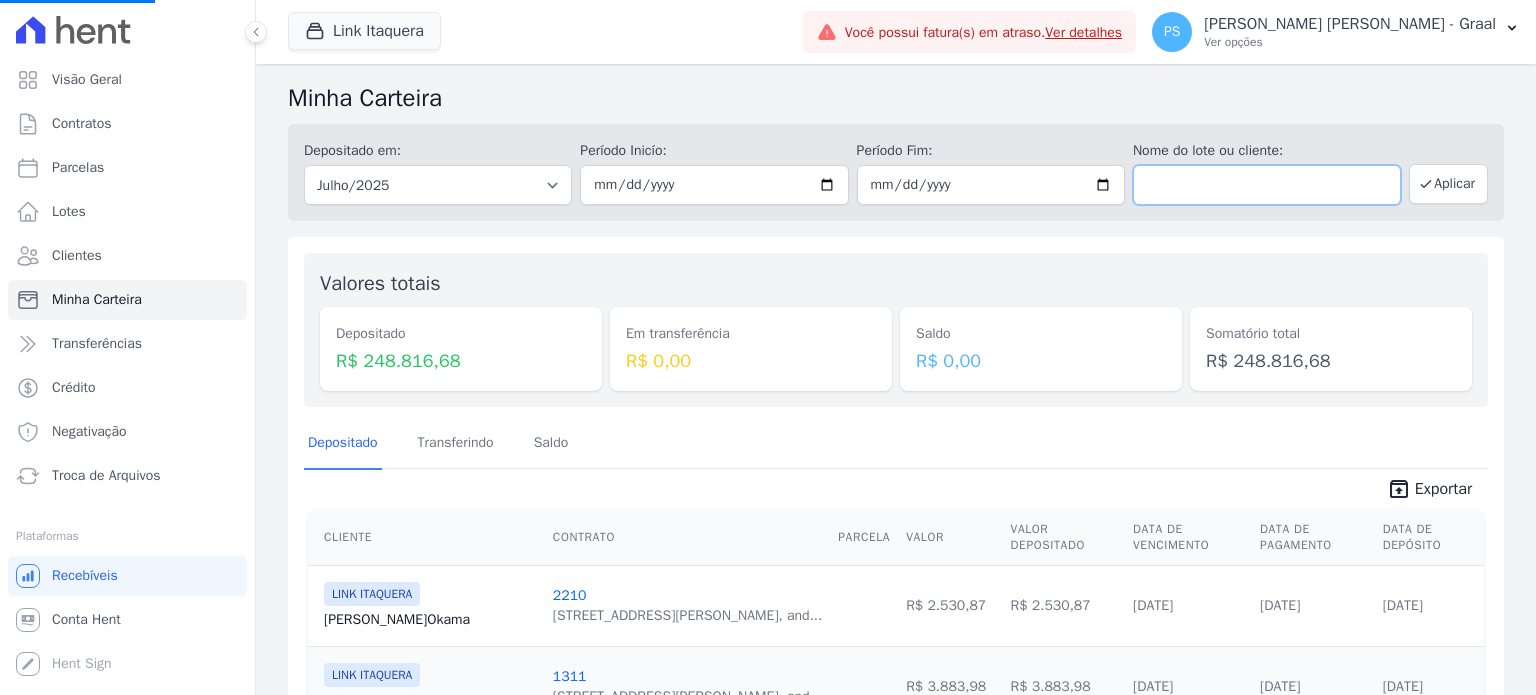 click at bounding box center [1267, 185] 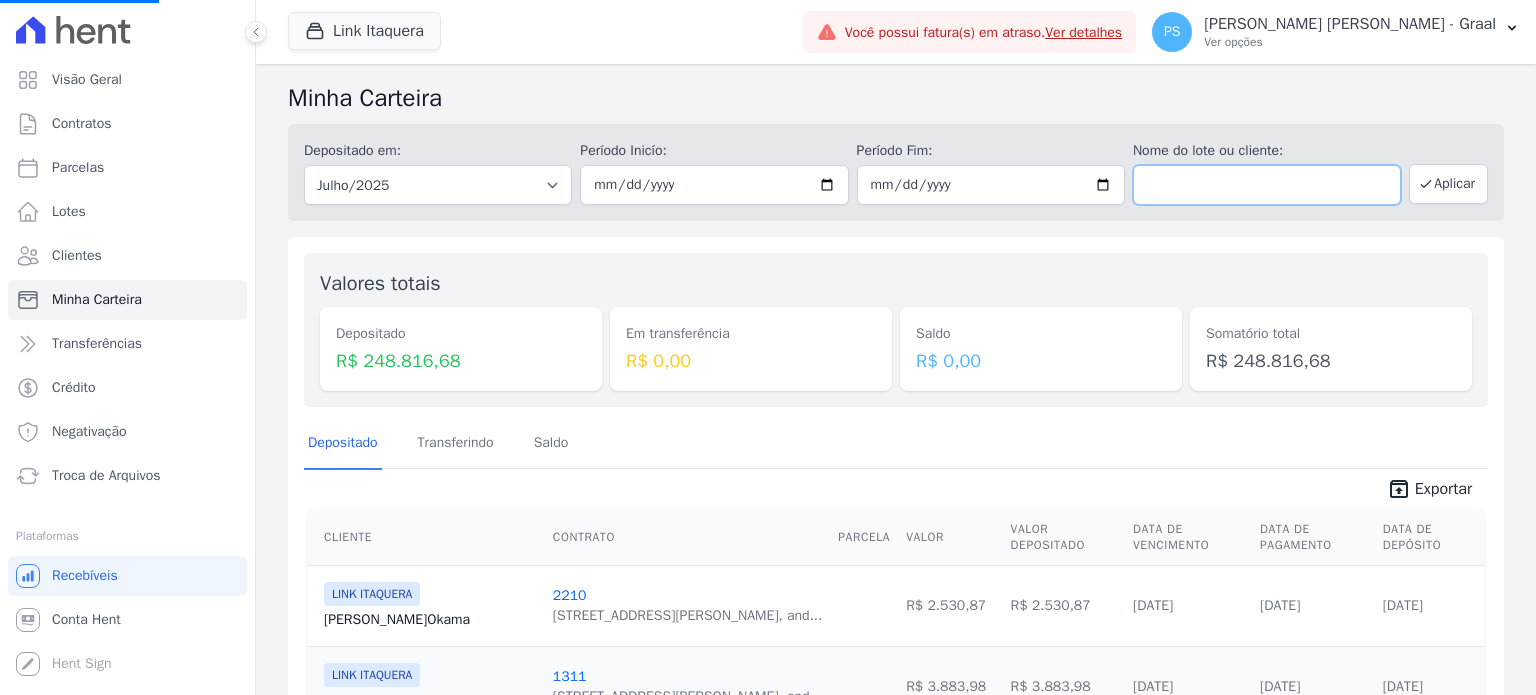 paste on "[PERSON_NAME] [PERSON_NAME]" 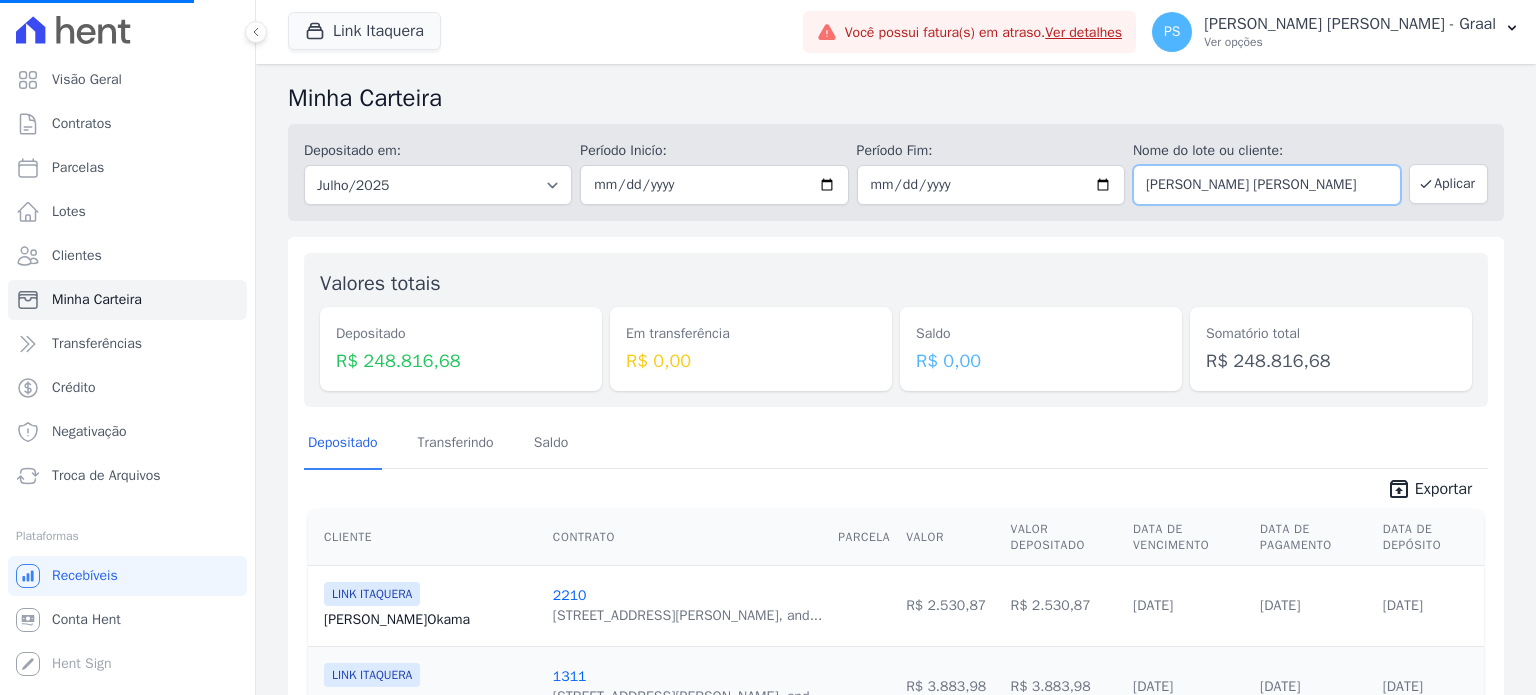 type on "[PERSON_NAME] [PERSON_NAME]" 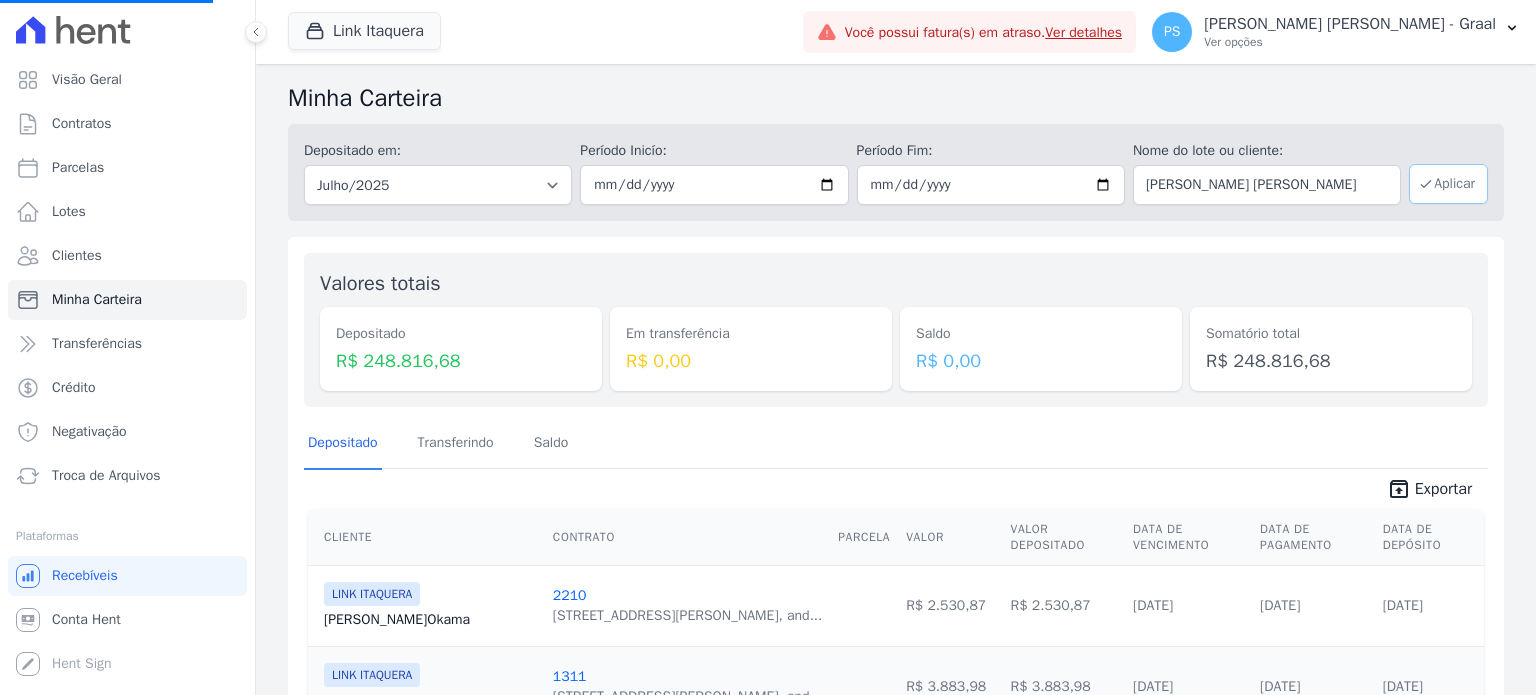 click on "Aplicar" at bounding box center [1448, 184] 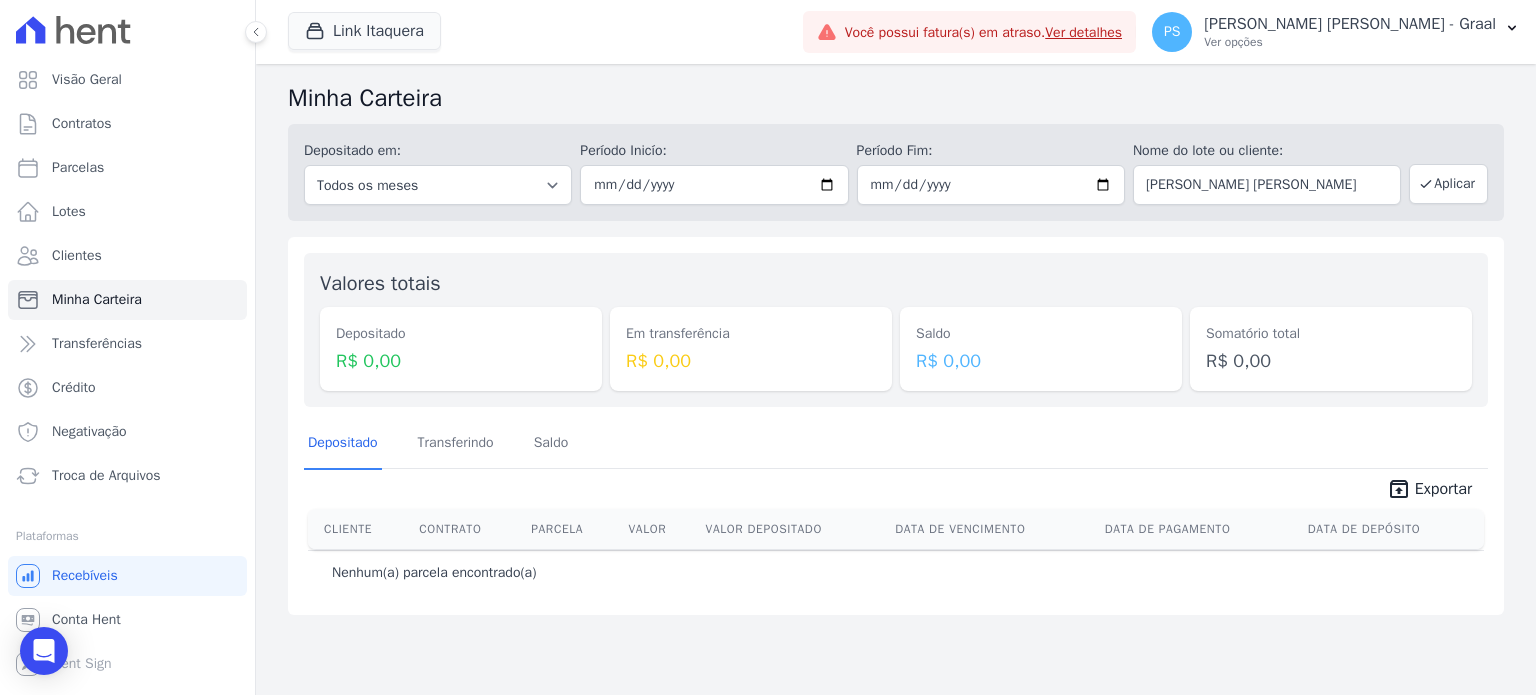 scroll, scrollTop: 0, scrollLeft: 0, axis: both 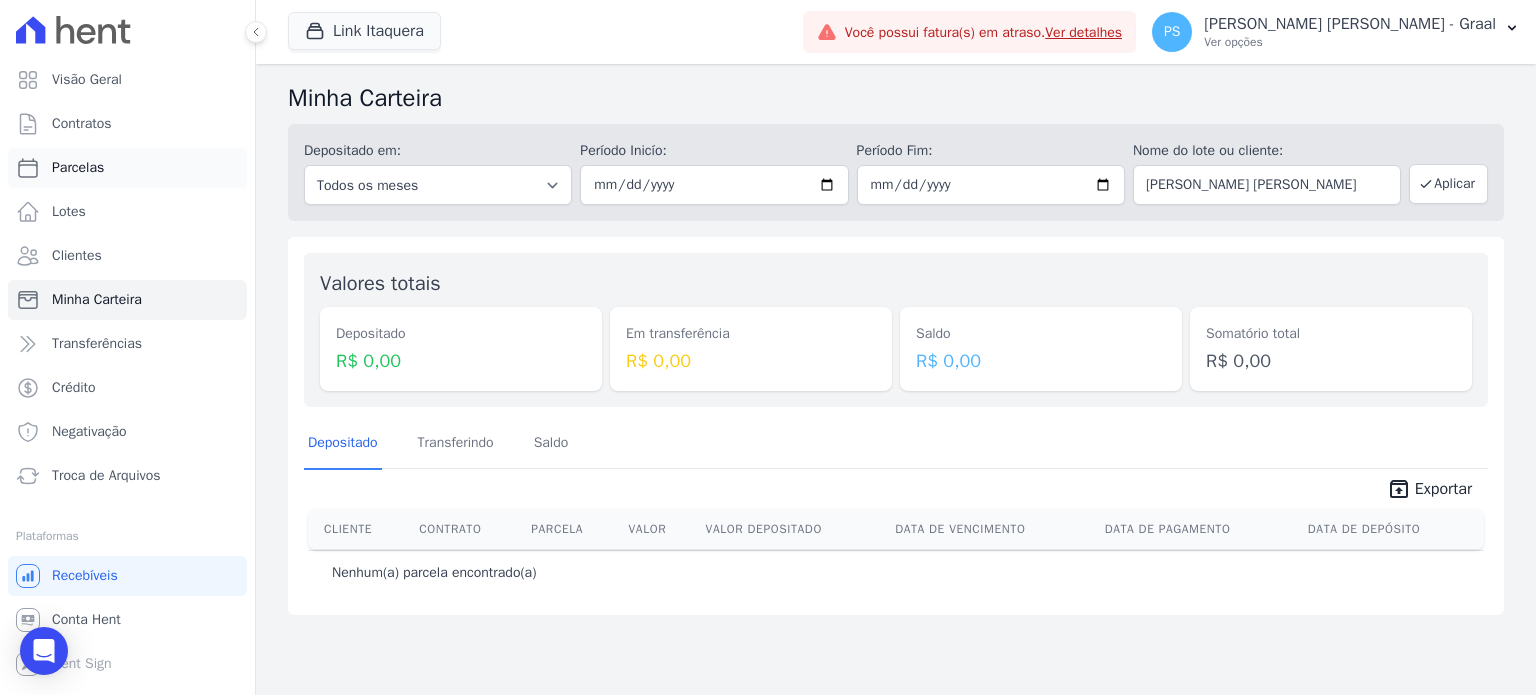 click on "Parcelas" at bounding box center (78, 168) 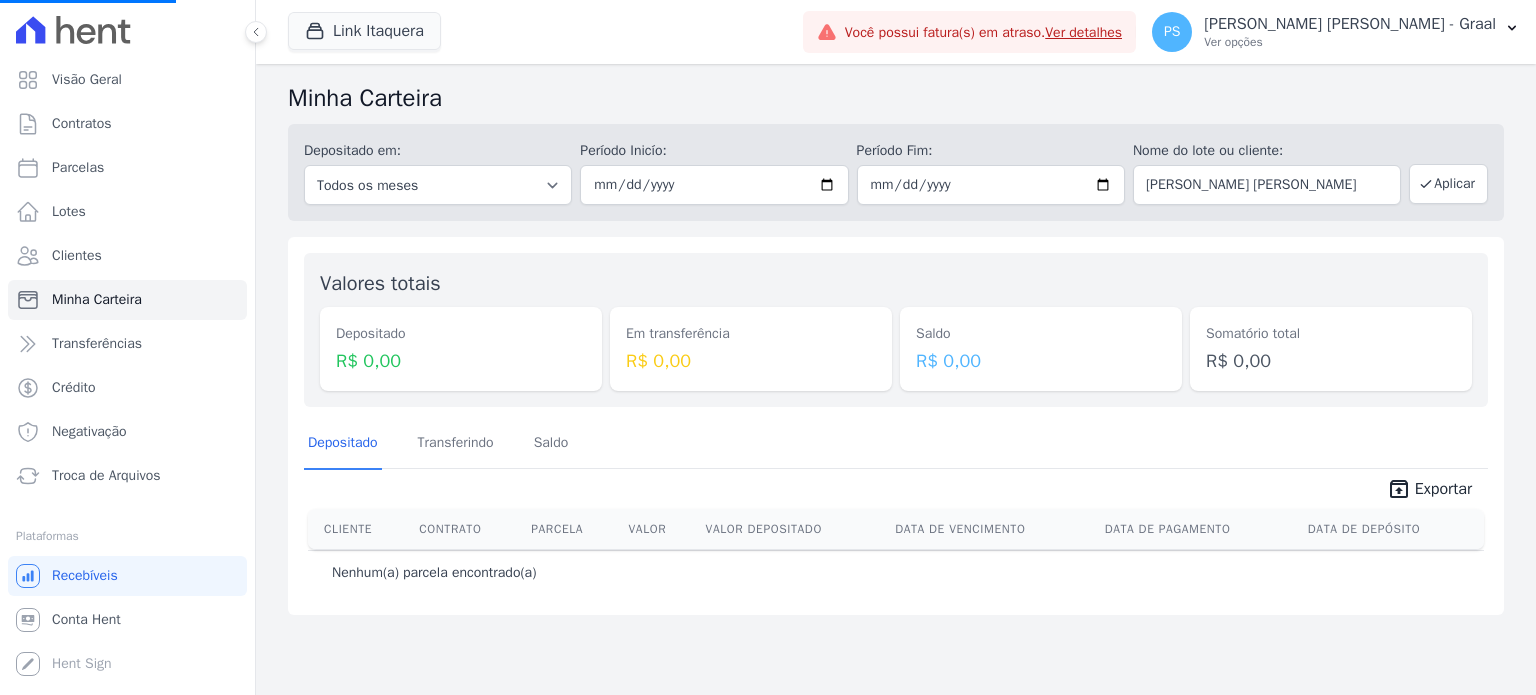 select 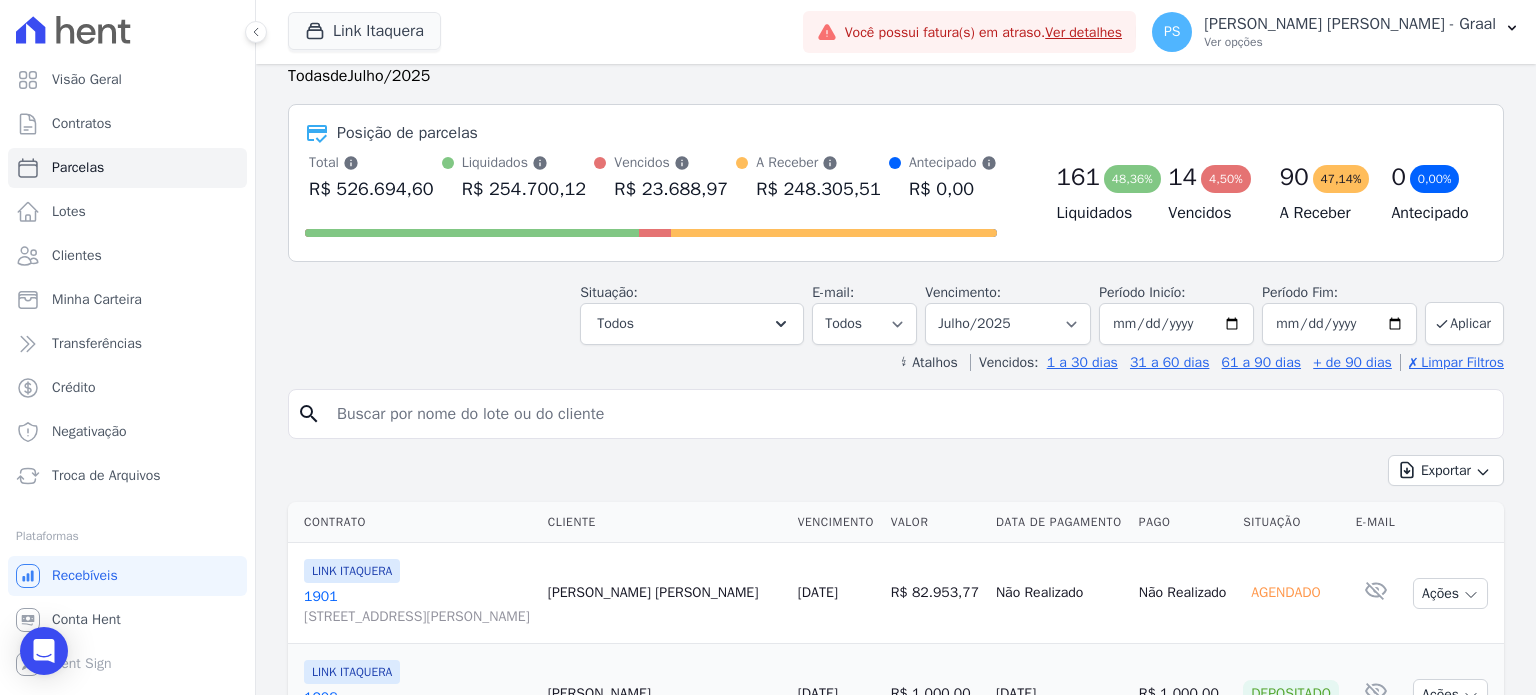 scroll, scrollTop: 200, scrollLeft: 0, axis: vertical 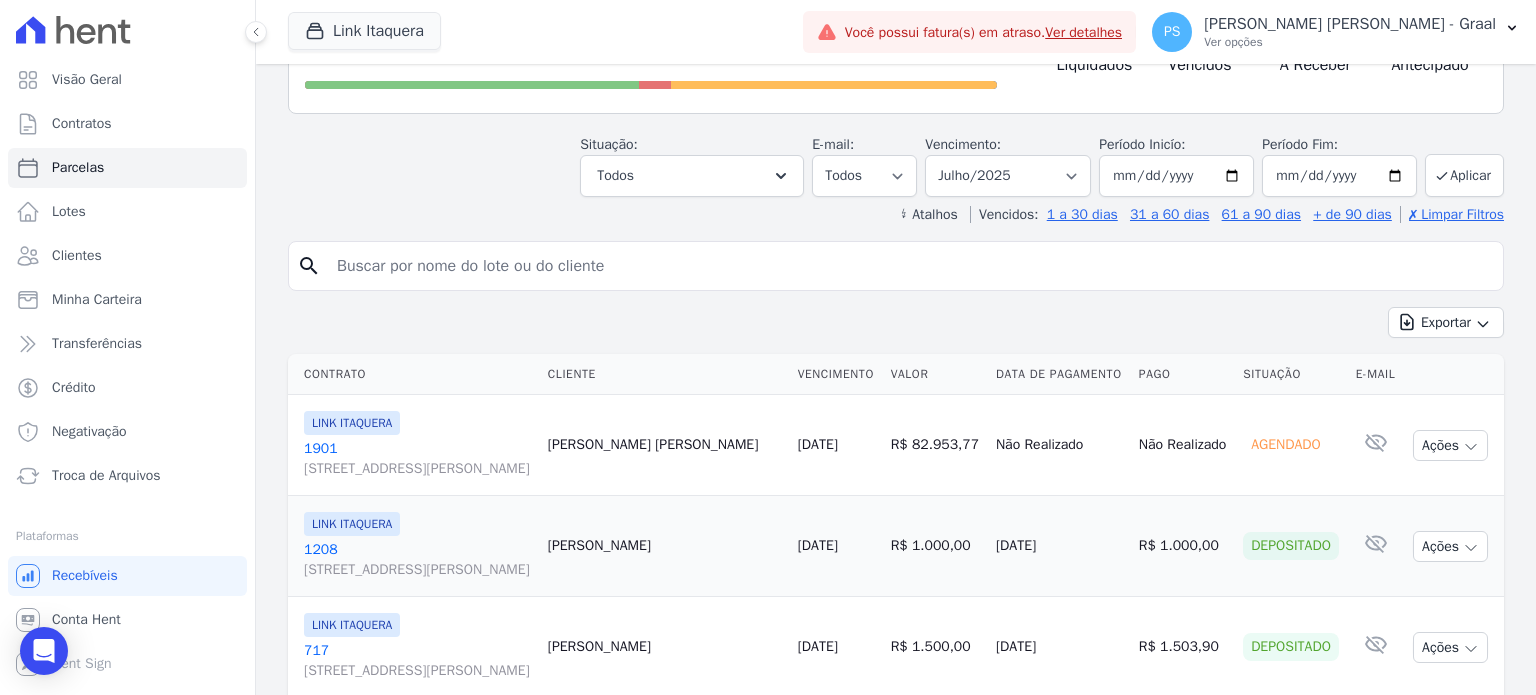 click at bounding box center [910, 266] 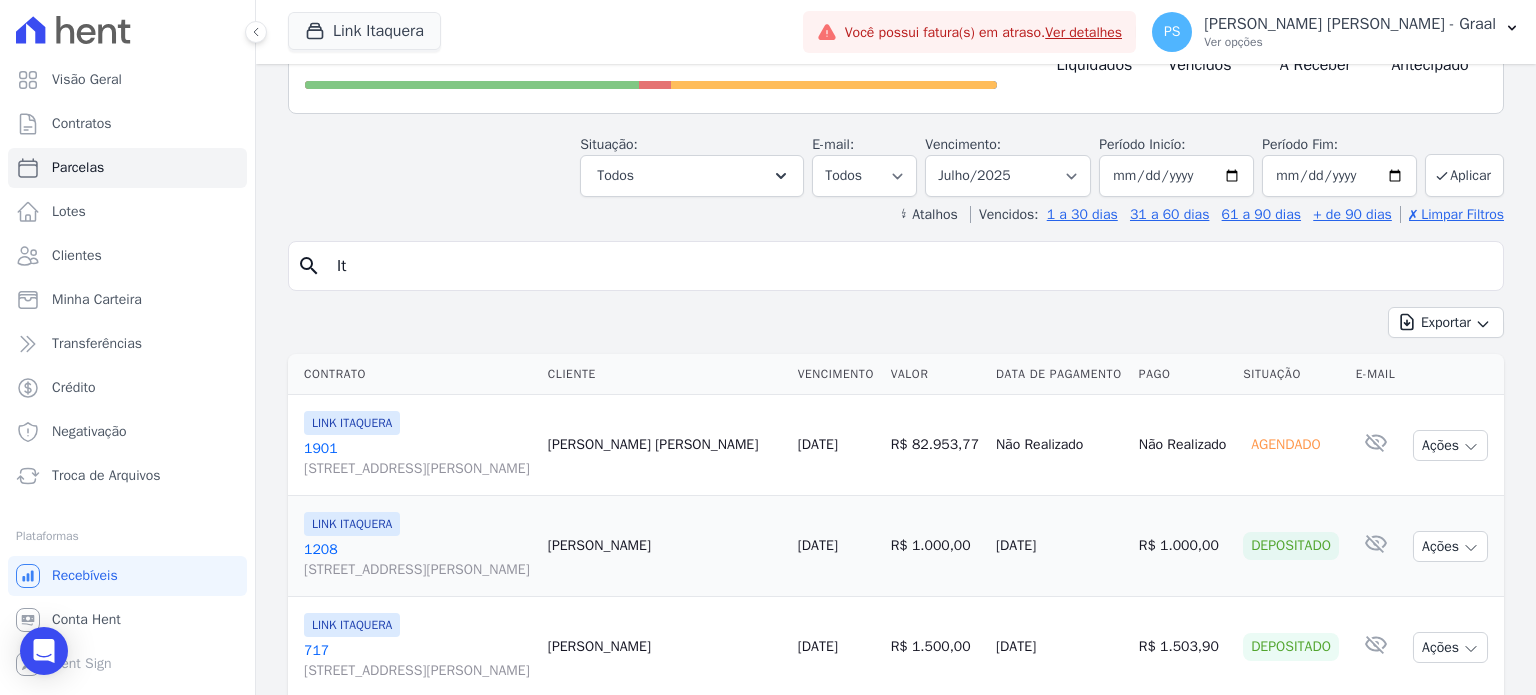 type on "I" 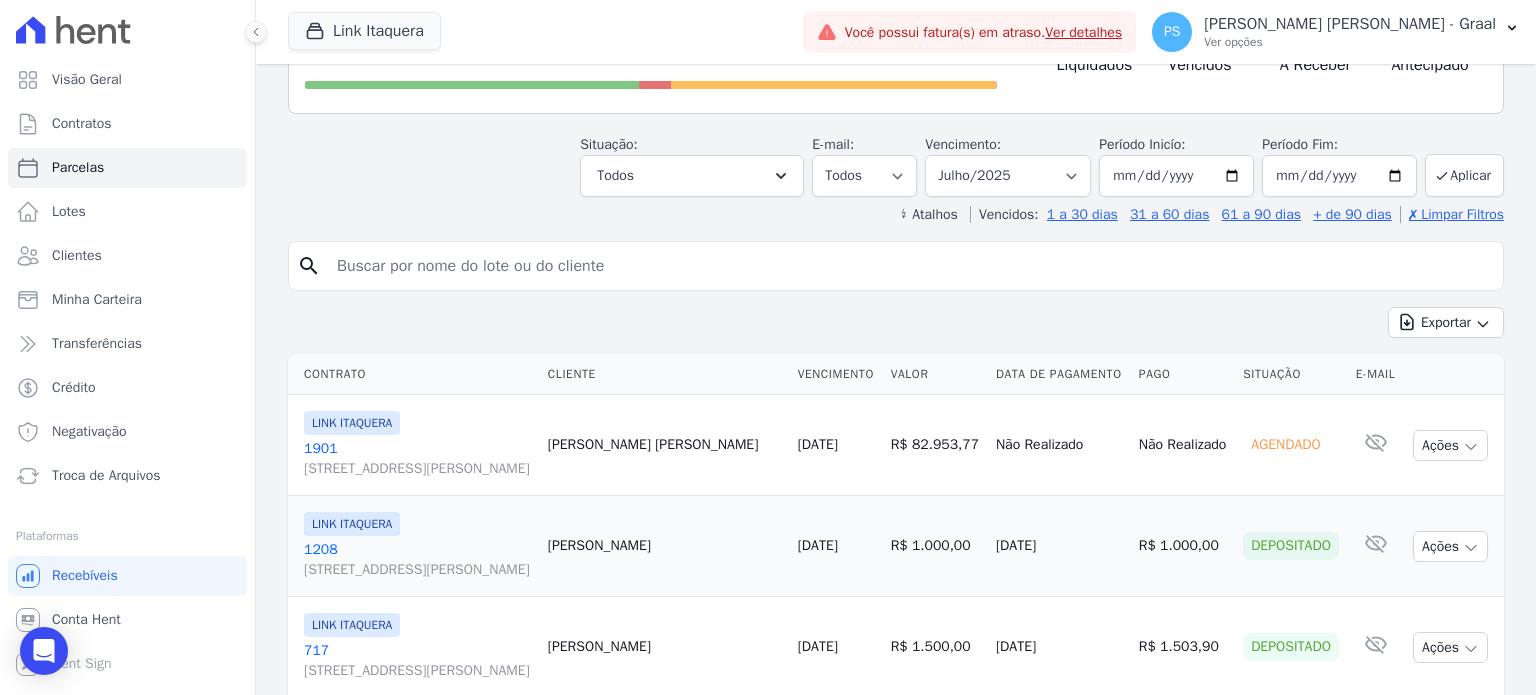 paste on "[PERSON_NAME] [PERSON_NAME]" 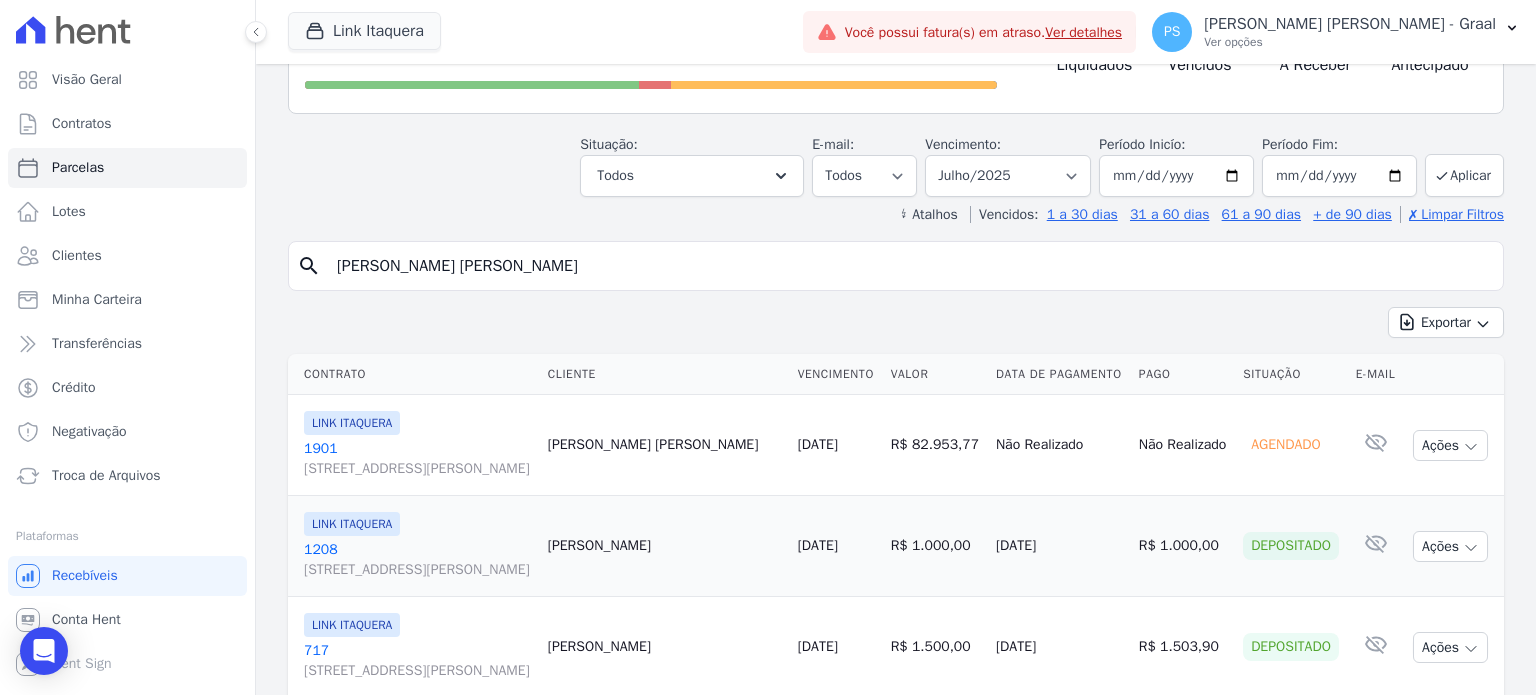 type on "[PERSON_NAME] [PERSON_NAME]" 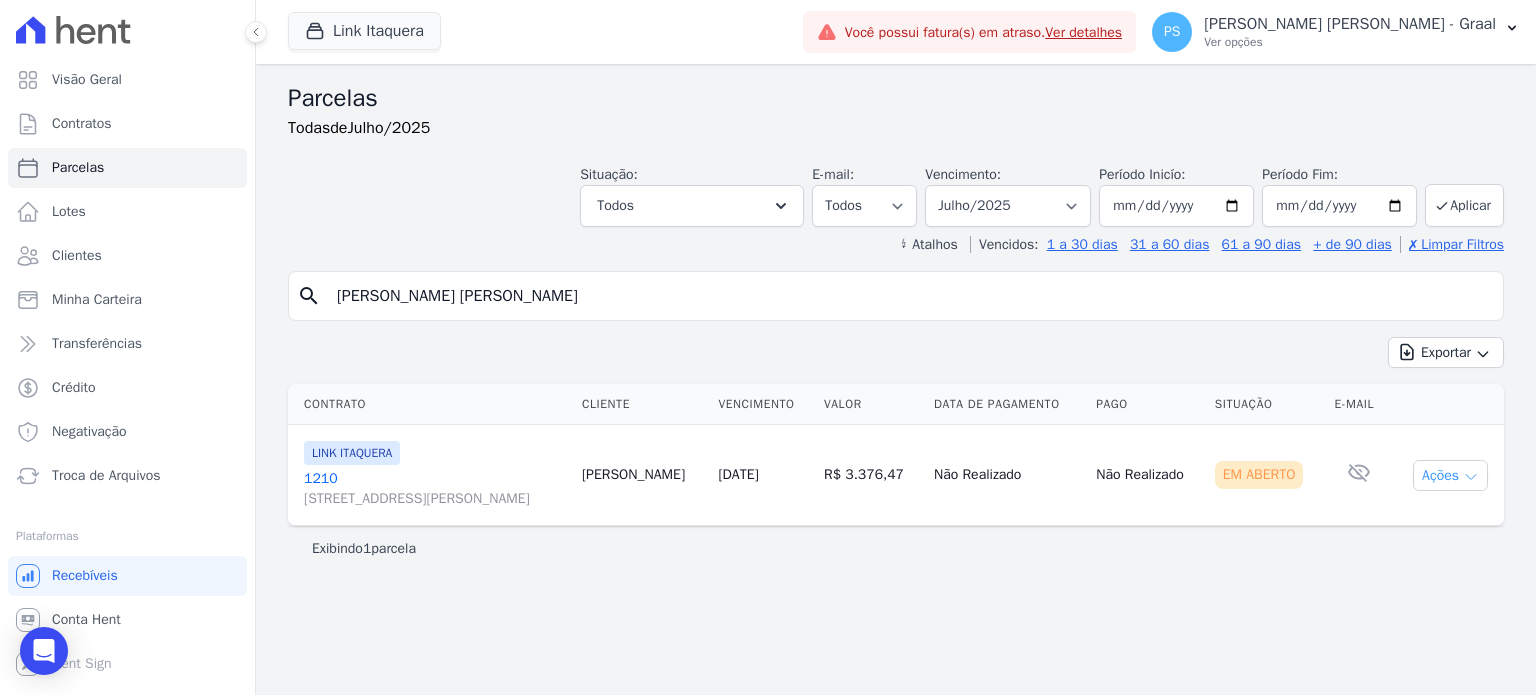 click on "Ações" at bounding box center [1450, 475] 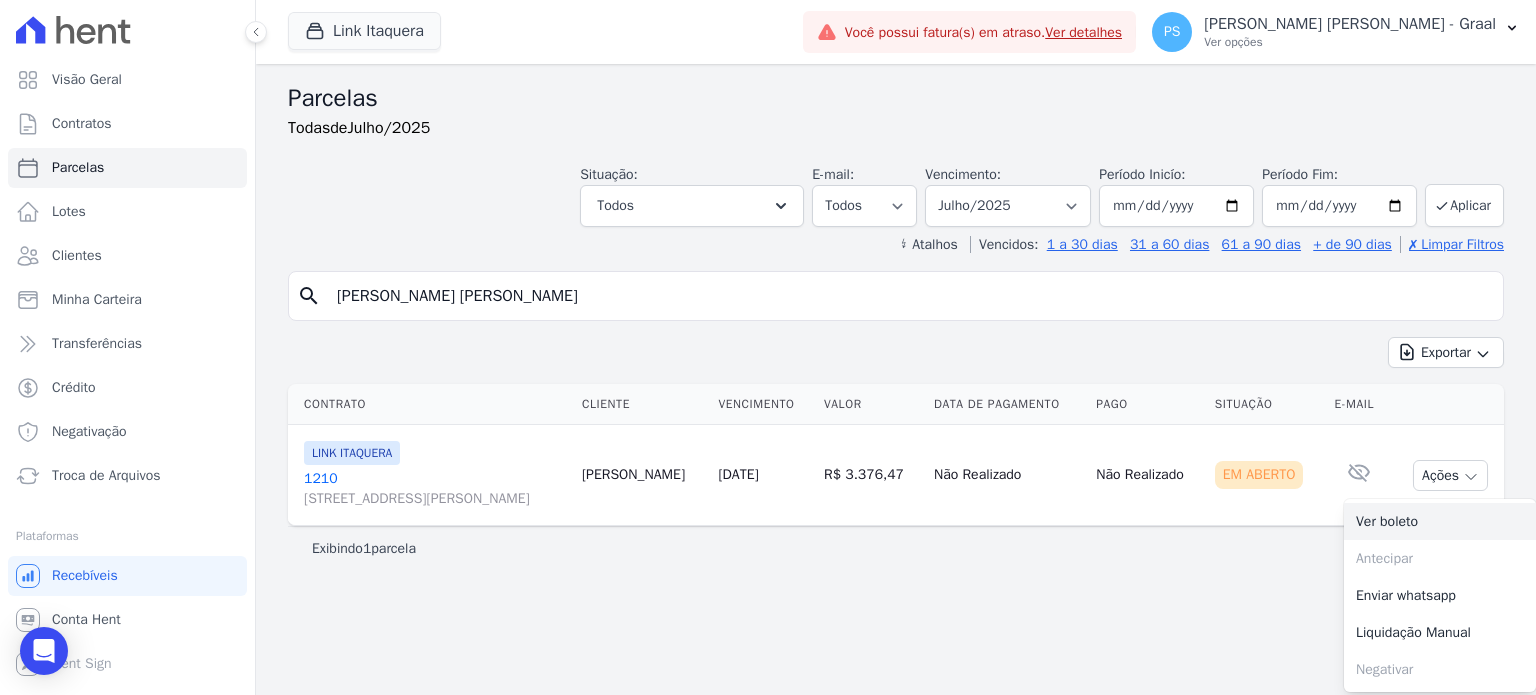 click on "Ver boleto" at bounding box center [1440, 521] 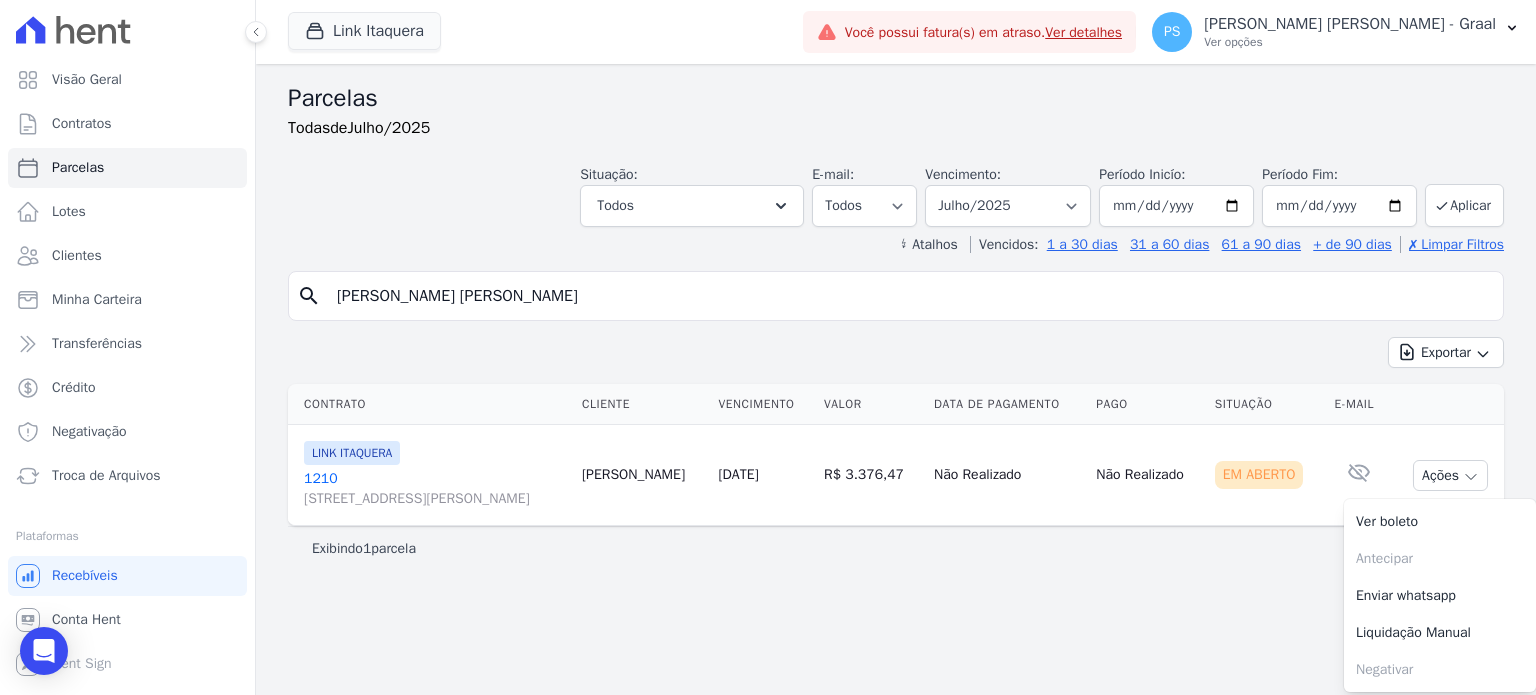 drag, startPoint x: 472, startPoint y: 304, endPoint x: -94, endPoint y: 333, distance: 566.74243 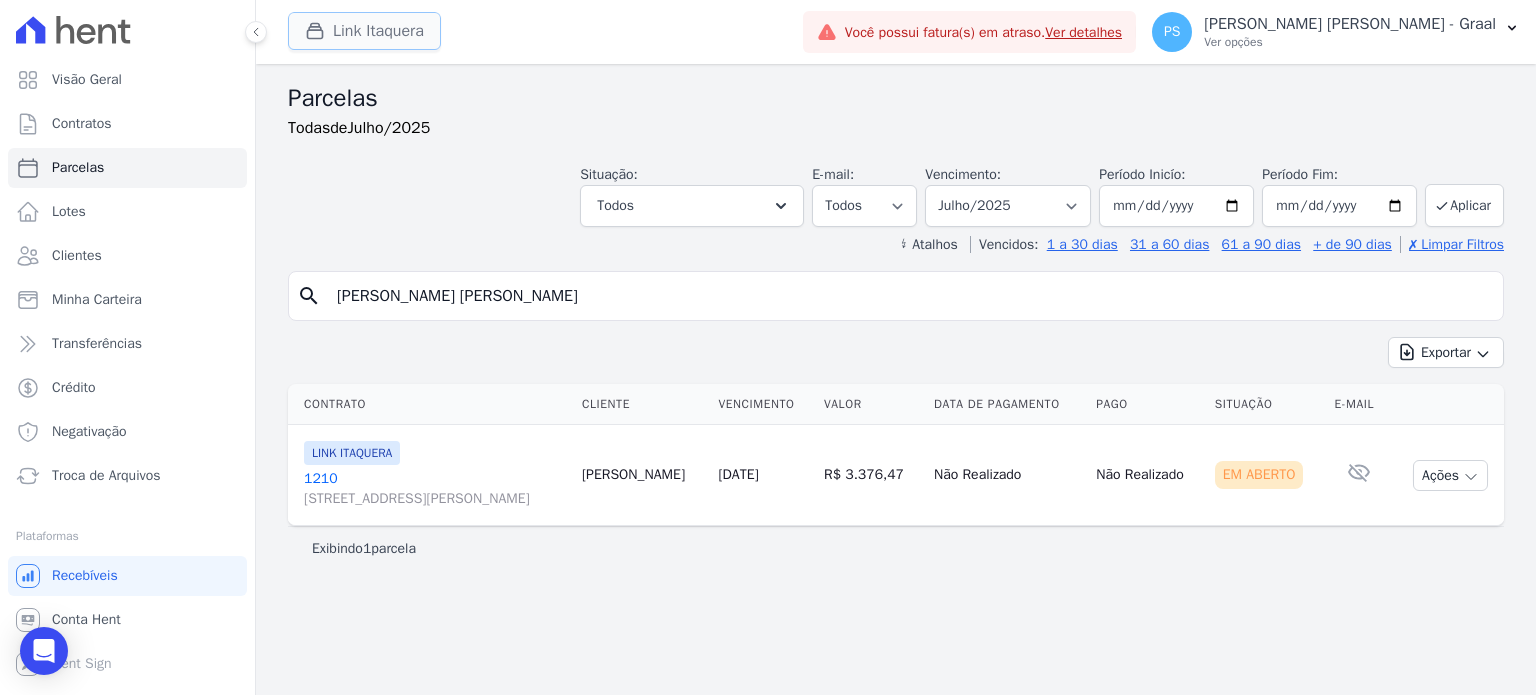 click on "Link Itaquera" at bounding box center (364, 31) 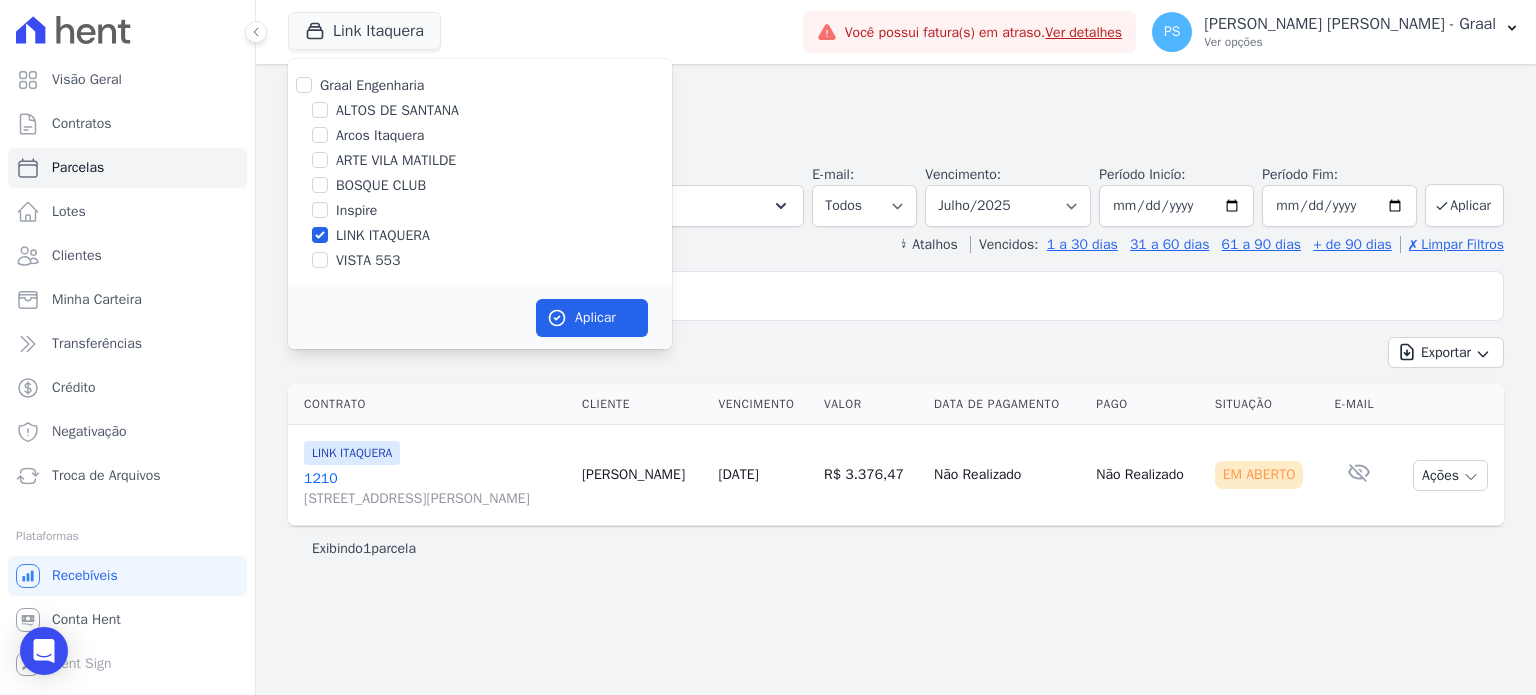 click on "LINK ITAQUERA" at bounding box center [383, 235] 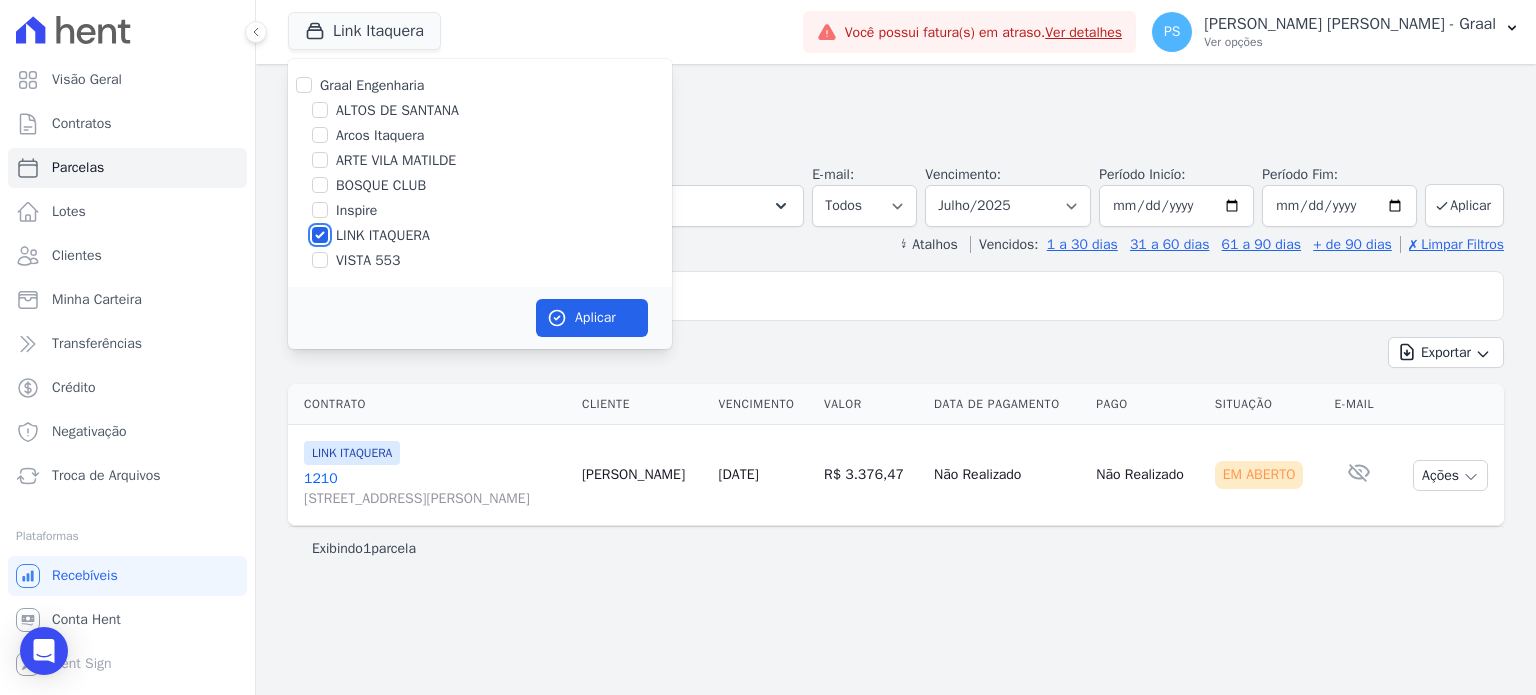 click on "LINK ITAQUERA" at bounding box center [320, 235] 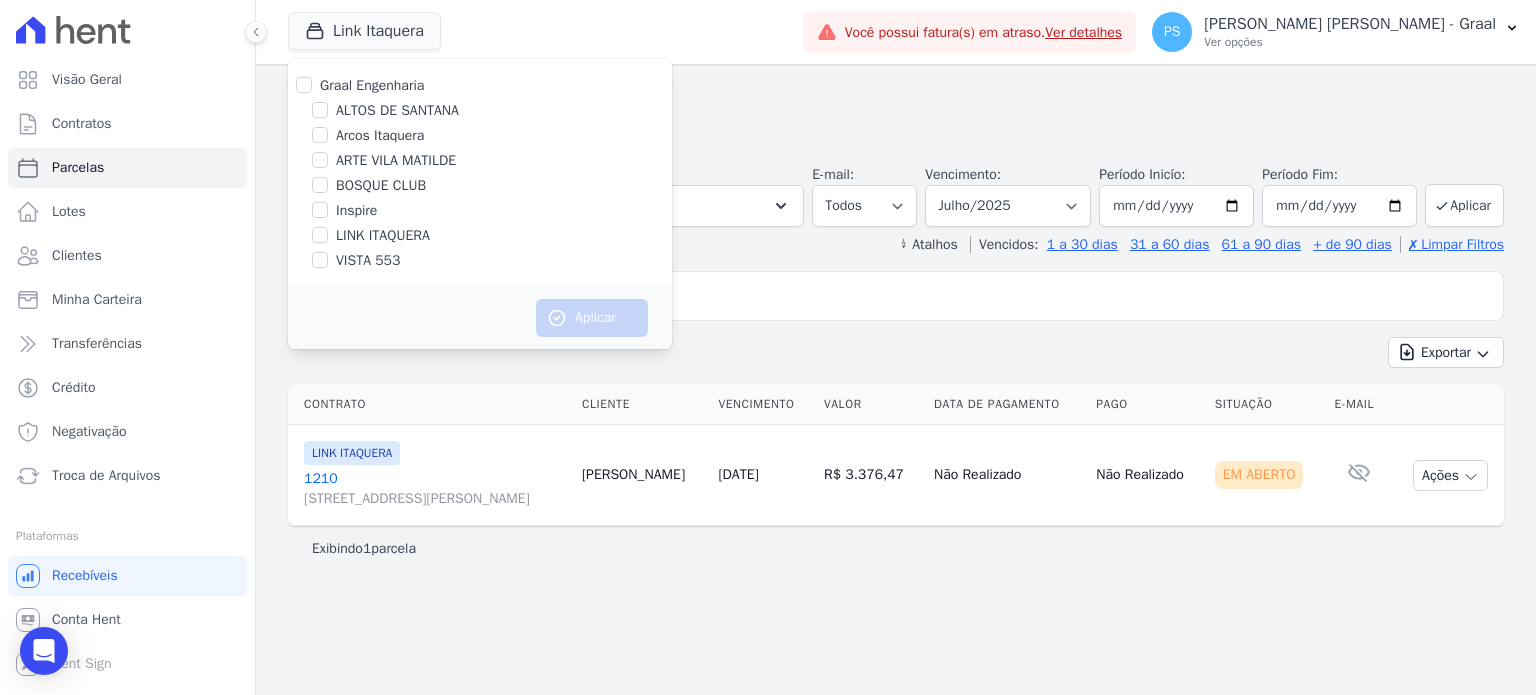 click on "BOSQUE CLUB" at bounding box center [381, 185] 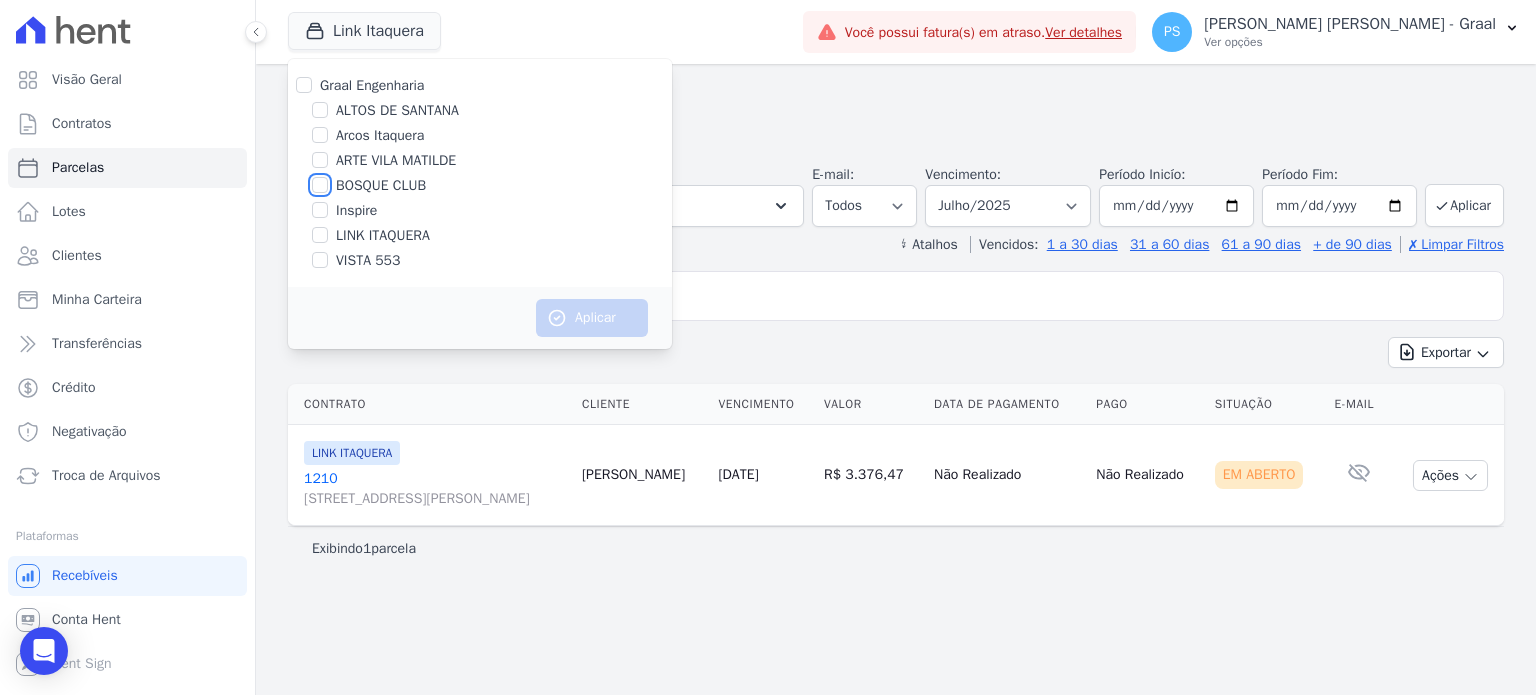 click on "BOSQUE CLUB" at bounding box center (320, 185) 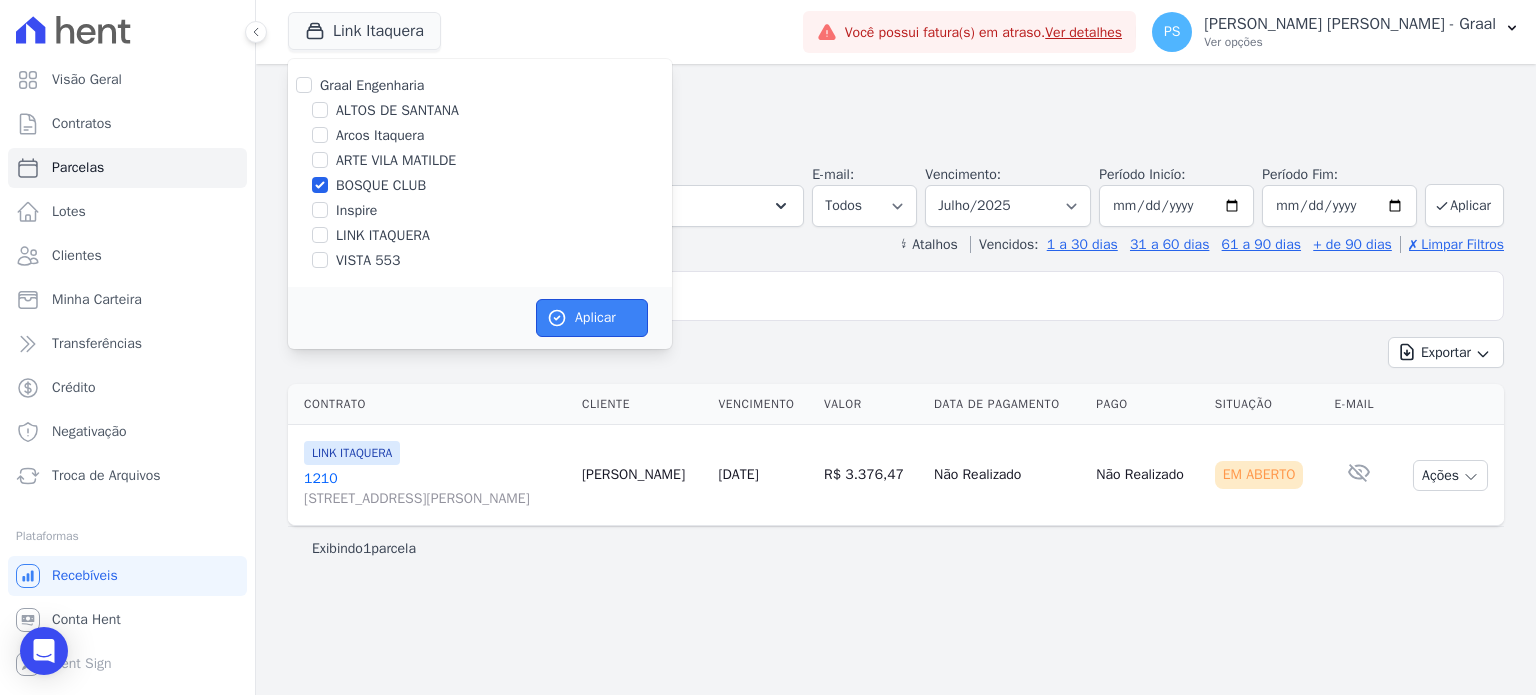 click on "Aplicar" at bounding box center [592, 318] 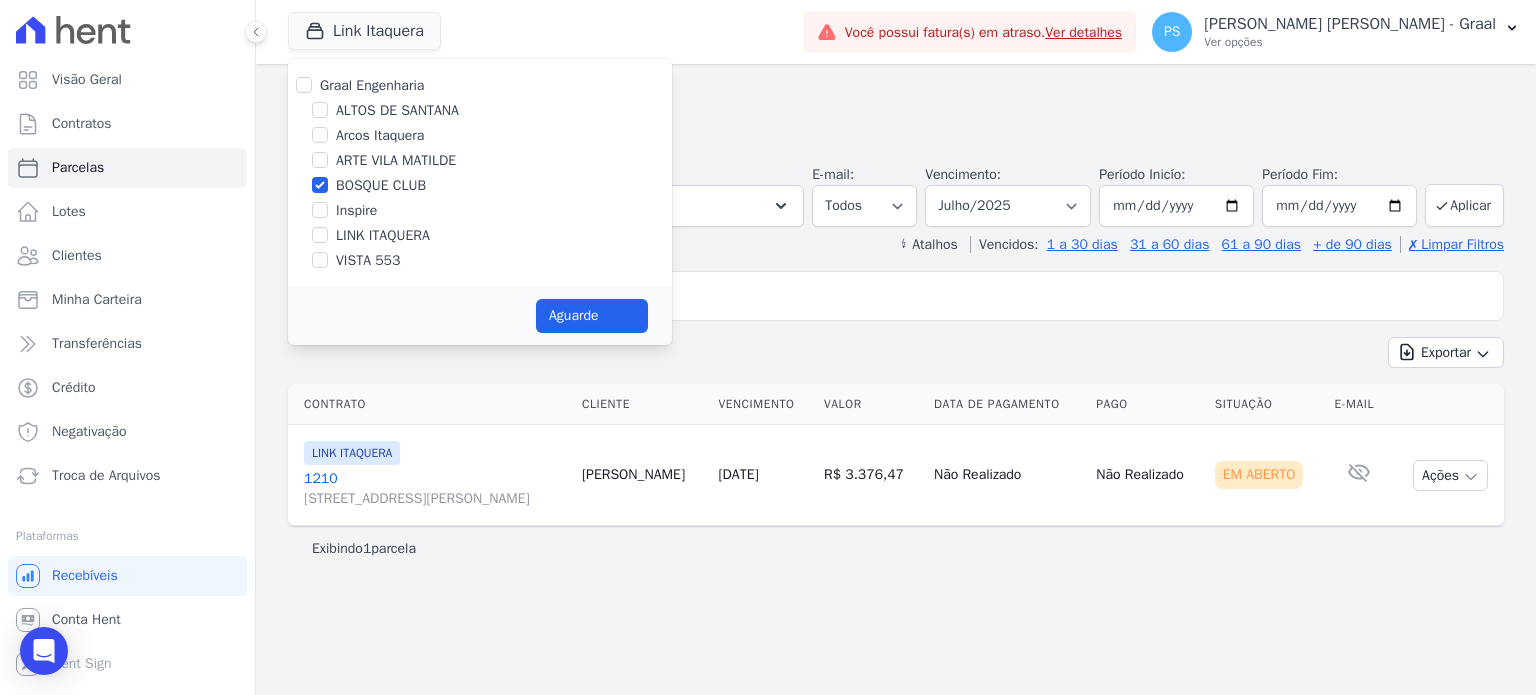 select 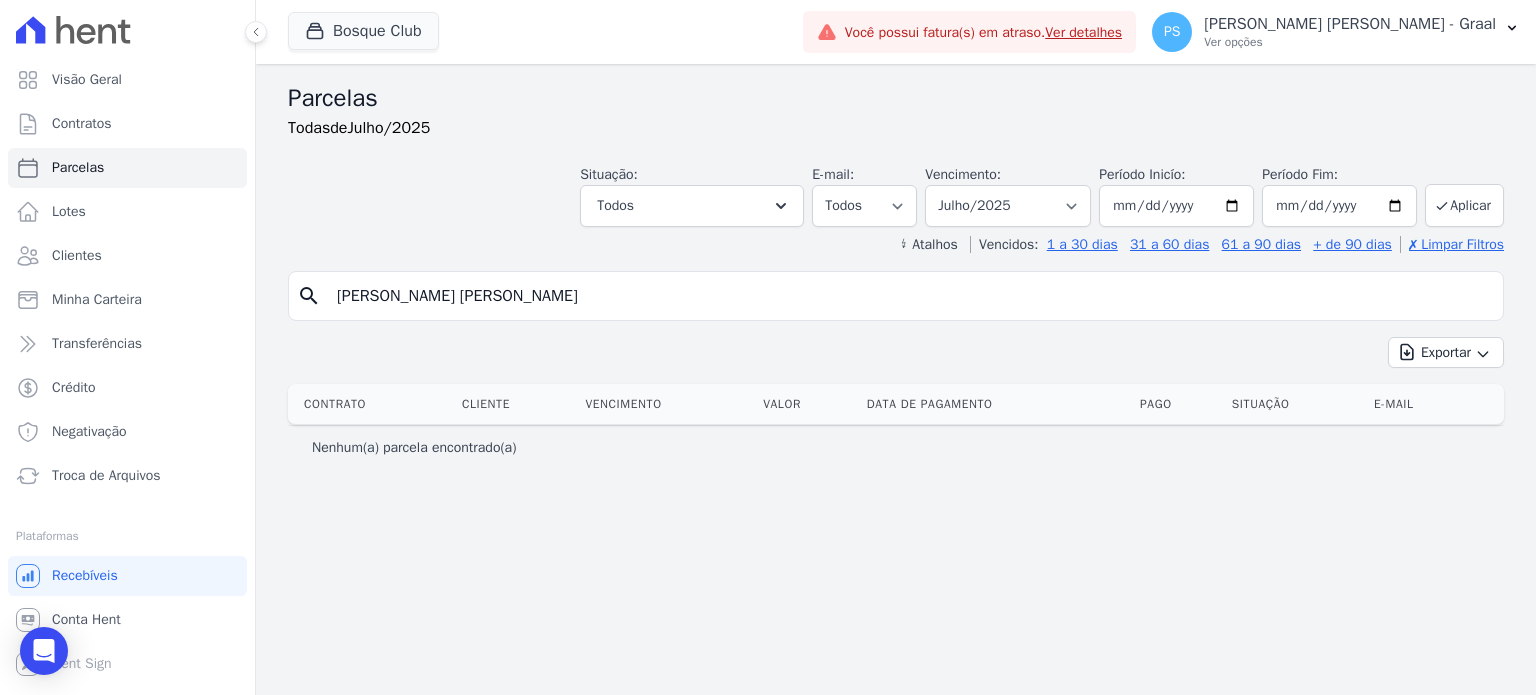 drag, startPoint x: 391, startPoint y: 297, endPoint x: -37, endPoint y: 309, distance: 428.16818 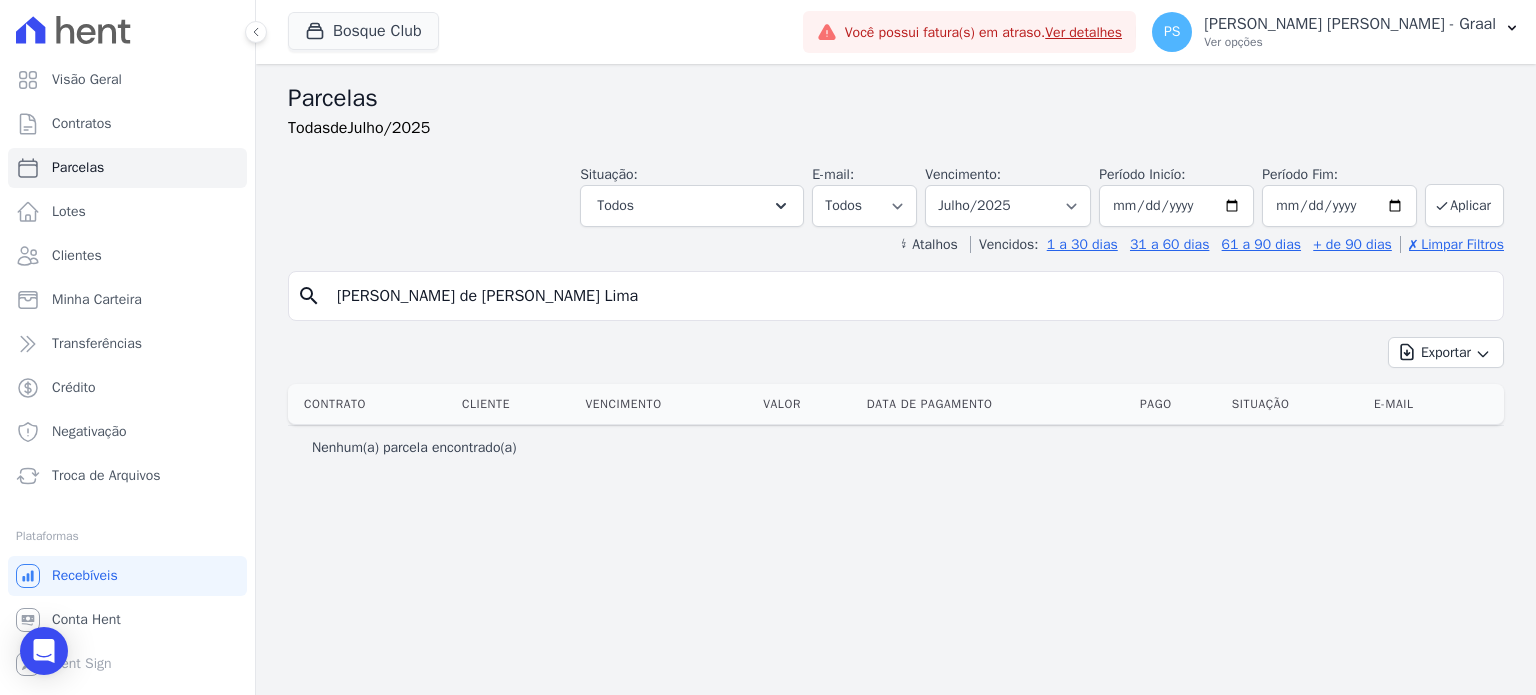 type on "[PERSON_NAME] de [PERSON_NAME] Lima" 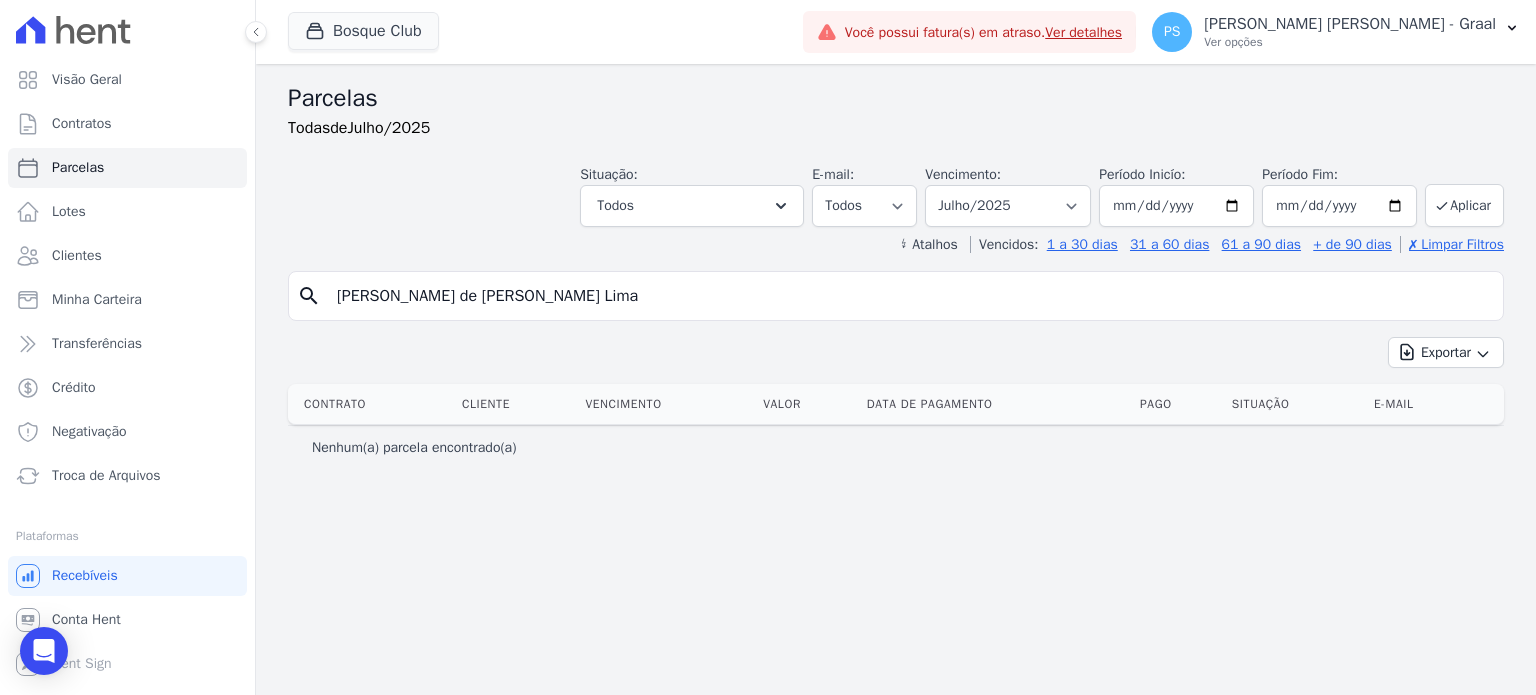 select 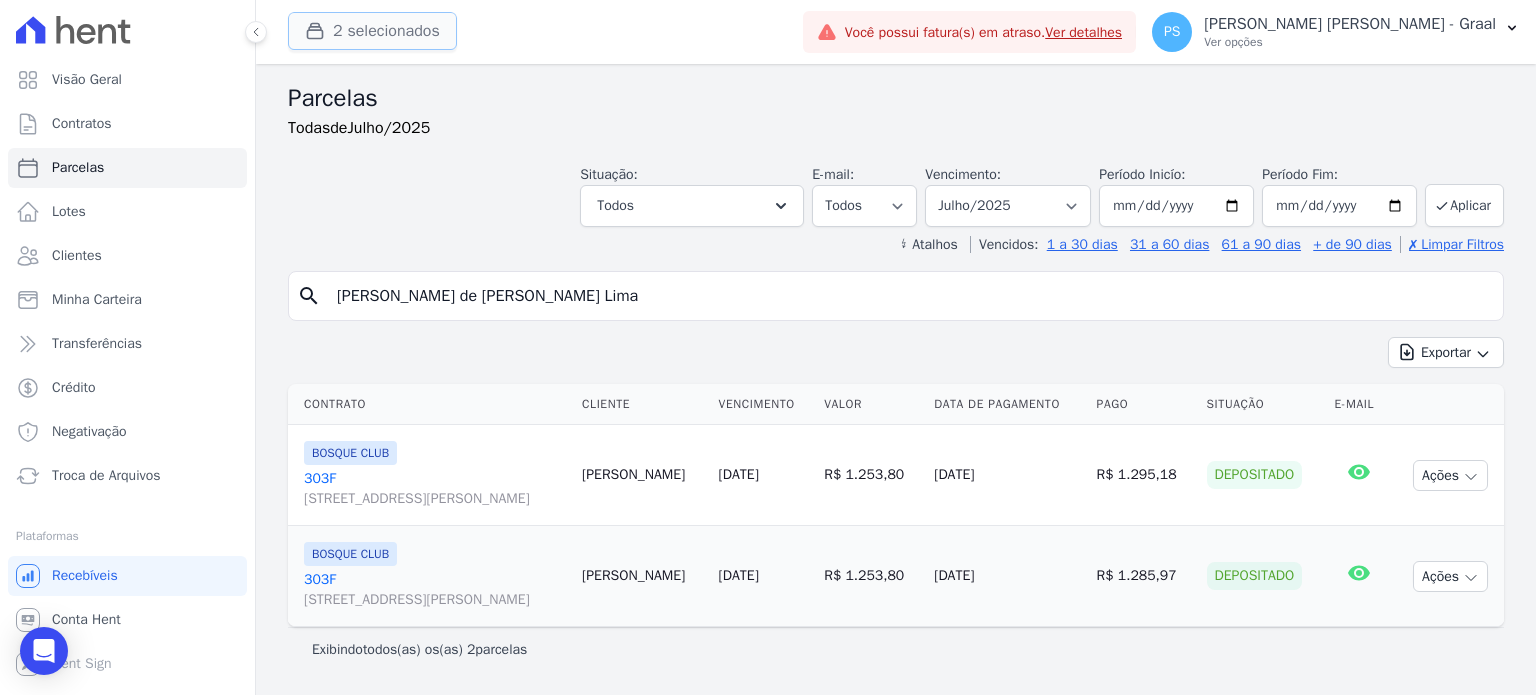 click on "2 selecionados" at bounding box center [372, 31] 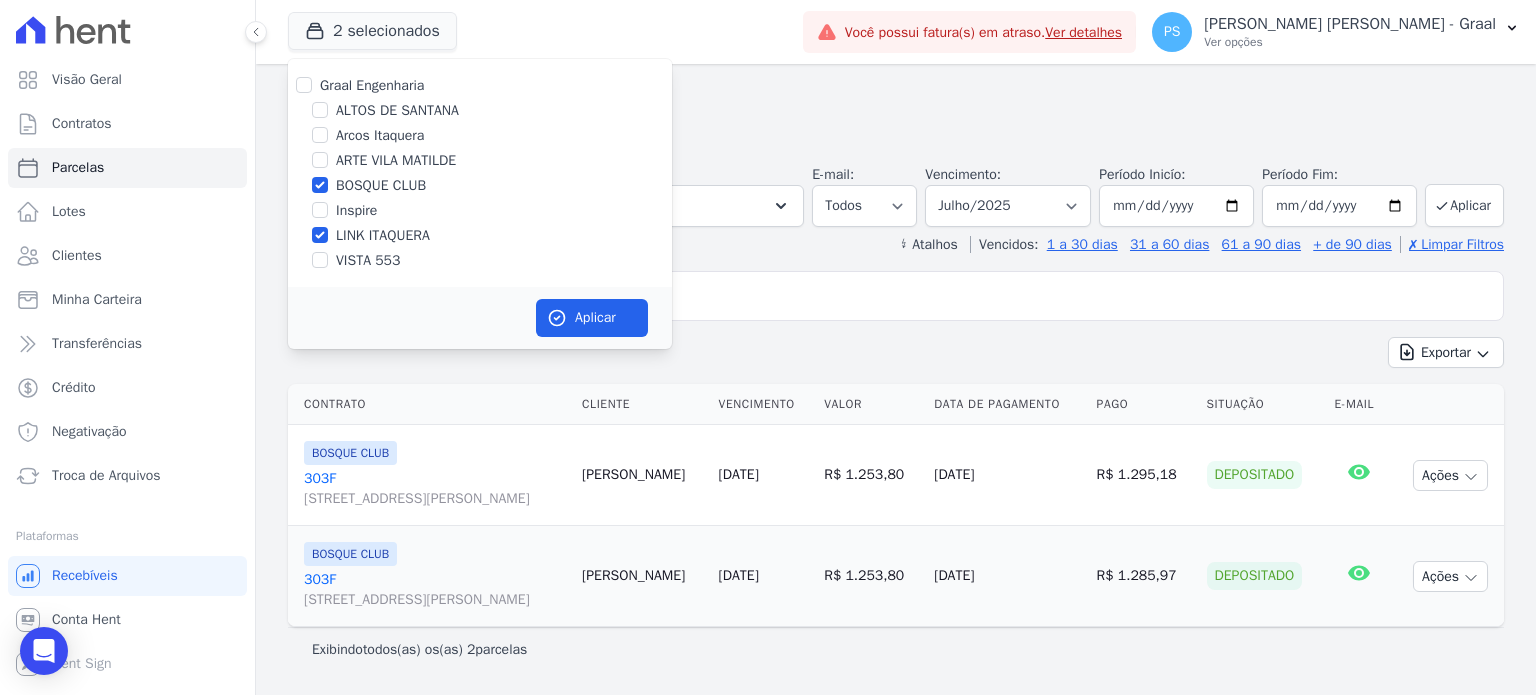 click on "Graal Engenharia
[GEOGRAPHIC_DATA][PERSON_NAME] Itaquera
ARTE [GEOGRAPHIC_DATA][PERSON_NAME] CLUB
Inspire
LINK [GEOGRAPHIC_DATA]" at bounding box center [480, 173] 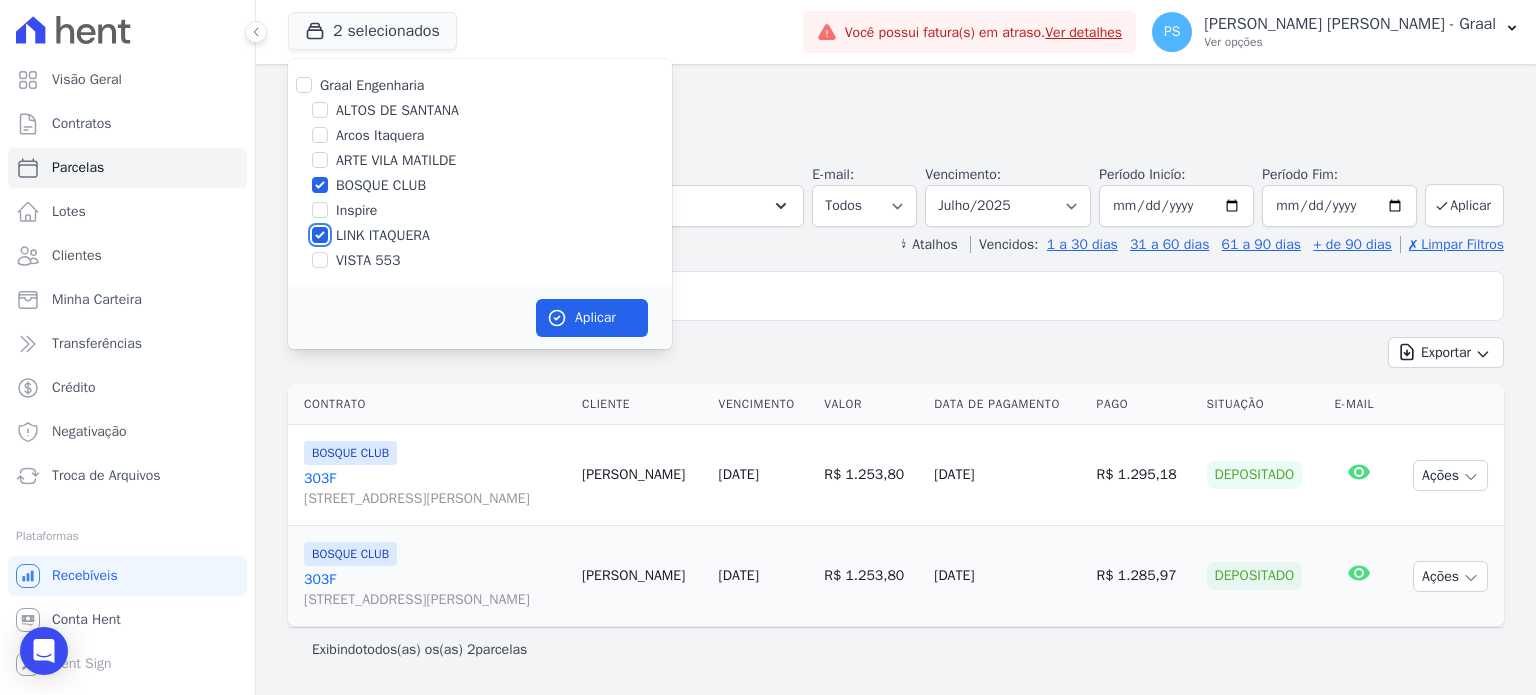 click on "LINK ITAQUERA" at bounding box center (320, 235) 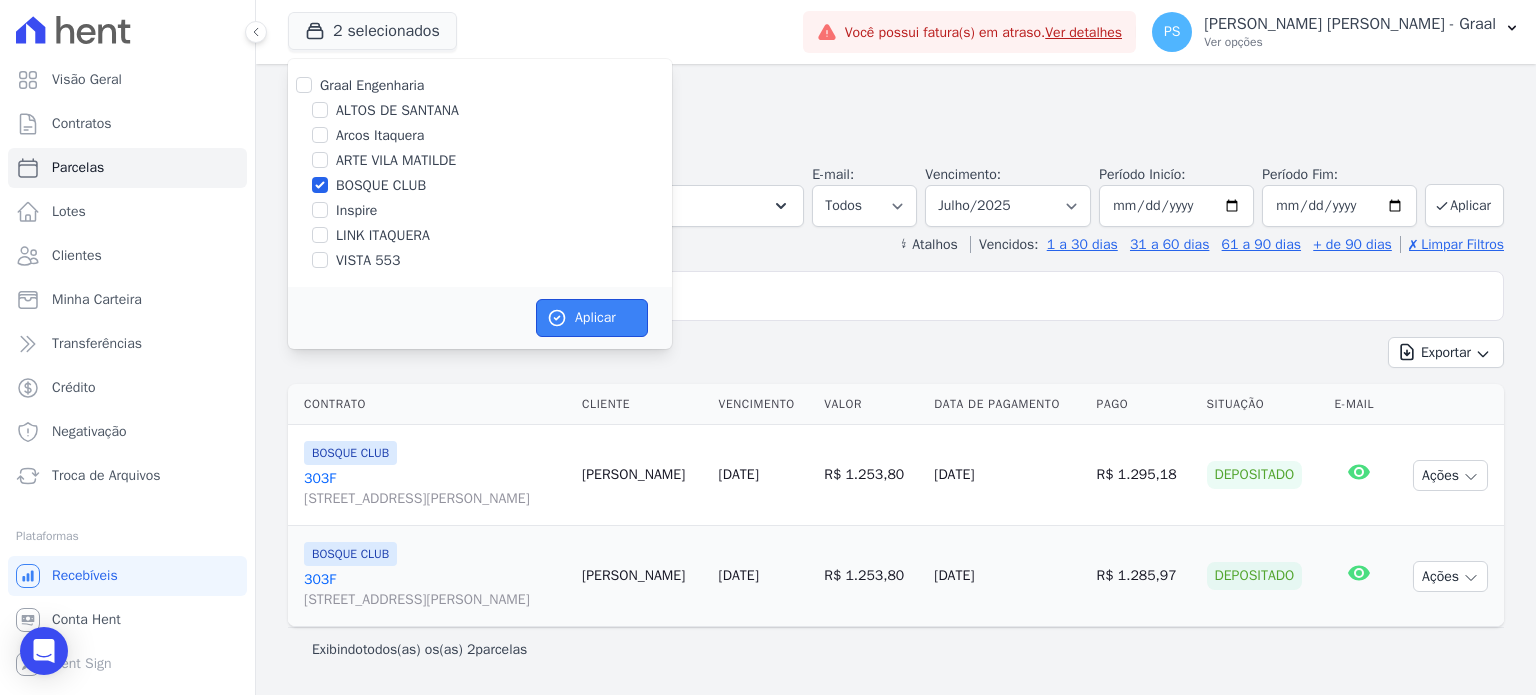 click on "Aplicar" at bounding box center (592, 318) 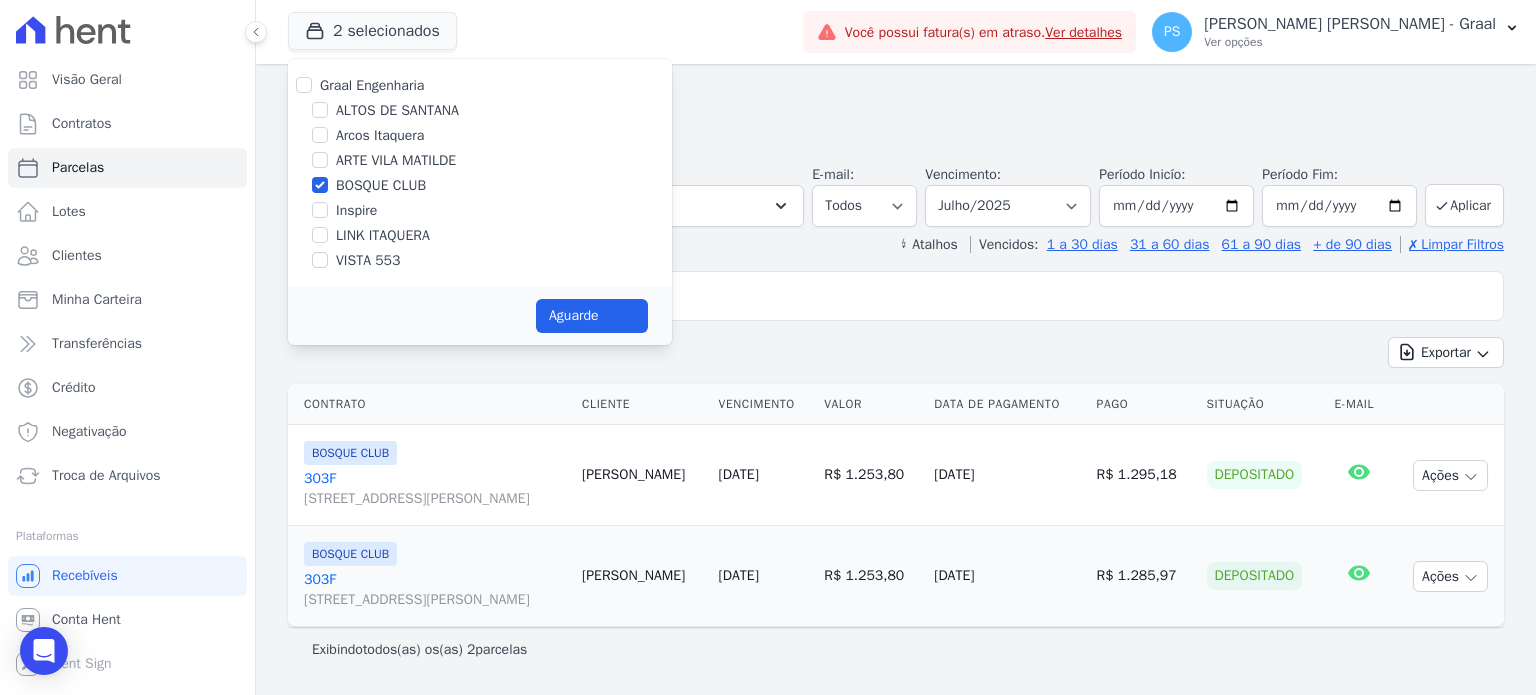 select 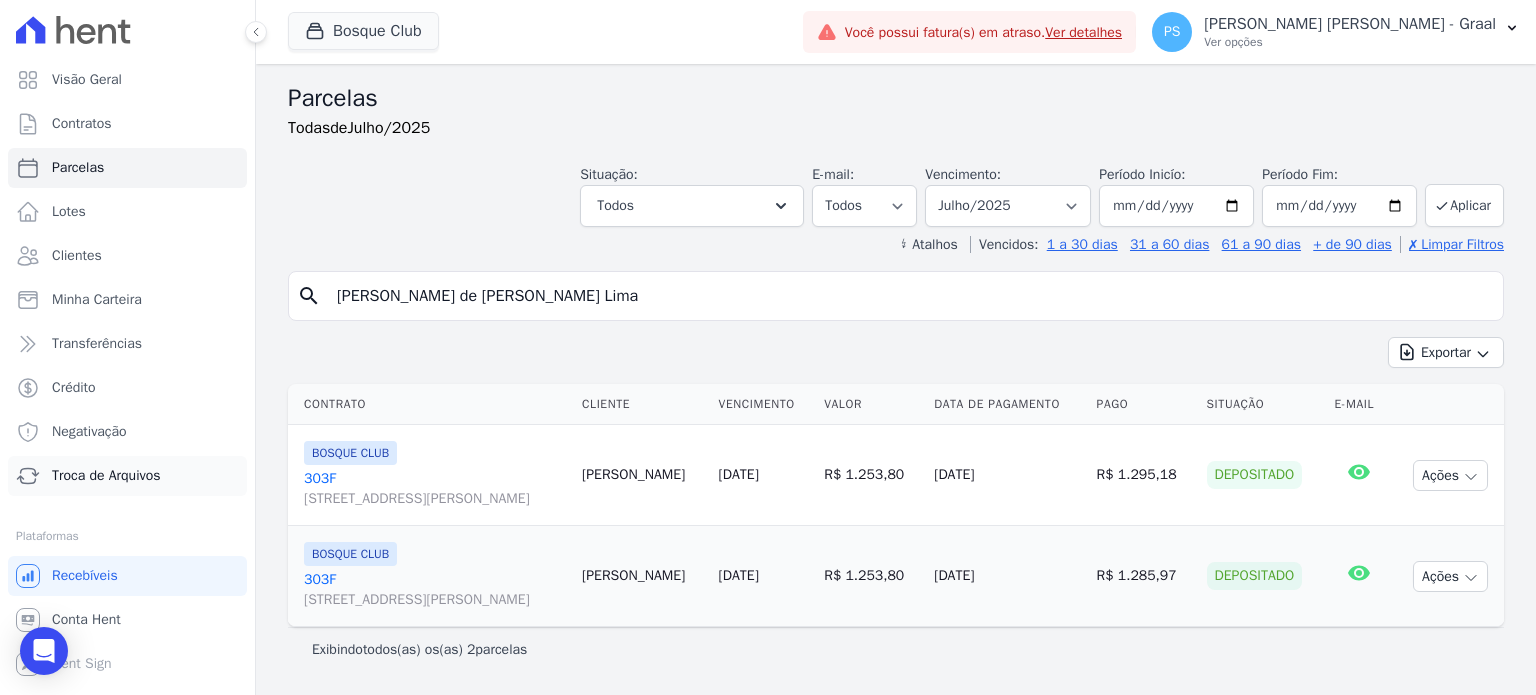 click on "Troca de Arquivos" at bounding box center [106, 476] 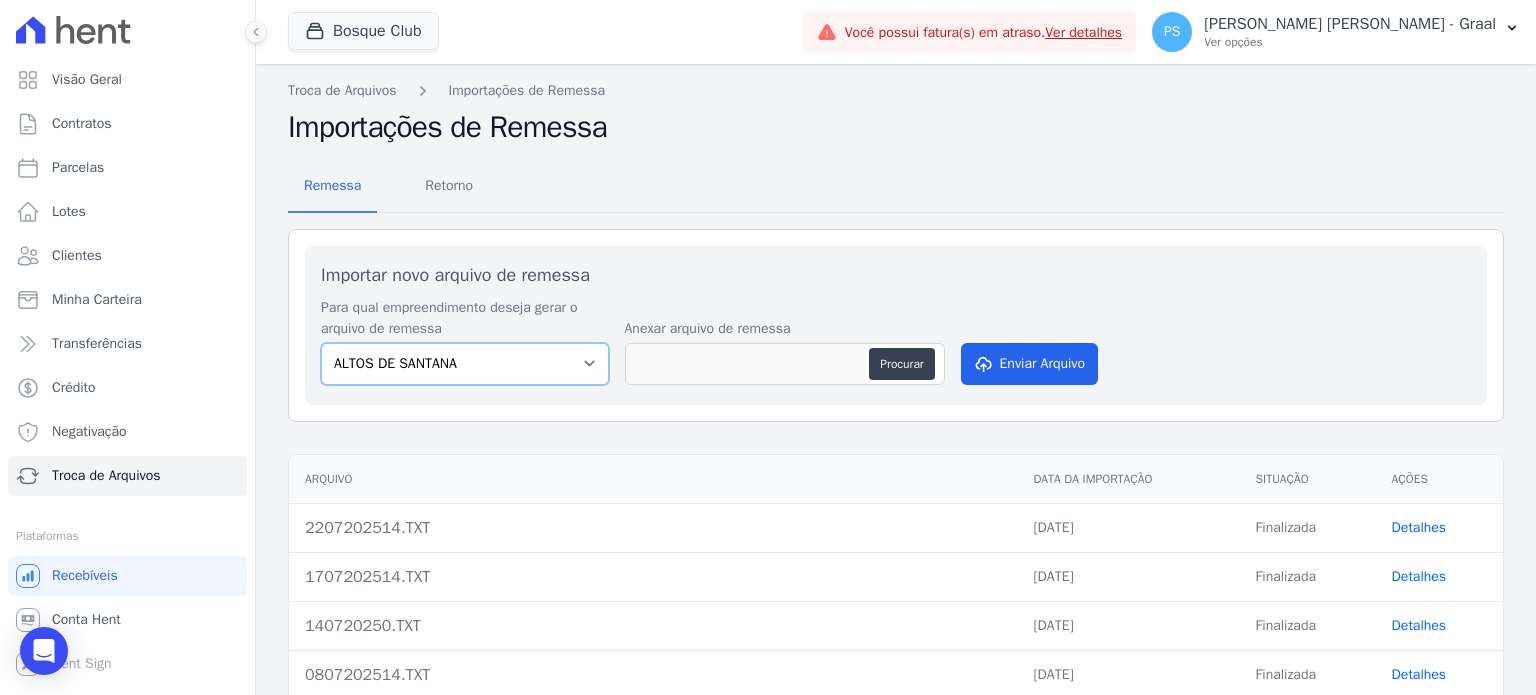 click on "ALTOS DE [PERSON_NAME] Itaquera
ARTE VILA [PERSON_NAME] CLUB
Inspire
LINK [GEOGRAPHIC_DATA] 553" at bounding box center [465, 364] 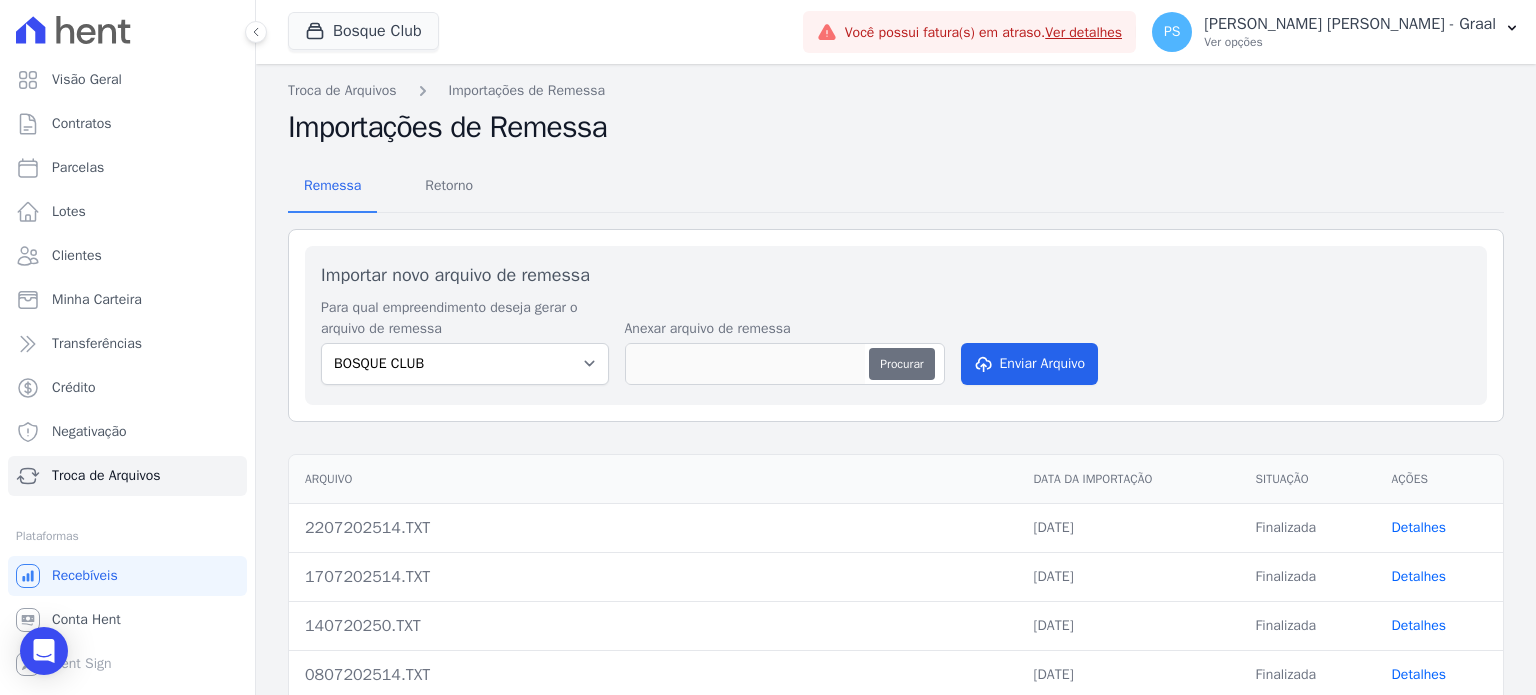 click on "Procurar" at bounding box center [901, 364] 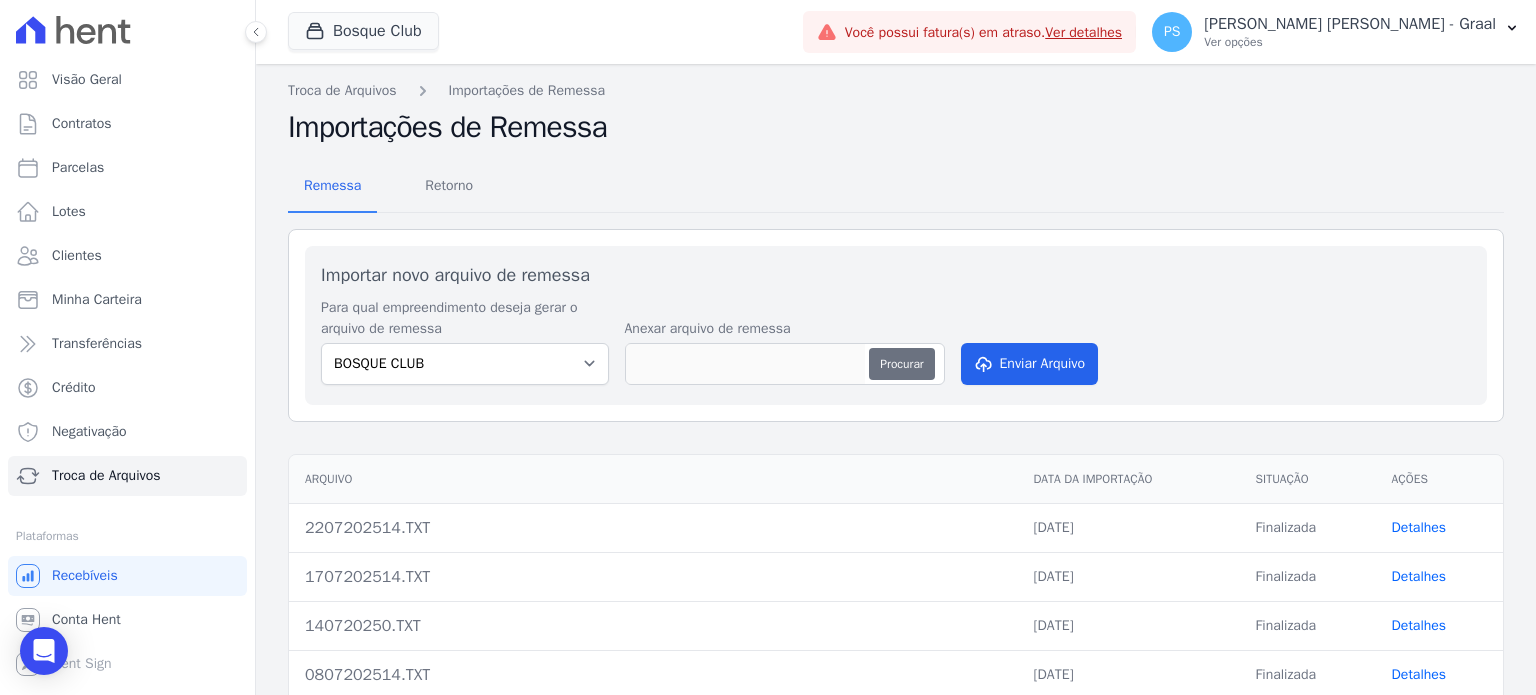 type on "2207202514 (1).TXT" 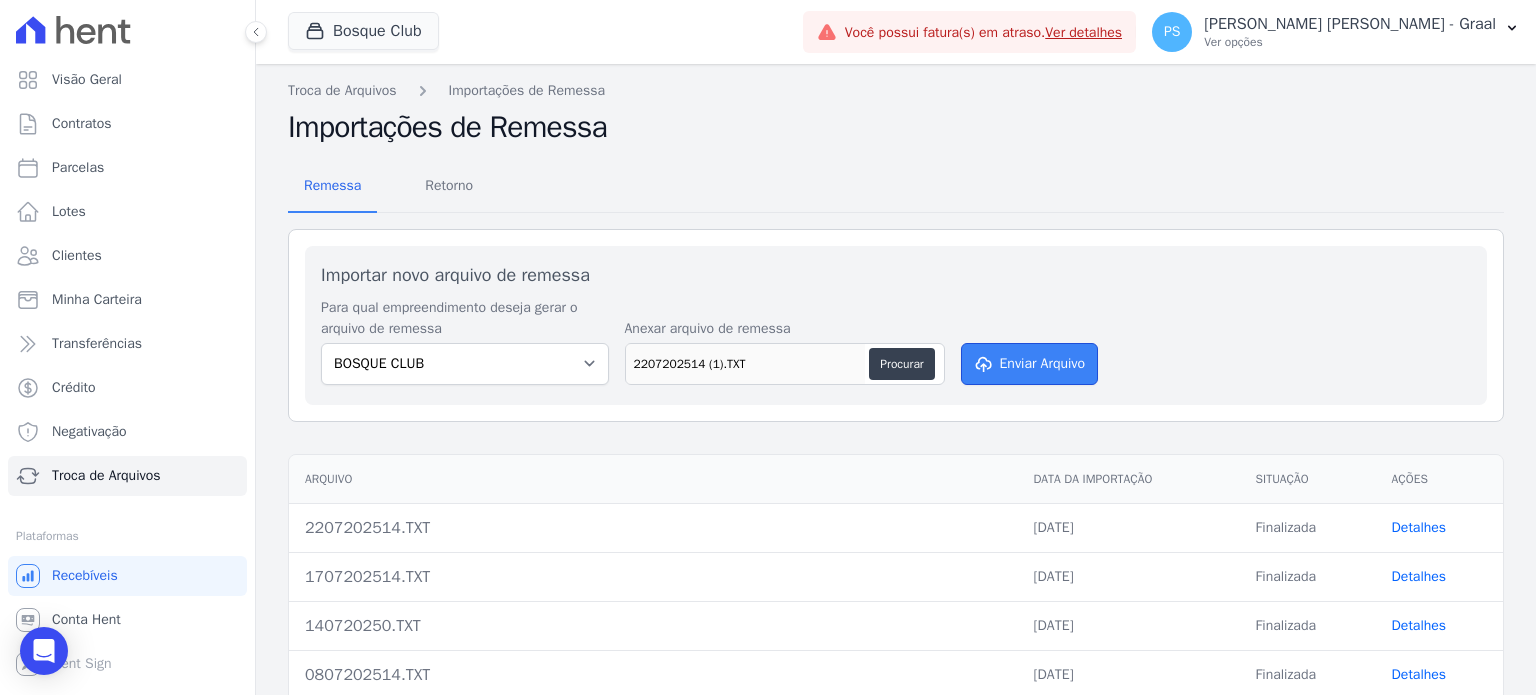 click on "Enviar Arquivo" at bounding box center (1030, 364) 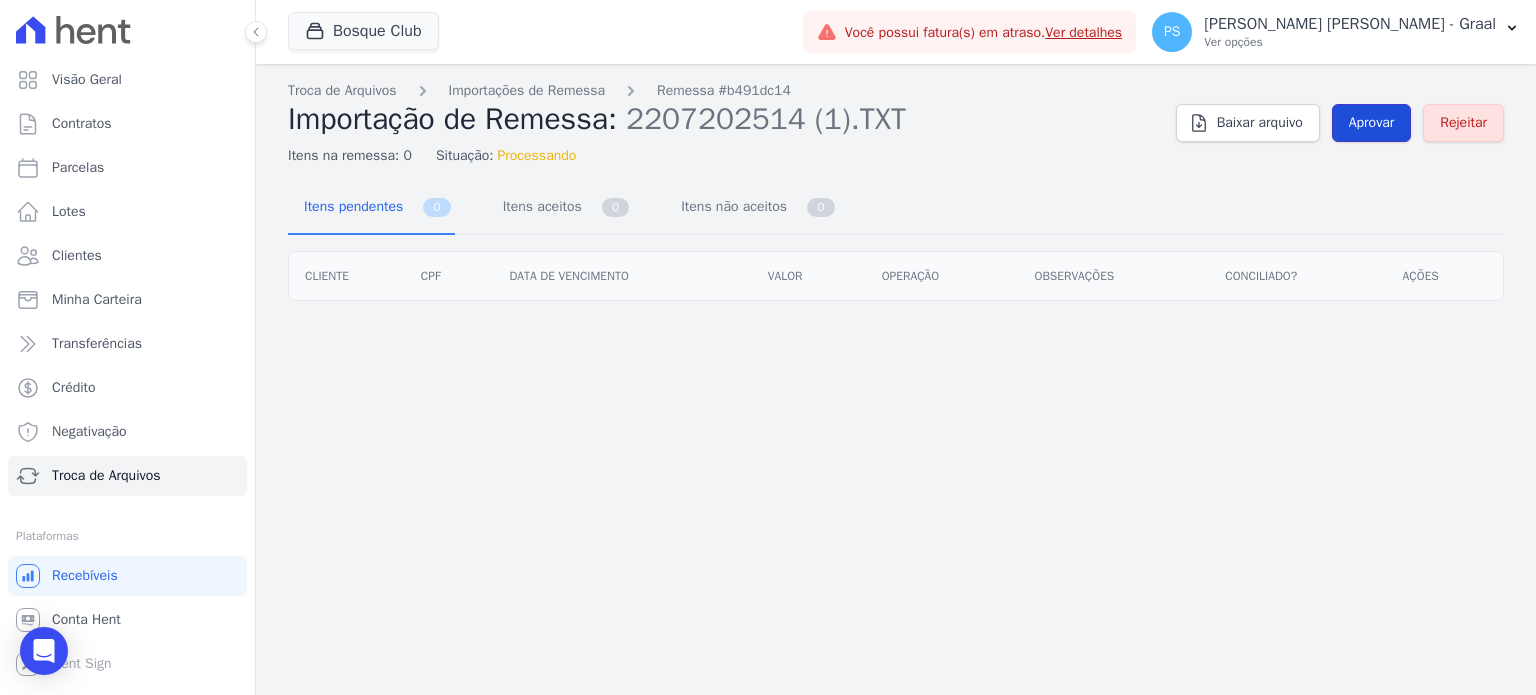 click on "Aprovar" at bounding box center (1372, 123) 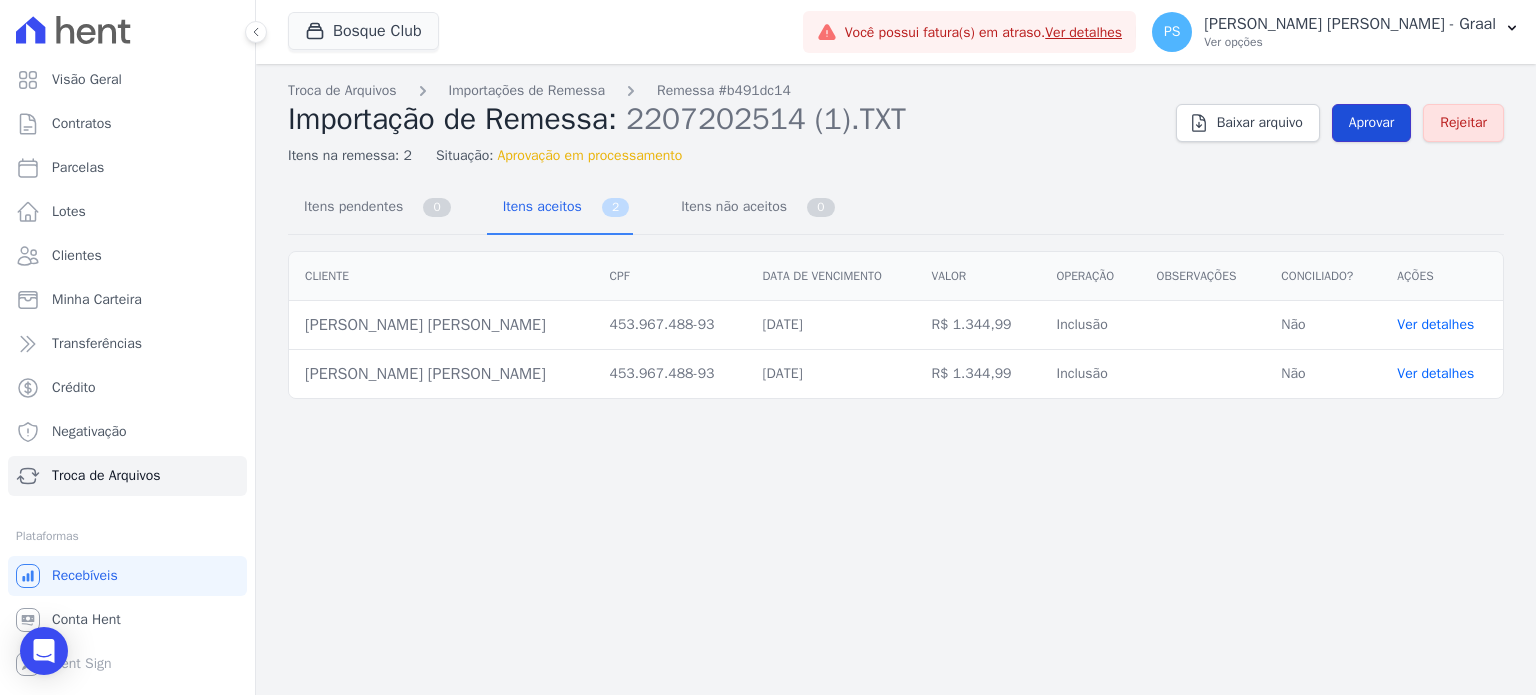 click on "Aprovar" at bounding box center (1372, 123) 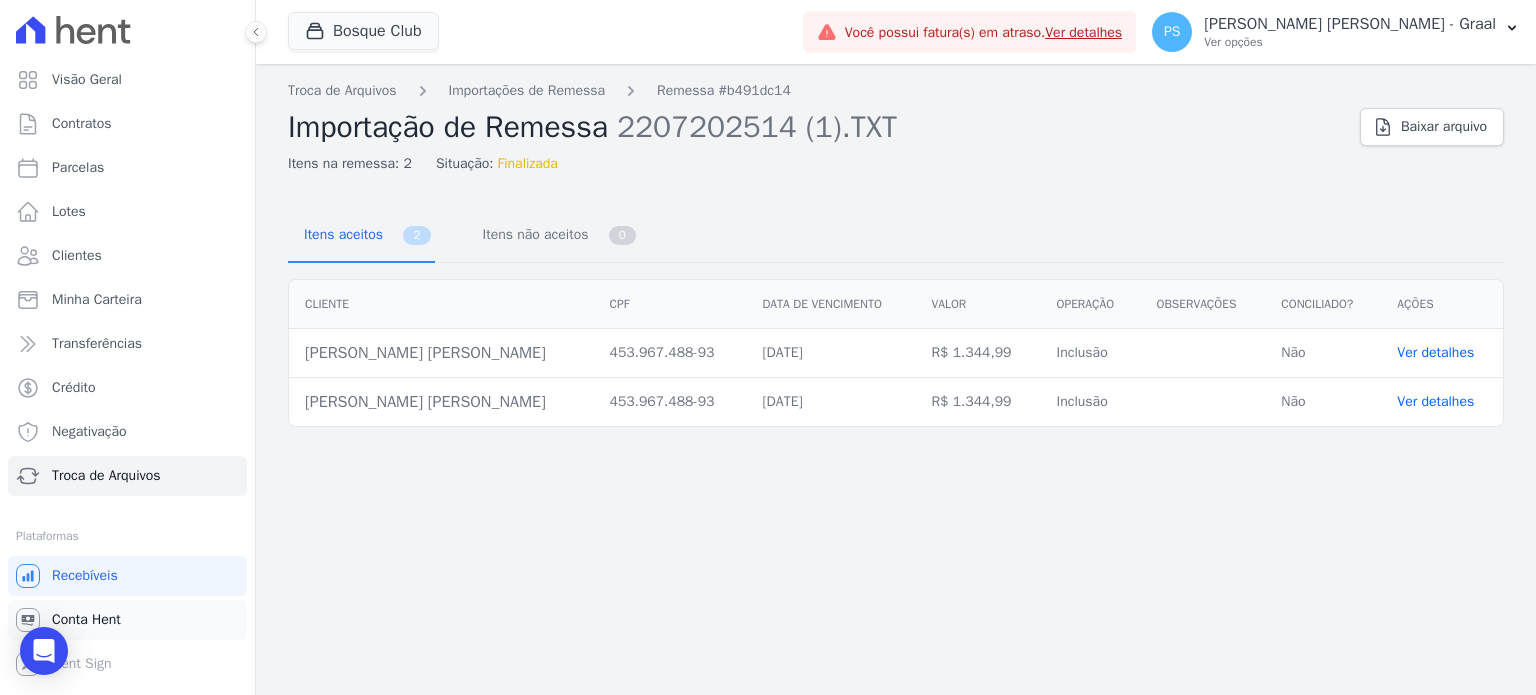 click on "Conta Hent" at bounding box center (86, 620) 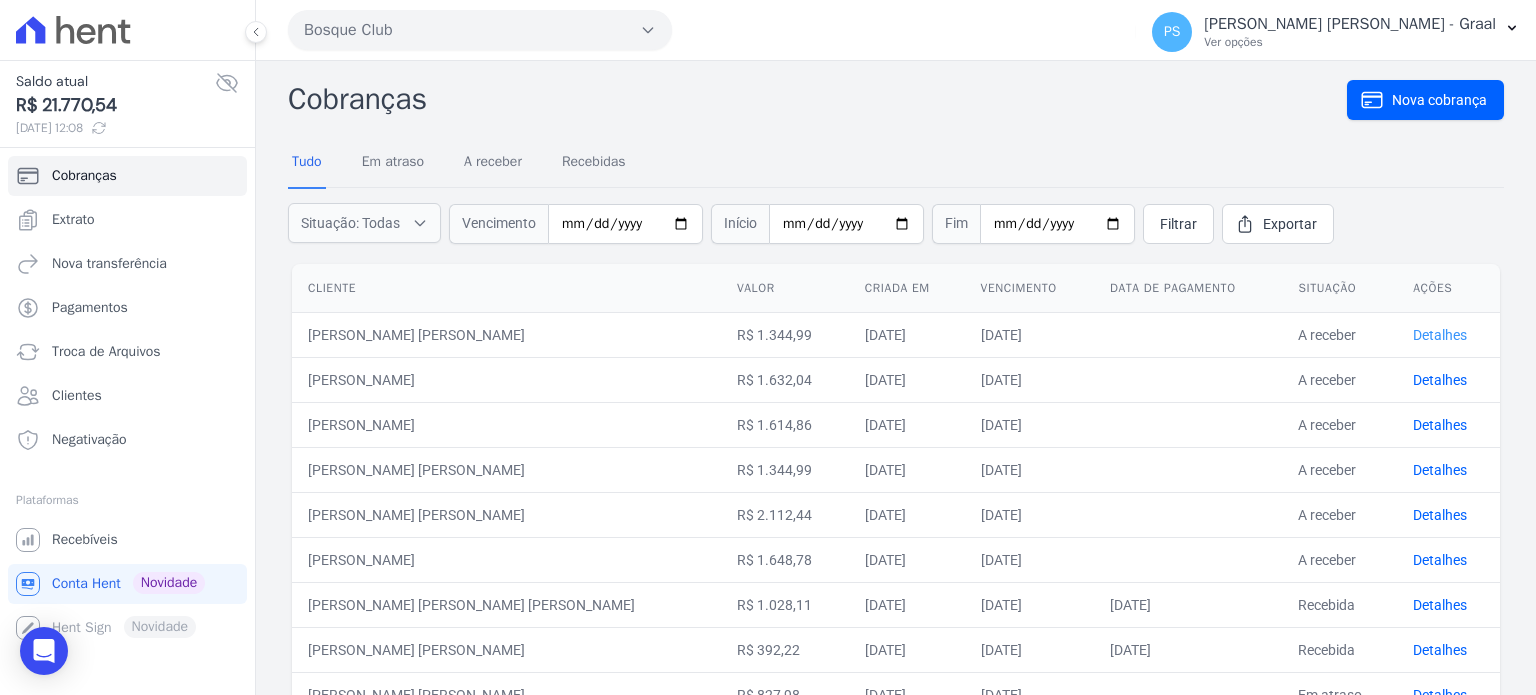 click on "Detalhes" at bounding box center [1440, 335] 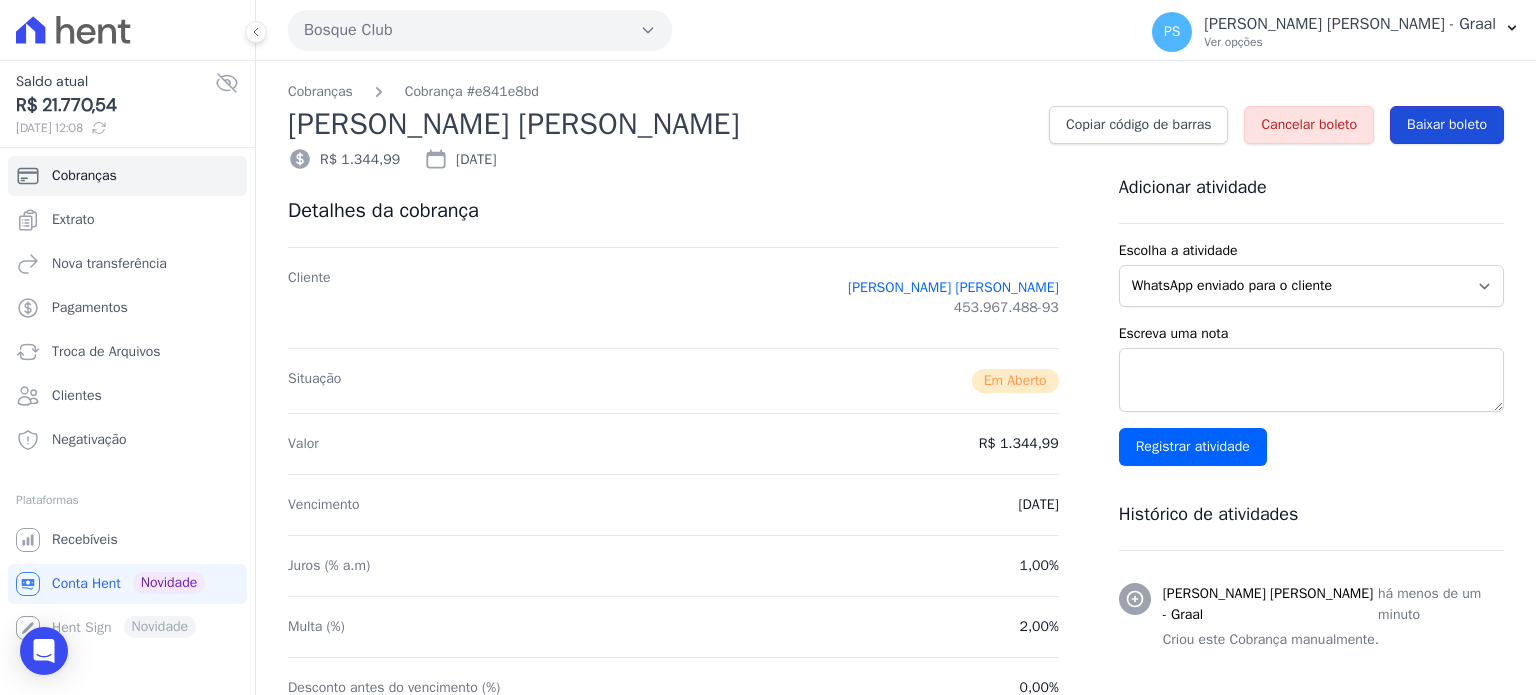 click on "Baixar boleto" at bounding box center [1447, 125] 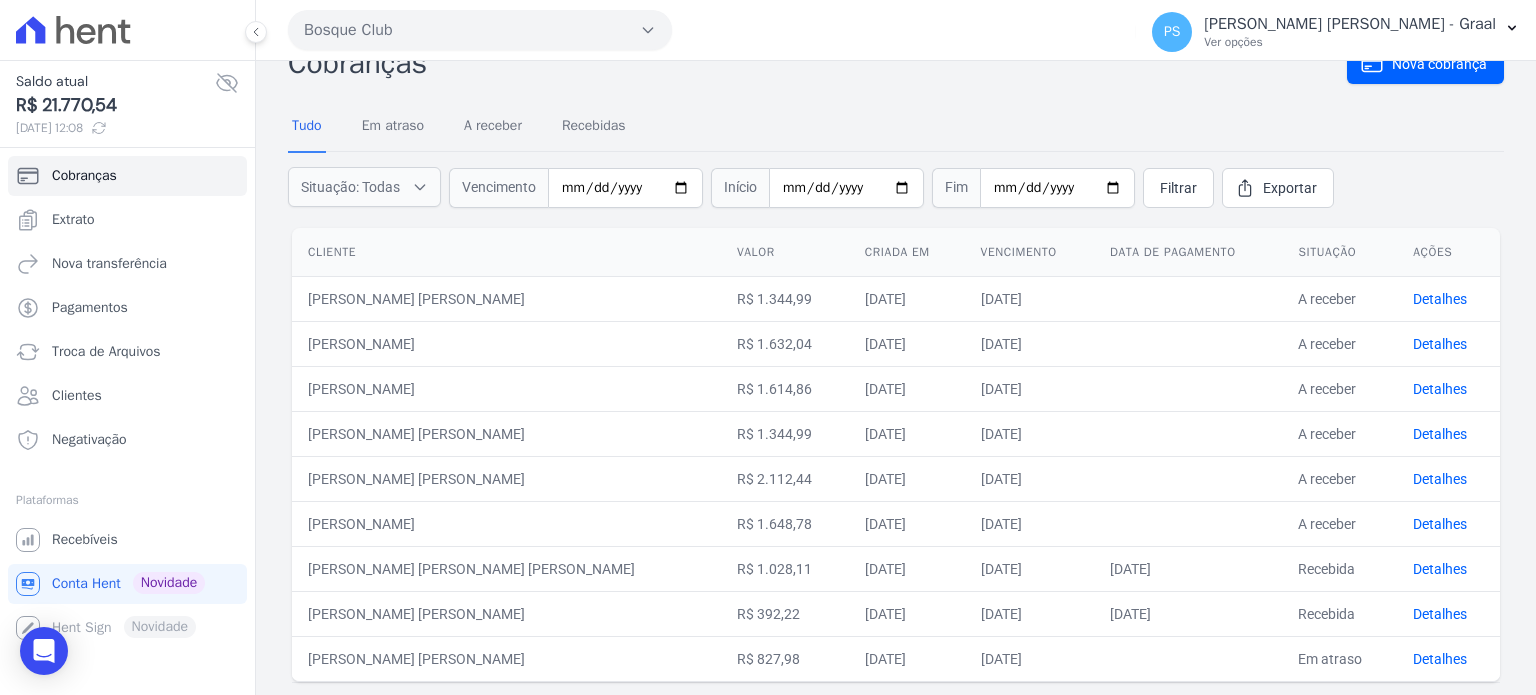 scroll, scrollTop: 84, scrollLeft: 0, axis: vertical 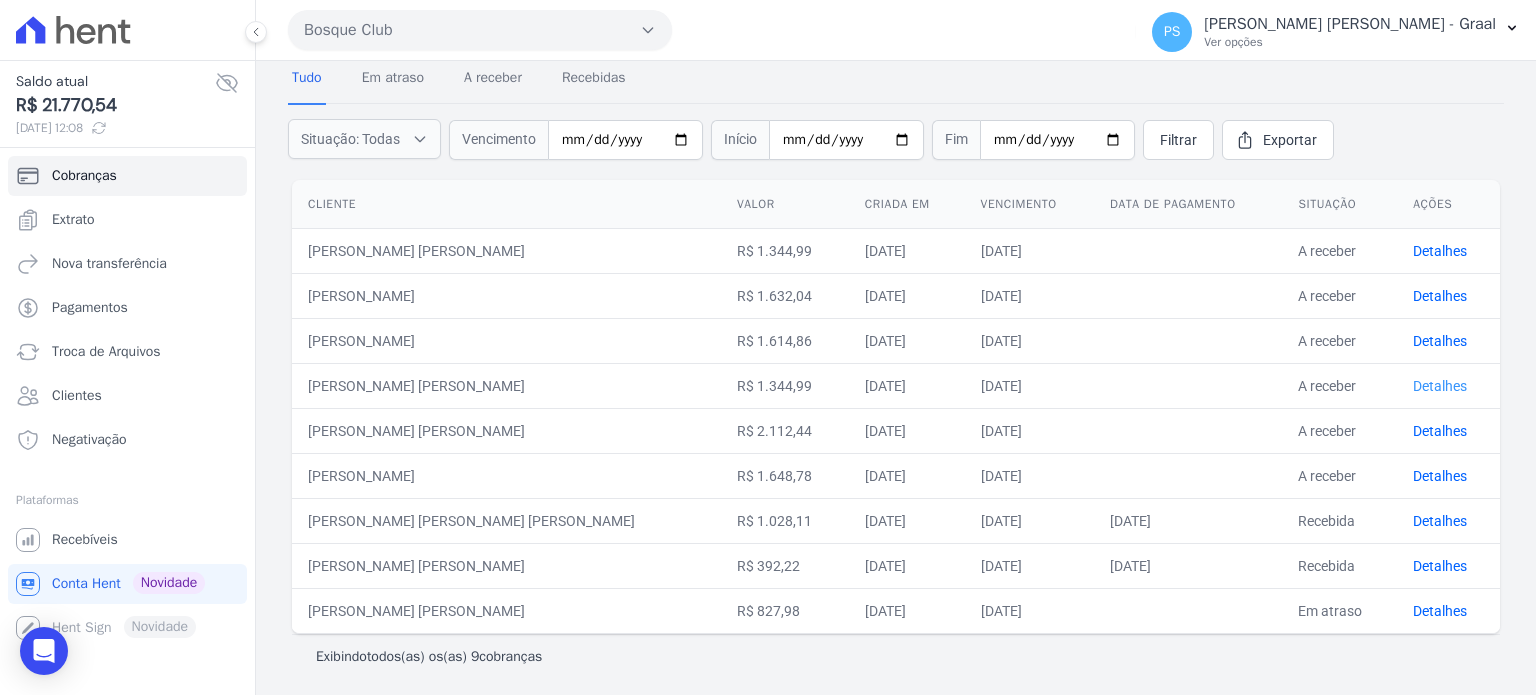 click on "Detalhes" at bounding box center [1440, 386] 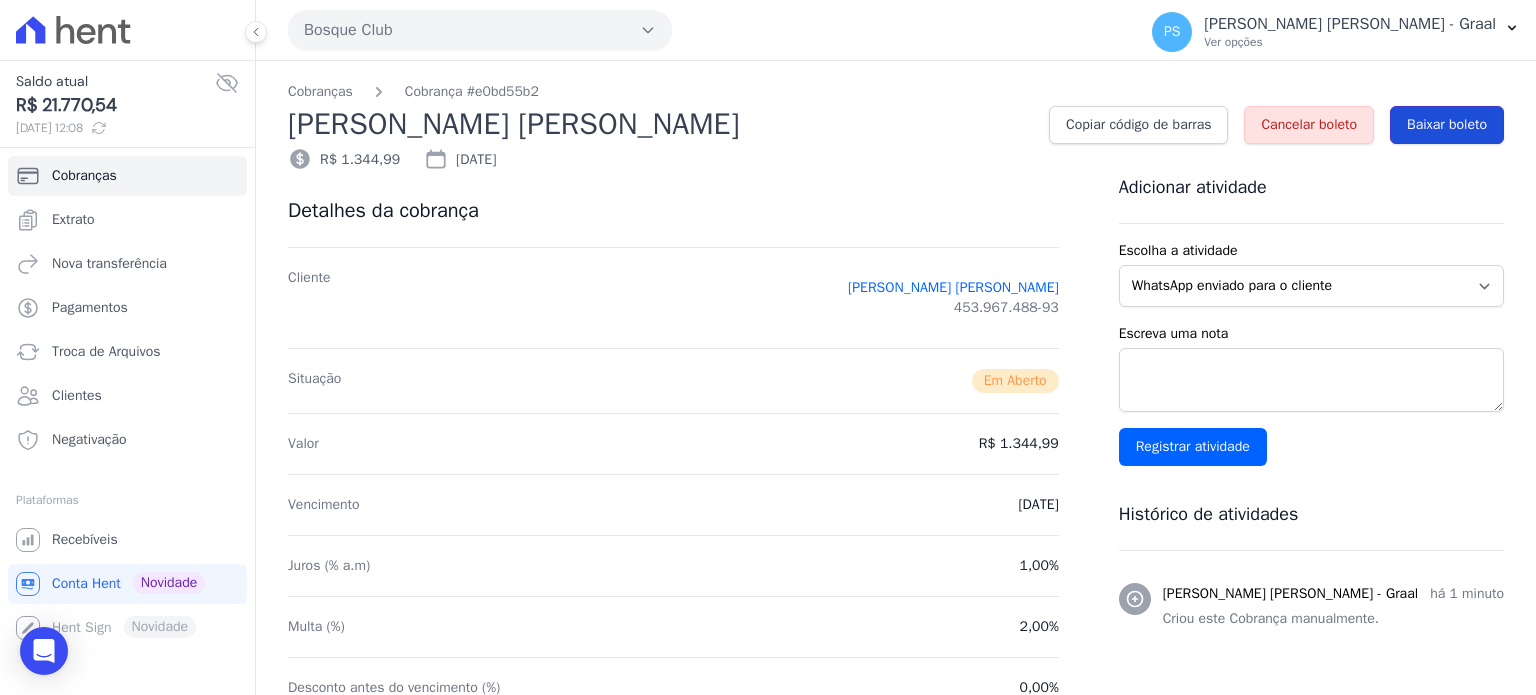 click on "Baixar boleto" at bounding box center (1447, 125) 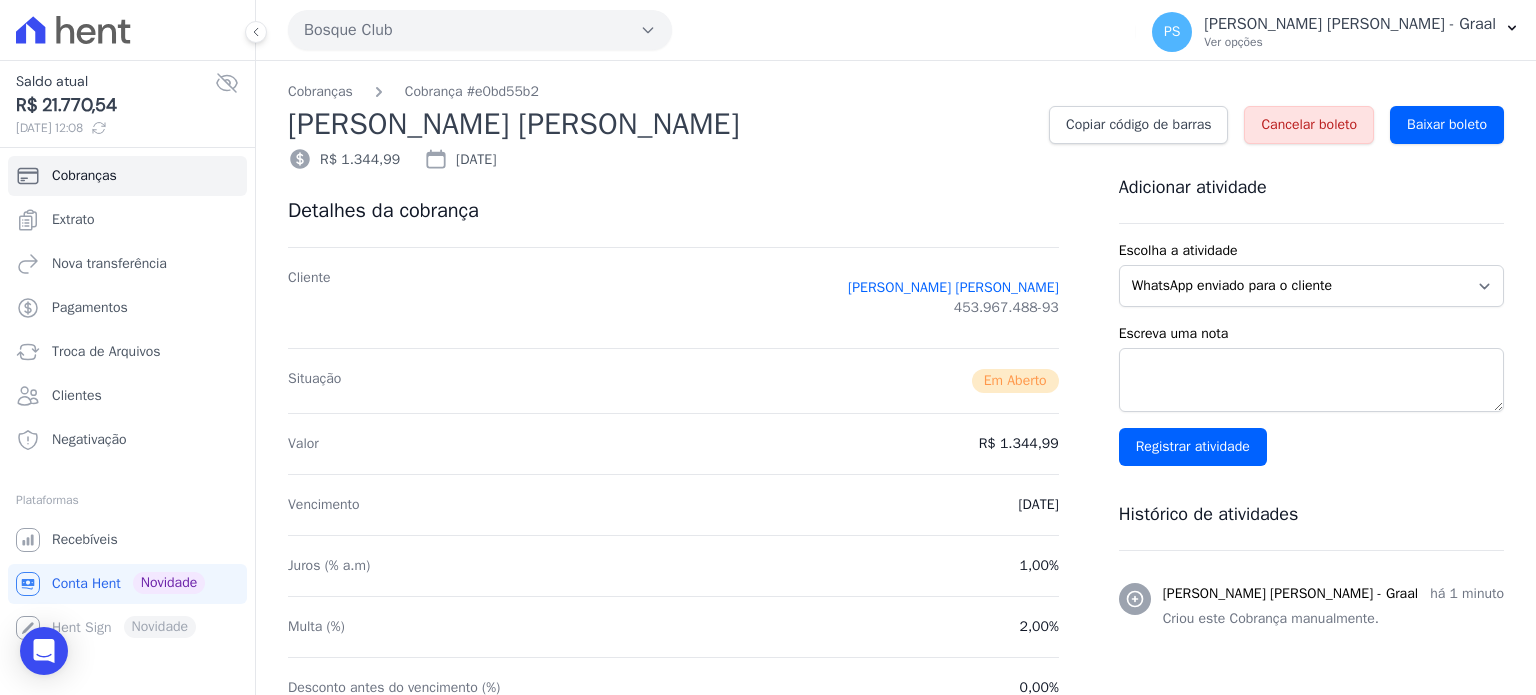 click on "Bosque Club" at bounding box center [480, 30] 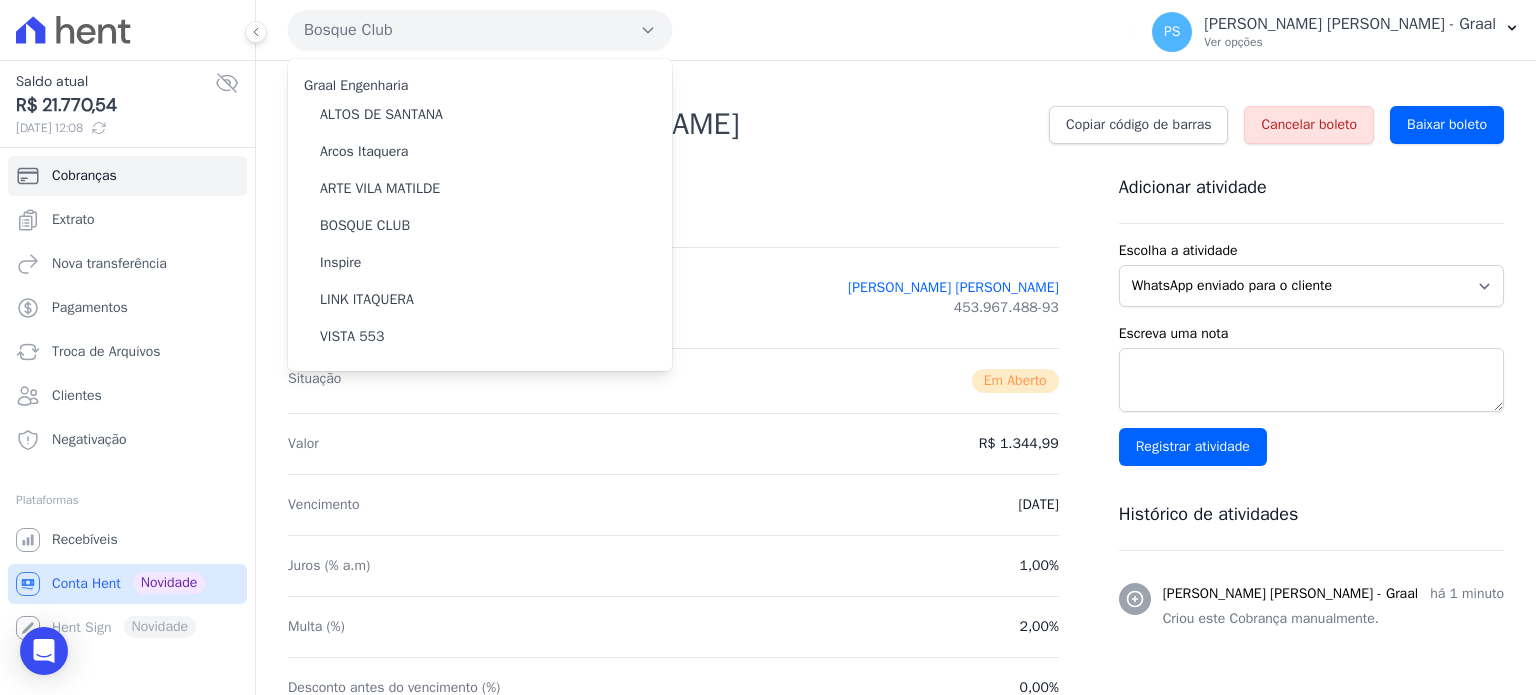 click on "Conta Hent" at bounding box center (86, 584) 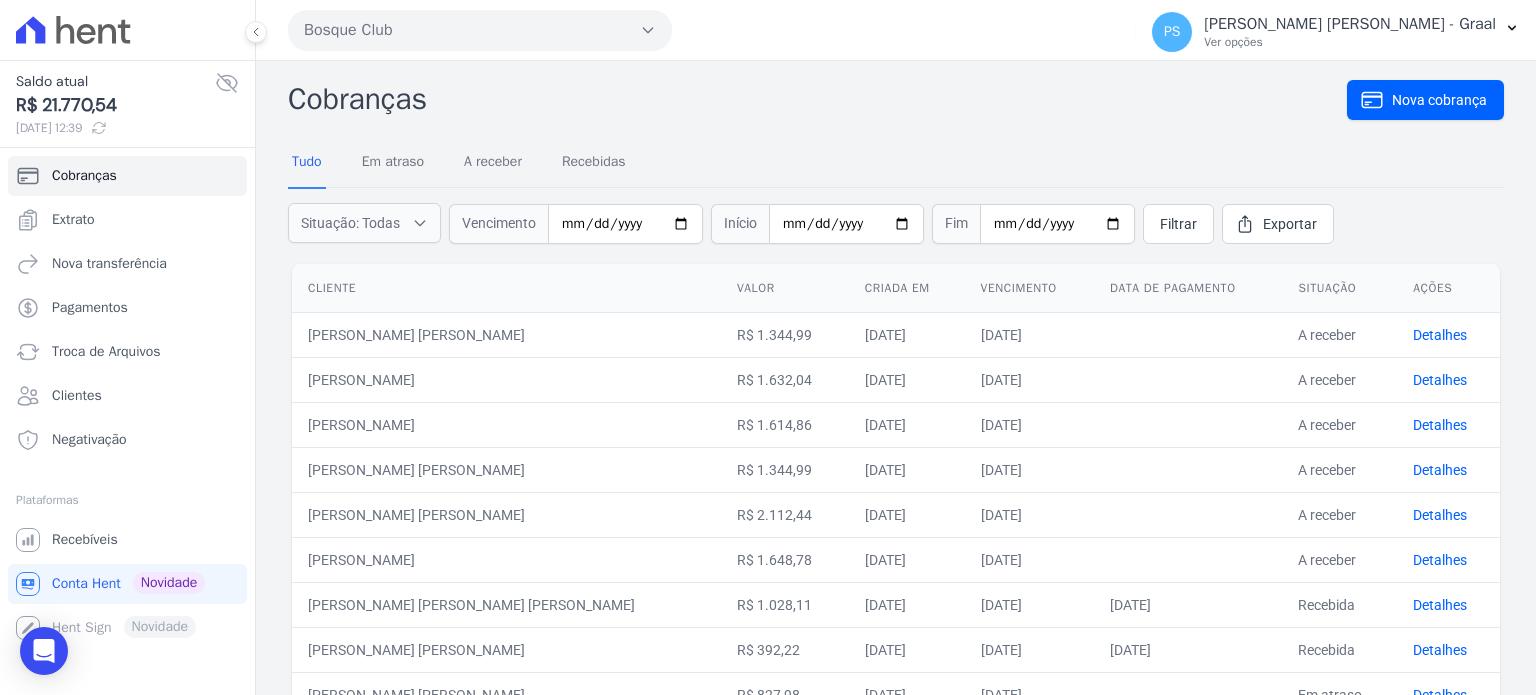click on "Bosque Club" at bounding box center (480, 30) 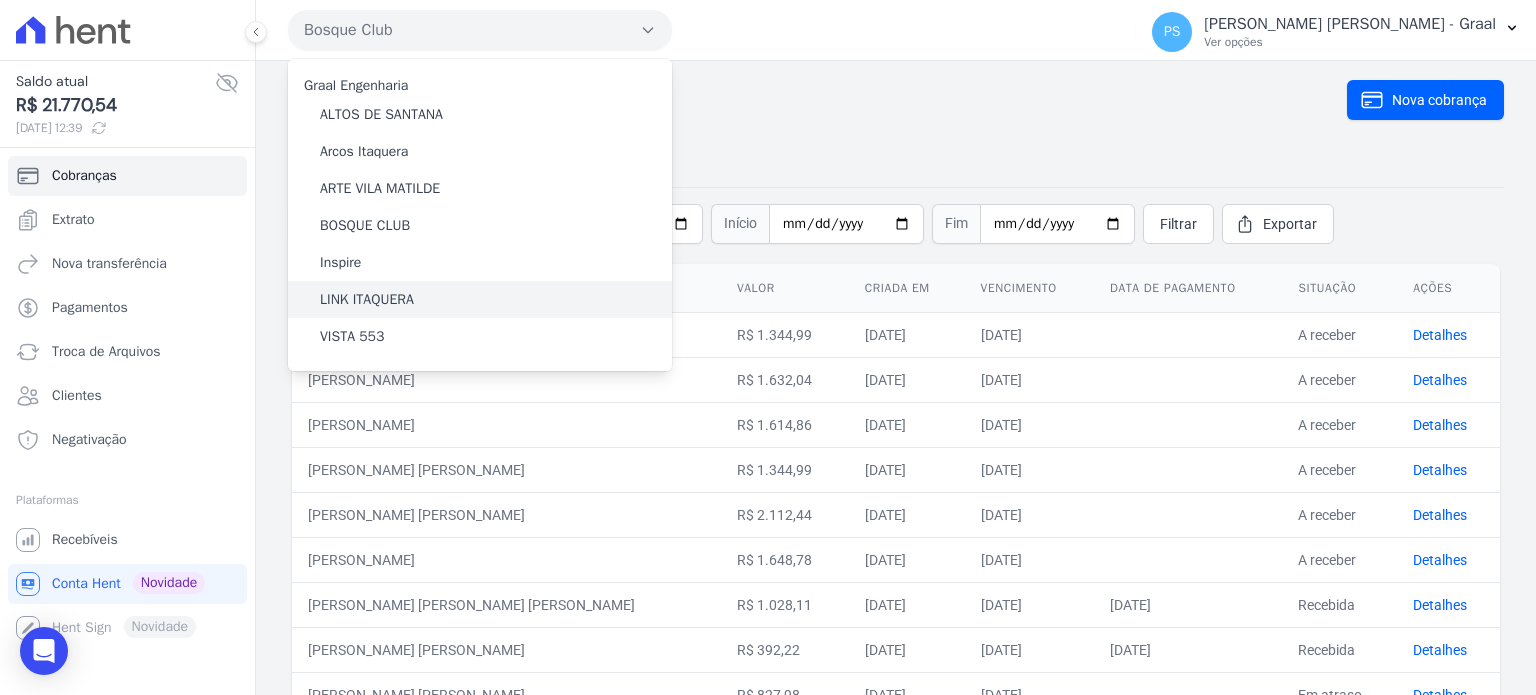 click on "LINK ITAQUERA" at bounding box center (367, 299) 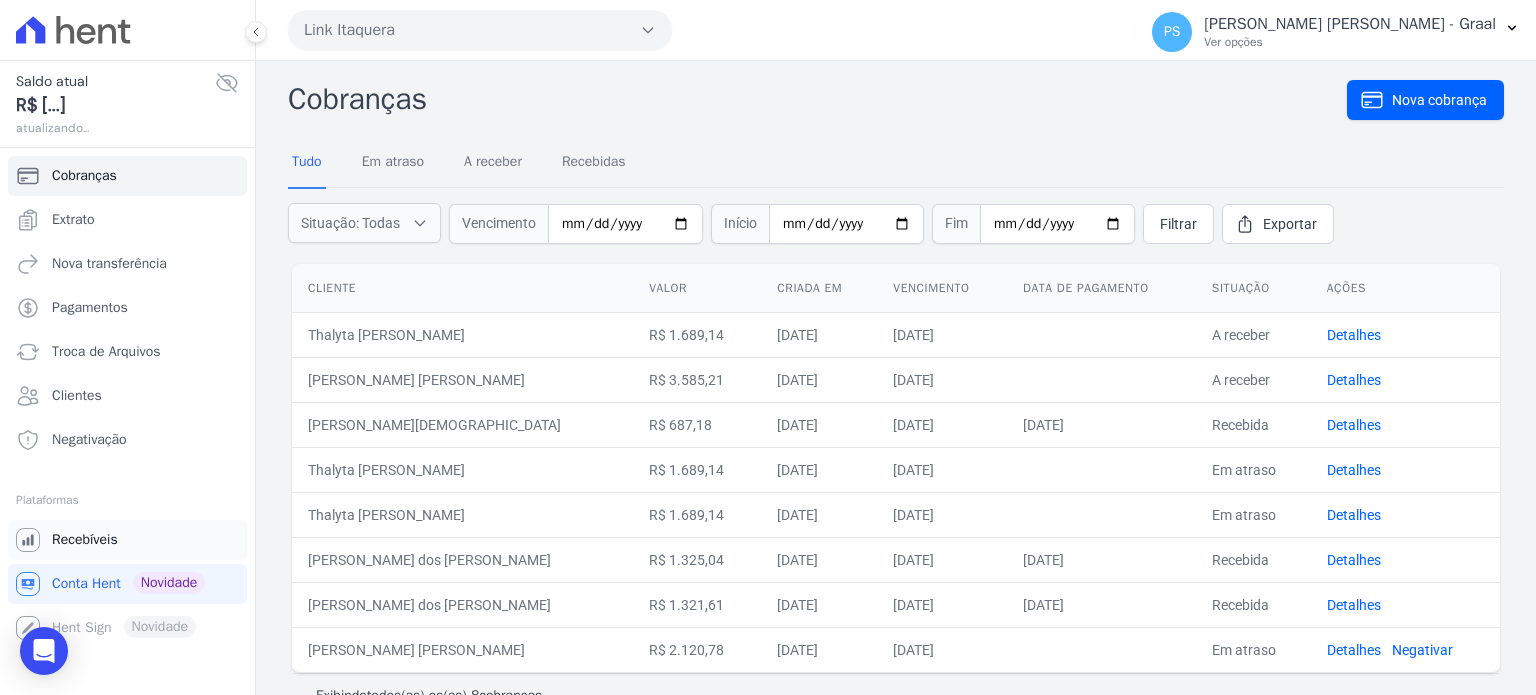 click on "Recebíveis" at bounding box center [85, 540] 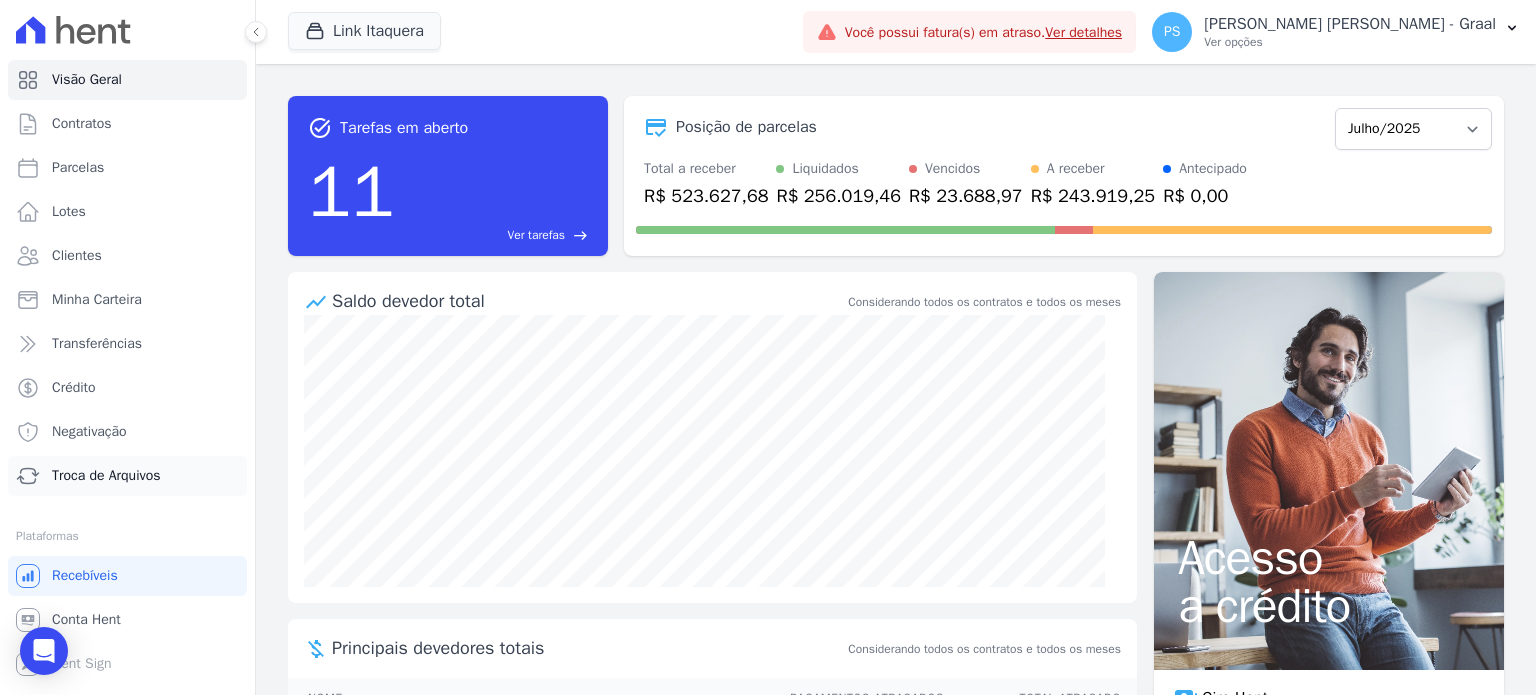click on "Troca de Arquivos" at bounding box center (106, 476) 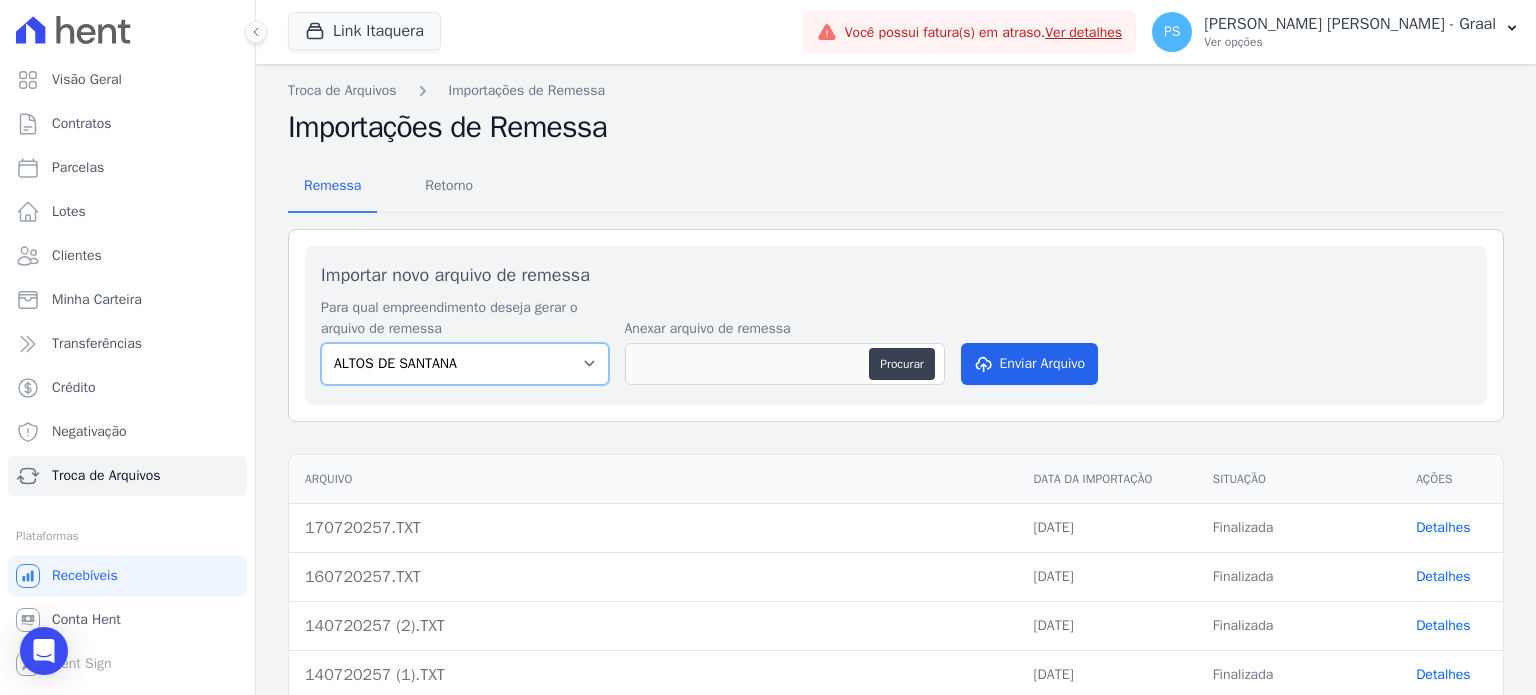 click on "ALTOS DE [PERSON_NAME] Itaquera
ARTE VILA [PERSON_NAME] CLUB
Inspire
LINK [GEOGRAPHIC_DATA] 553" at bounding box center [465, 364] 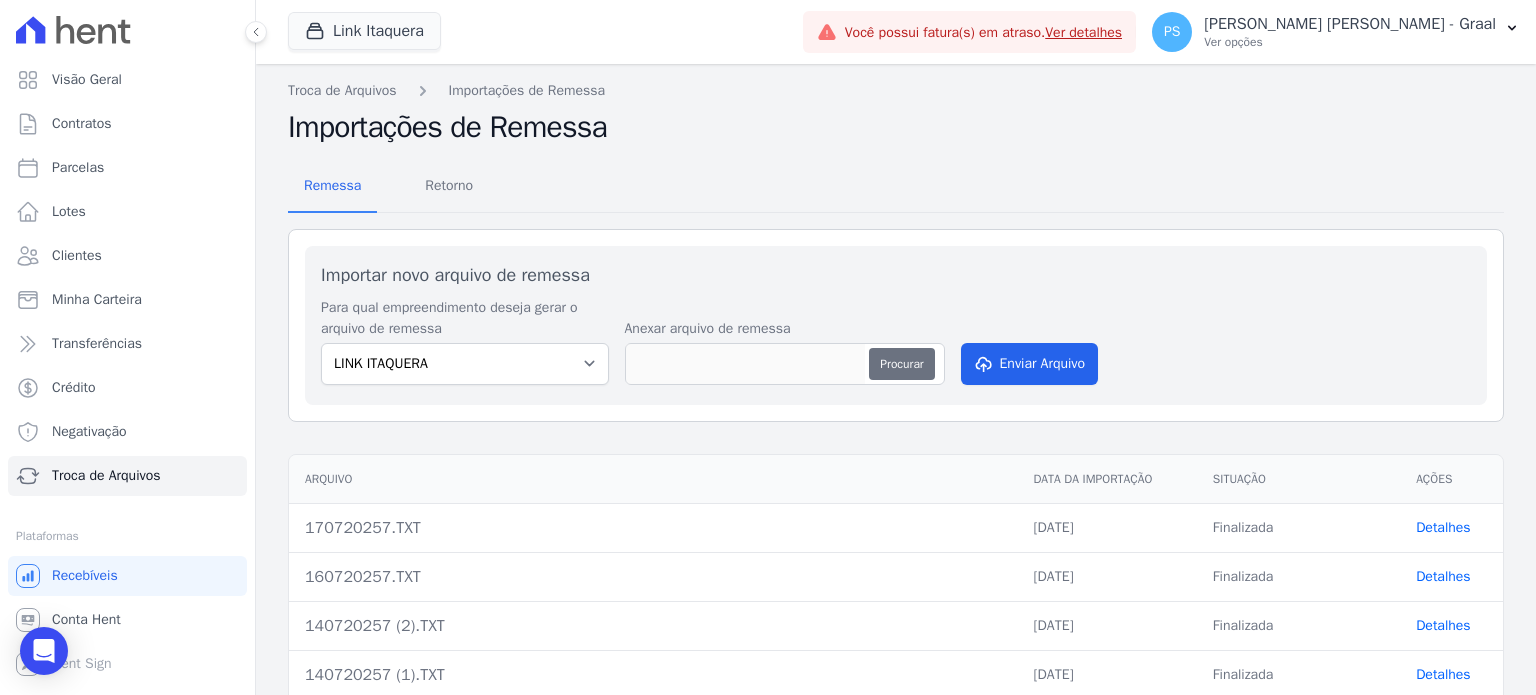 click on "Procurar" at bounding box center (901, 364) 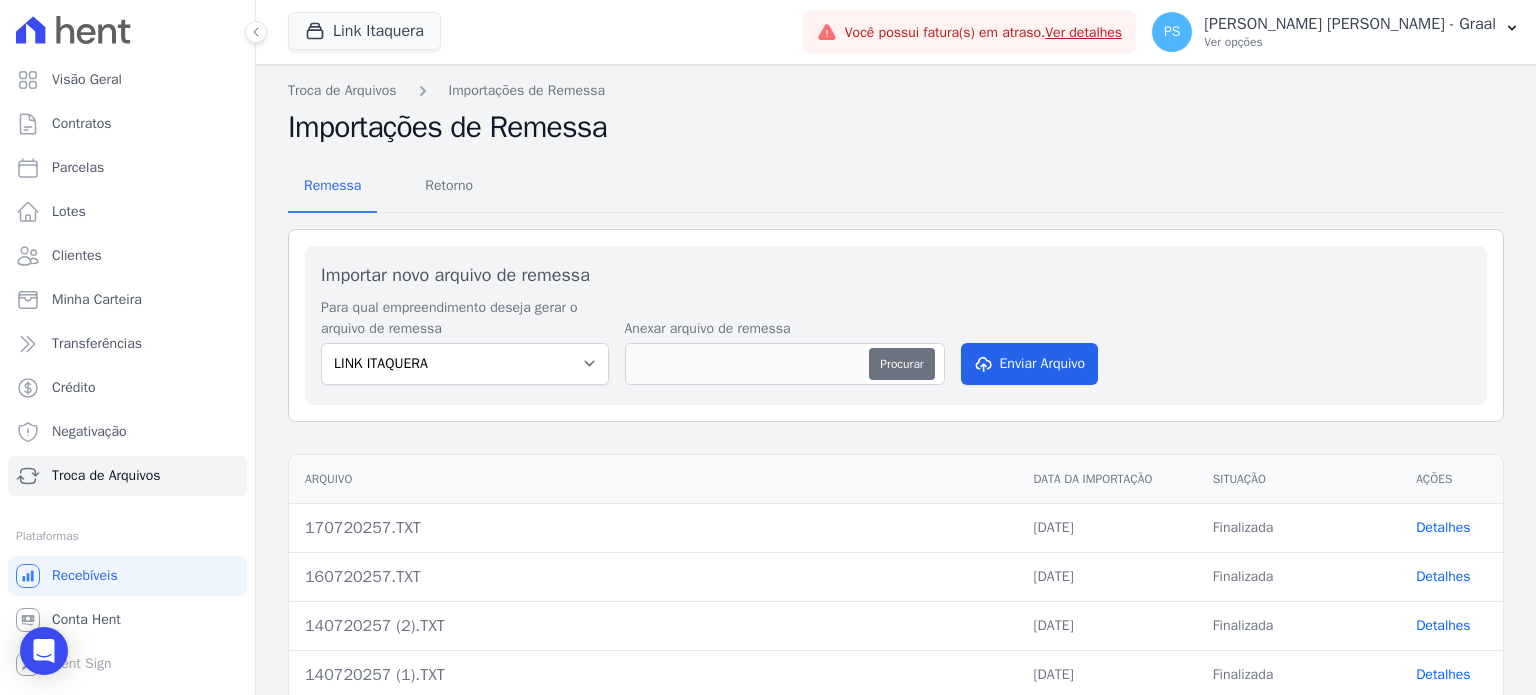 type on "220720257.TXT" 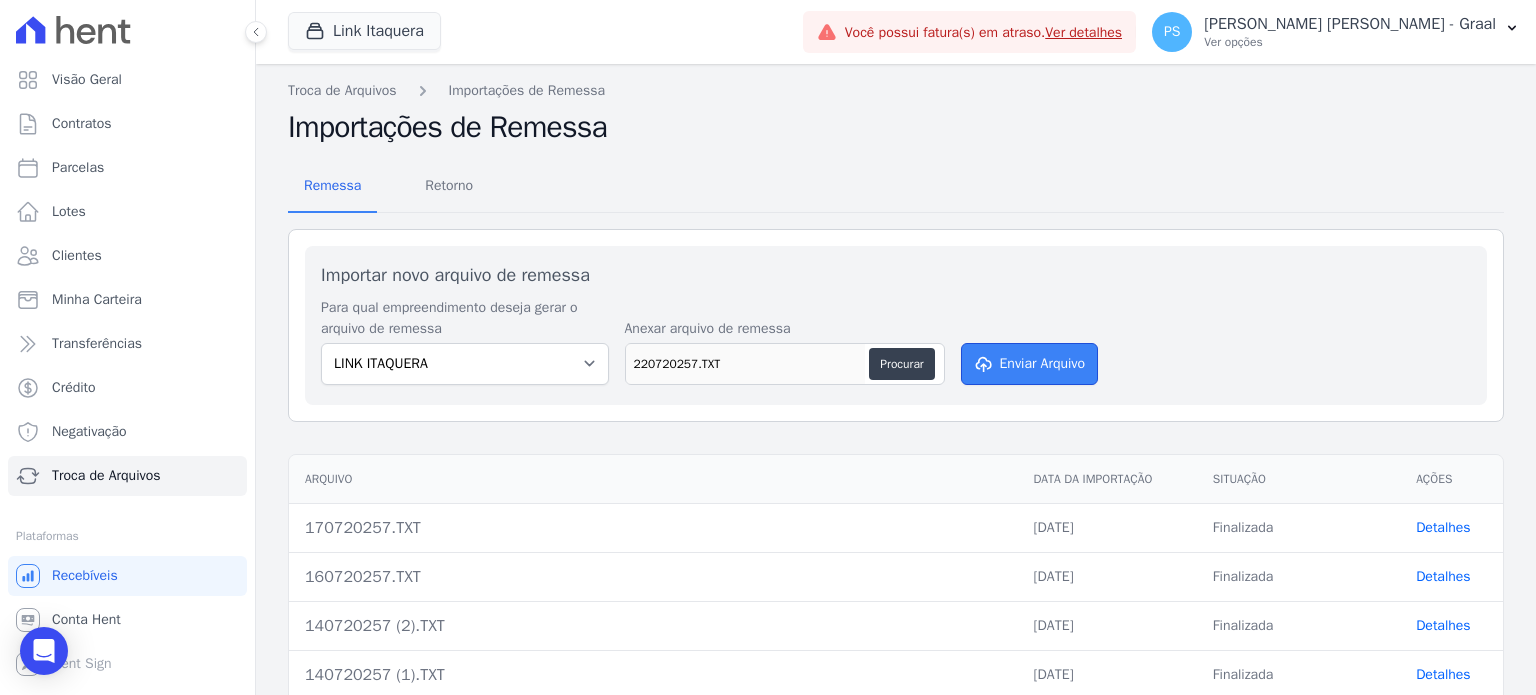 click on "Enviar Arquivo" at bounding box center (1030, 364) 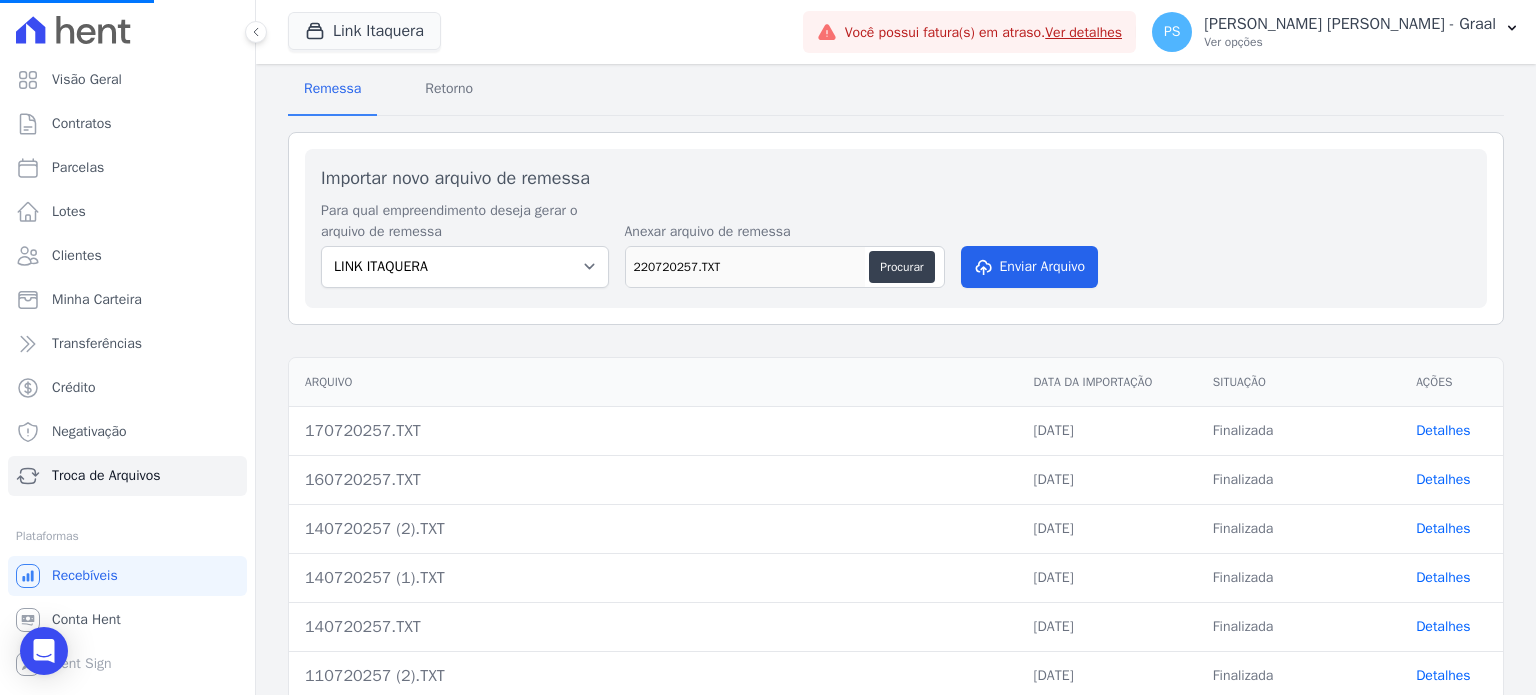 scroll, scrollTop: 100, scrollLeft: 0, axis: vertical 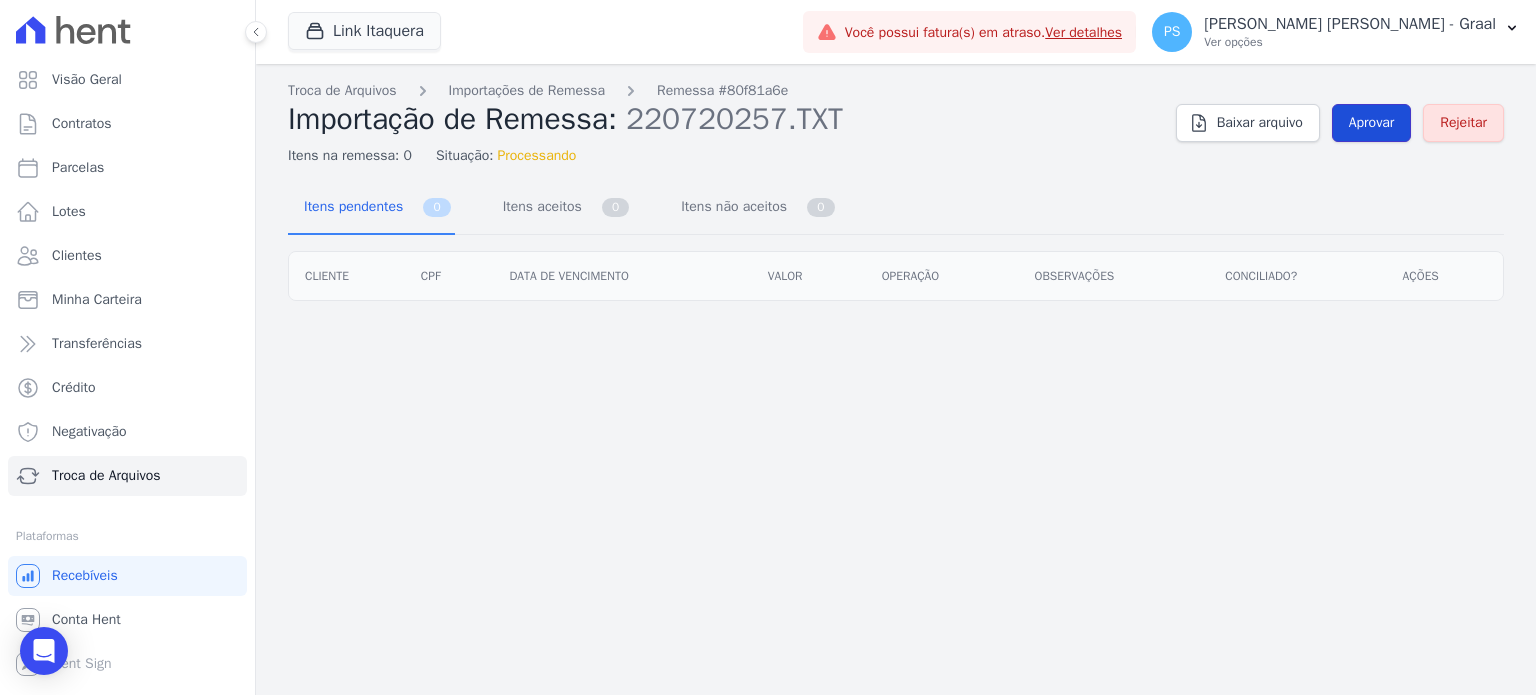 click on "Aprovar" at bounding box center [1372, 123] 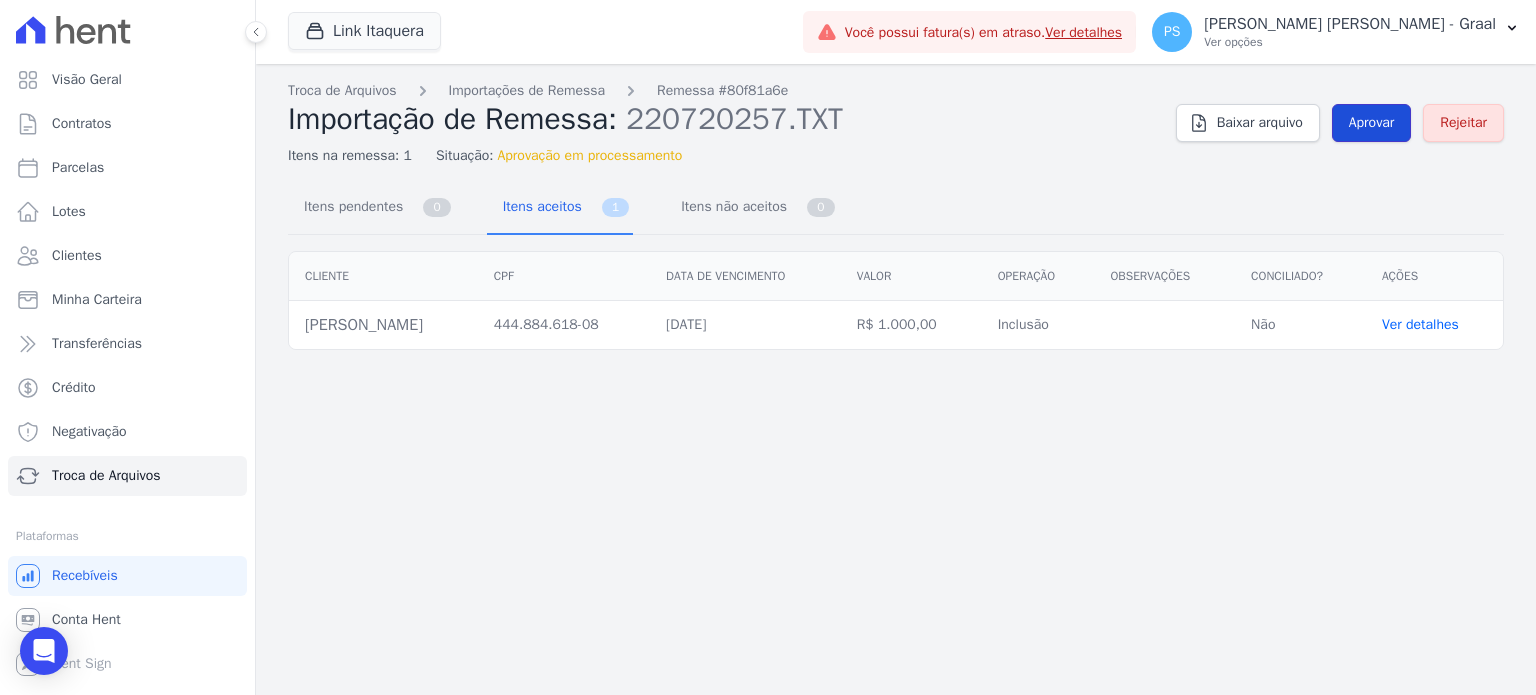 click on "Aprovar" at bounding box center (1372, 123) 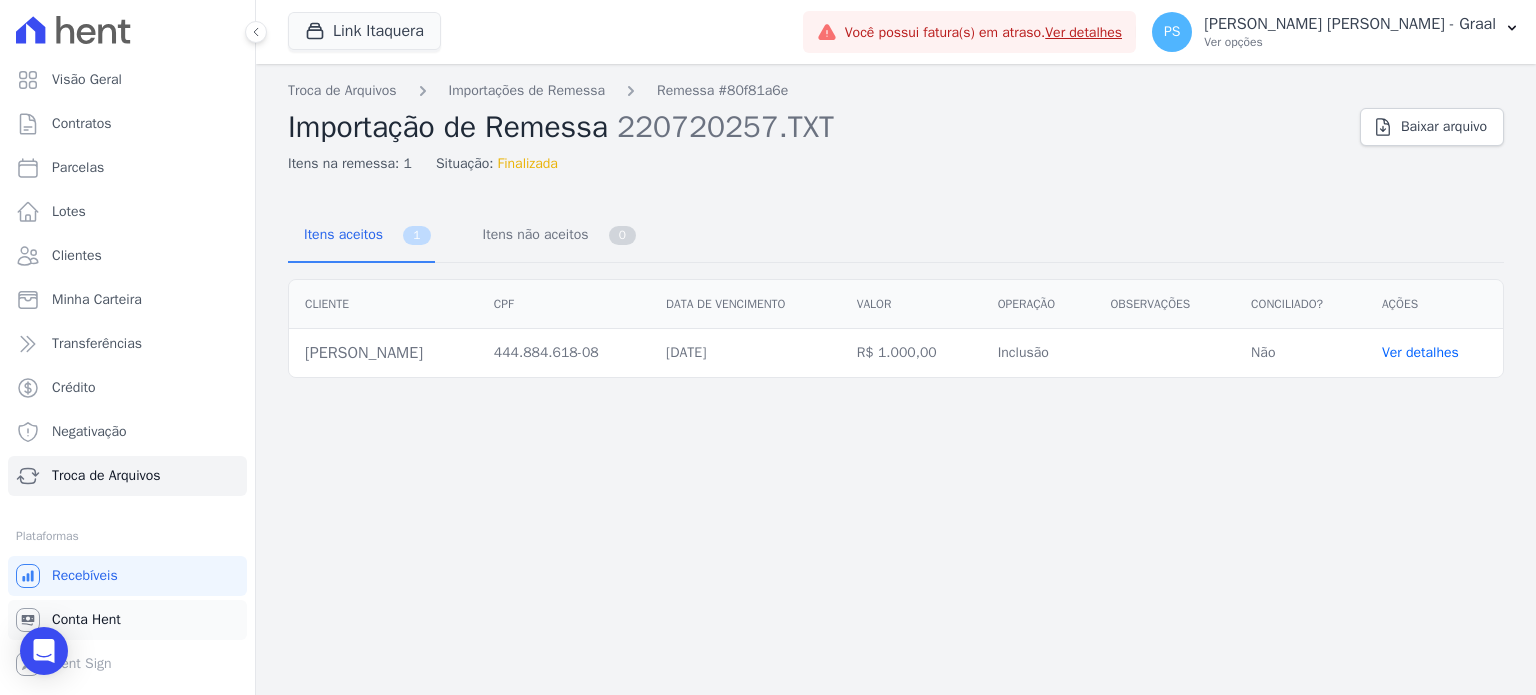 click on "Conta Hent" at bounding box center [86, 620] 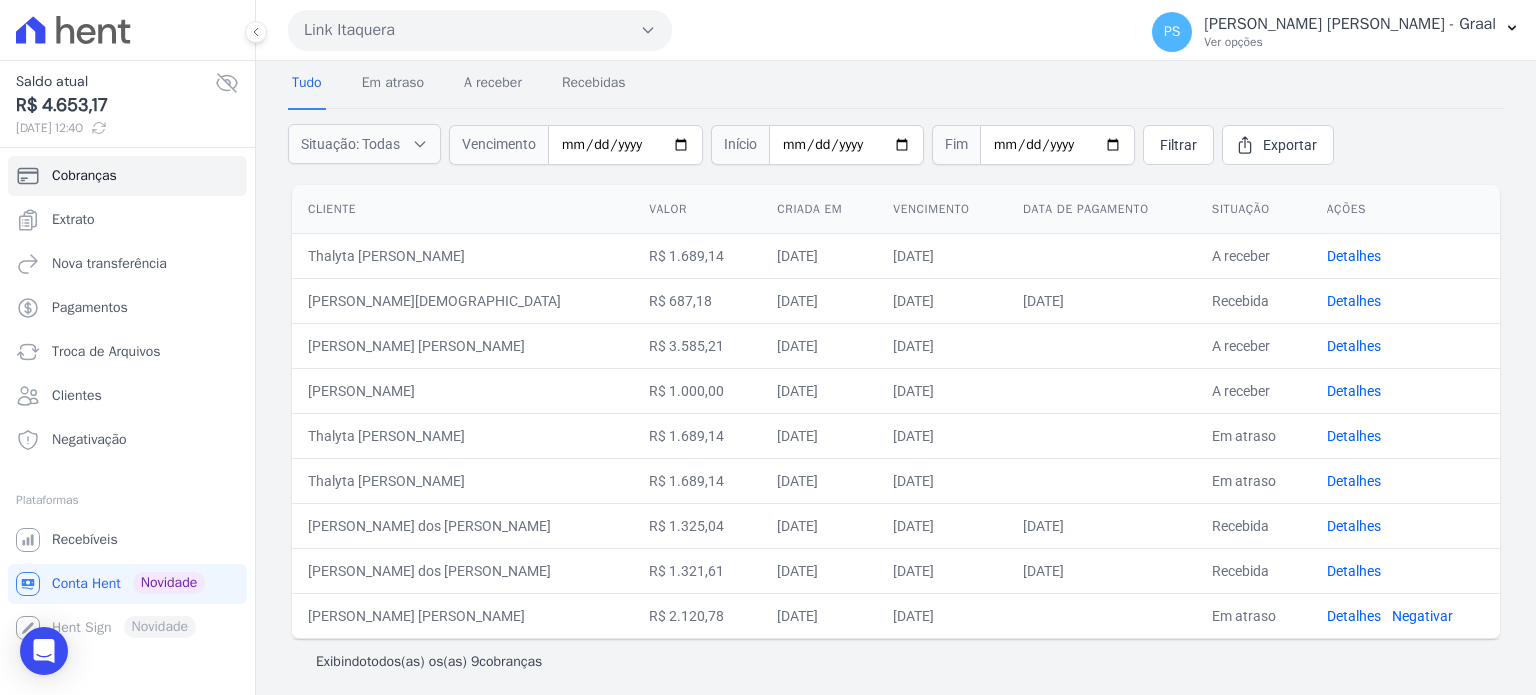 scroll, scrollTop: 84, scrollLeft: 0, axis: vertical 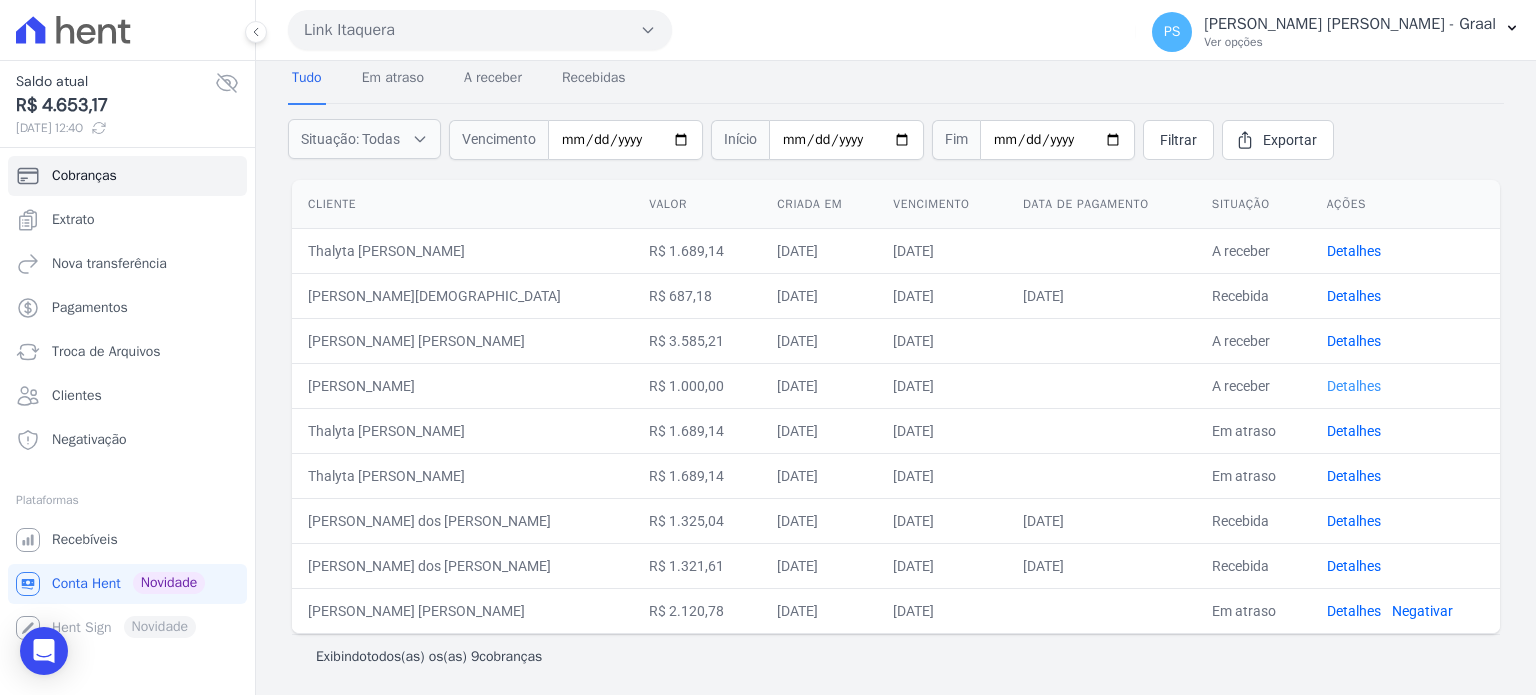 click on "Detalhes" at bounding box center [1354, 386] 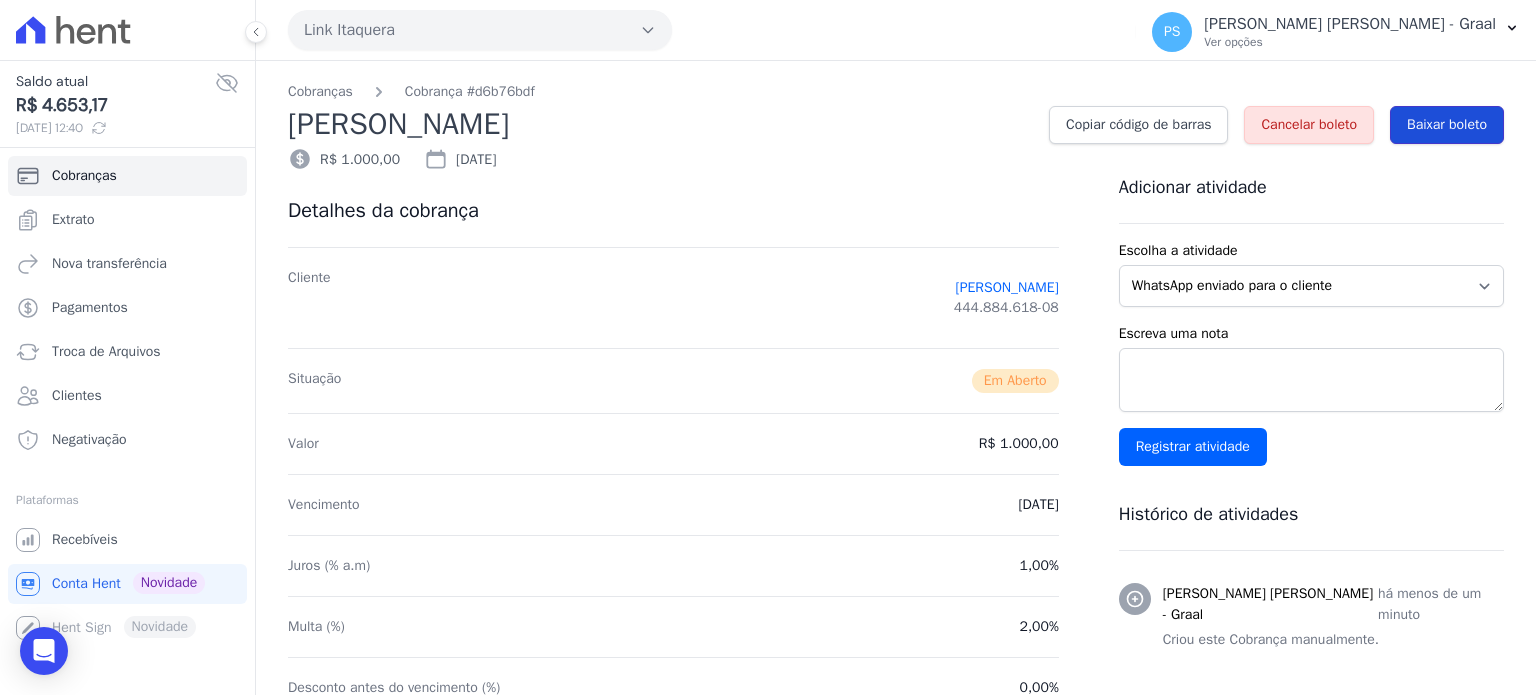 click on "Baixar boleto" at bounding box center [1447, 125] 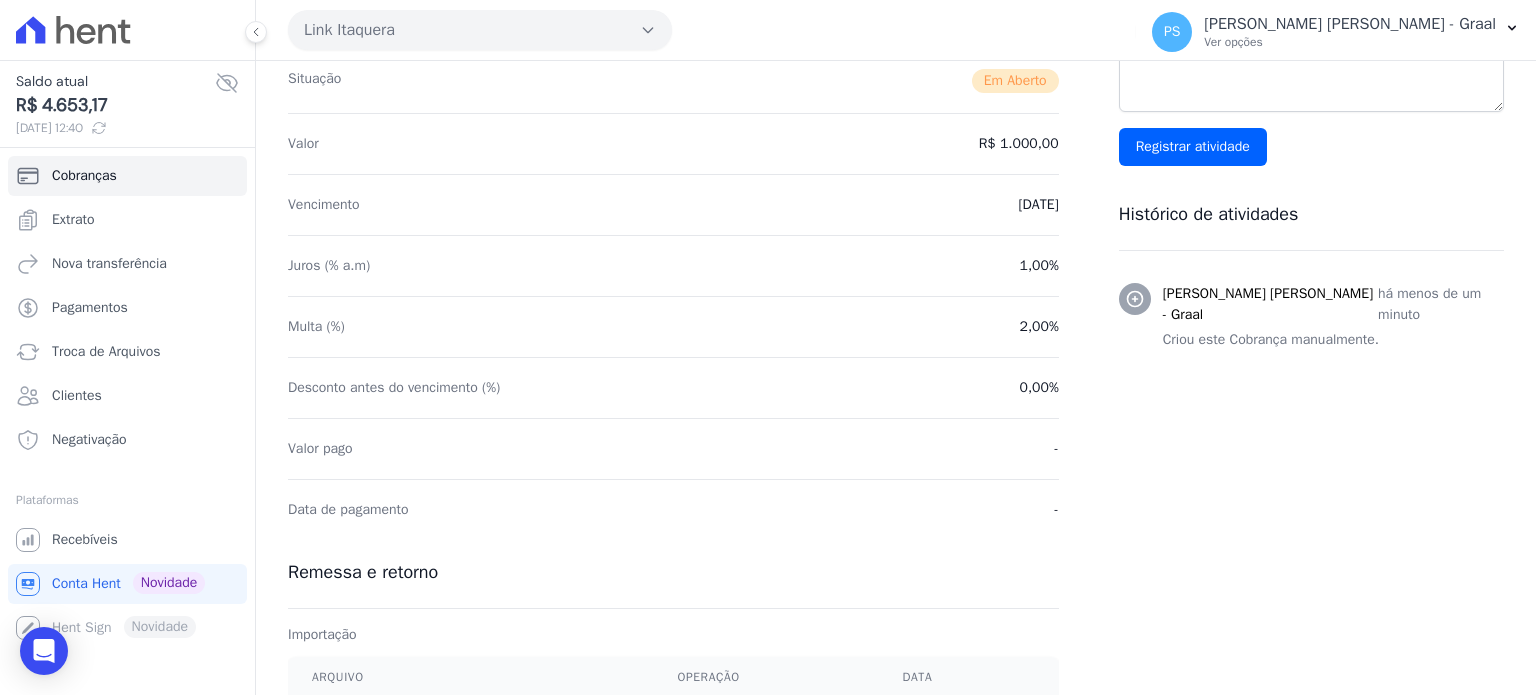 scroll, scrollTop: 0, scrollLeft: 0, axis: both 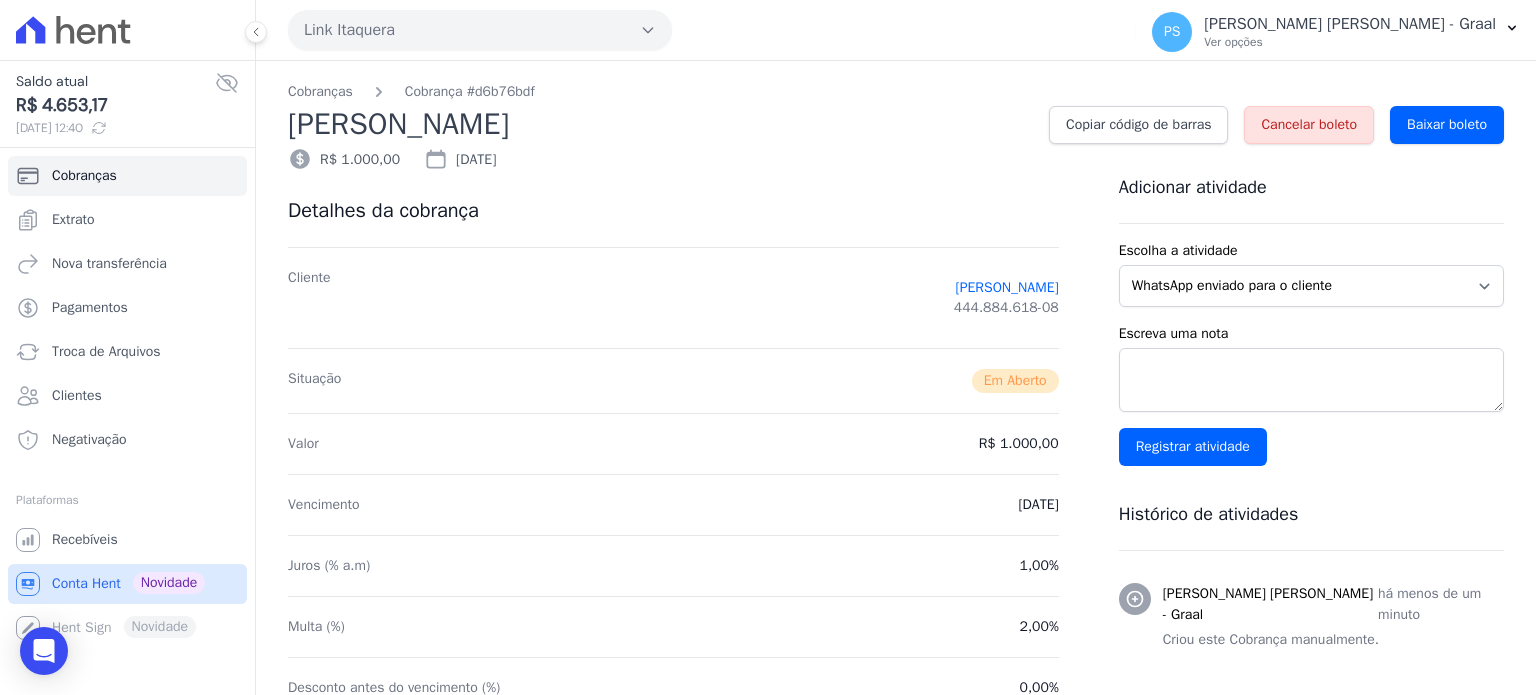 click on "Conta Hent" at bounding box center [86, 584] 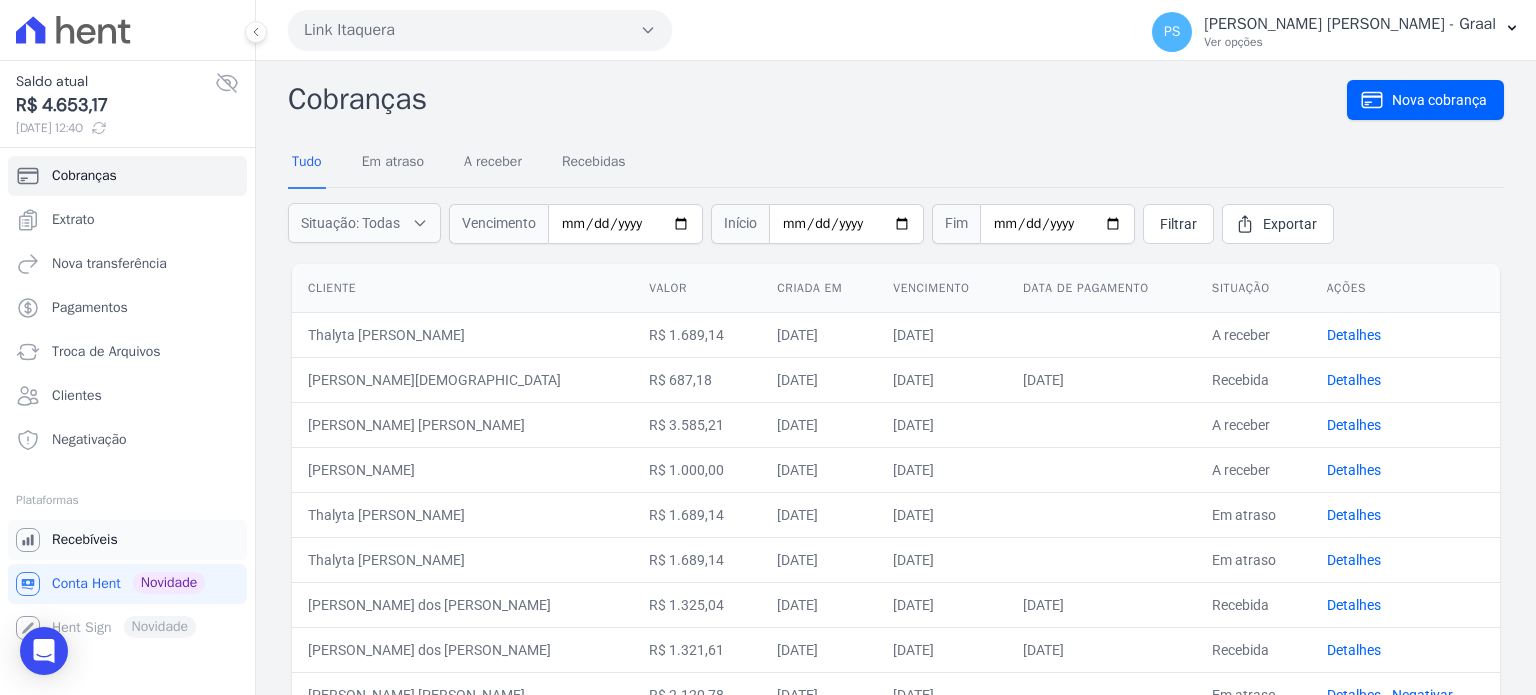 click on "Recebíveis" at bounding box center [85, 540] 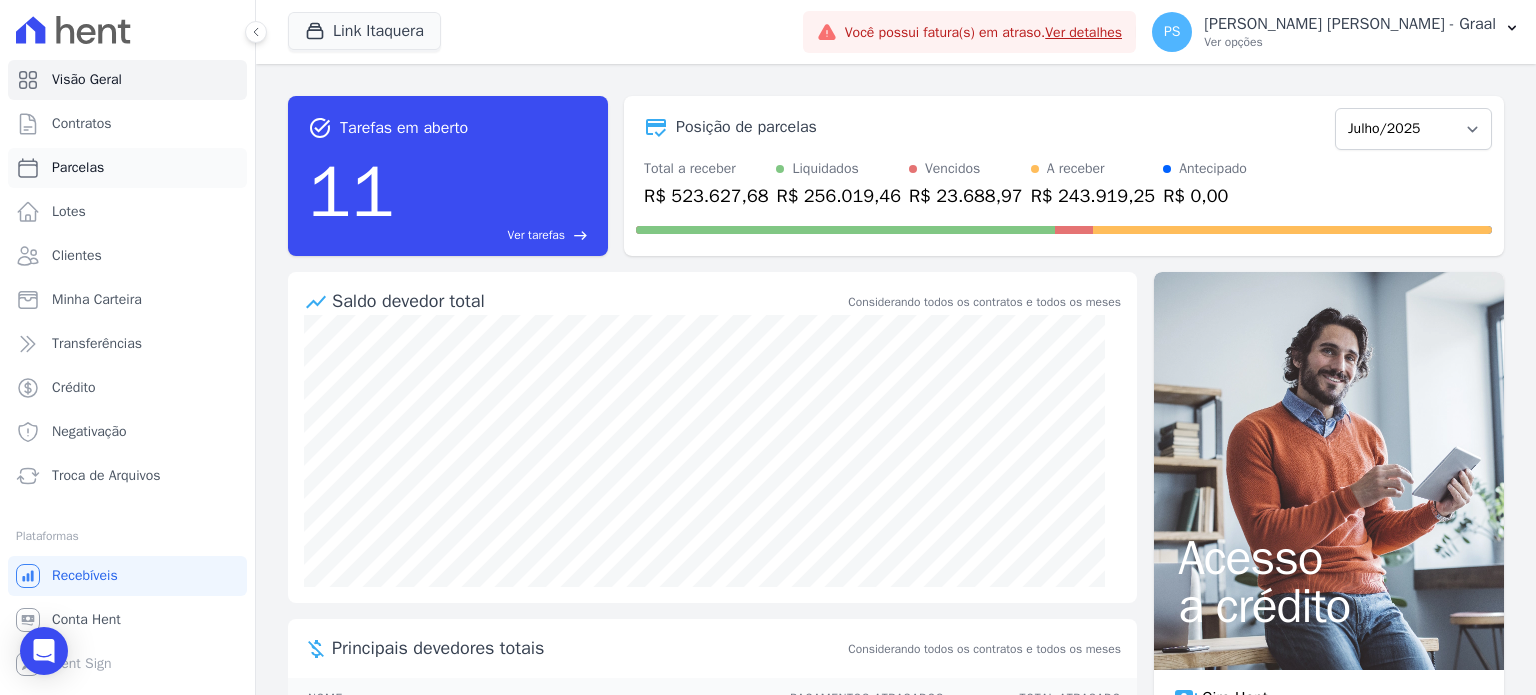 click on "Parcelas" at bounding box center [127, 168] 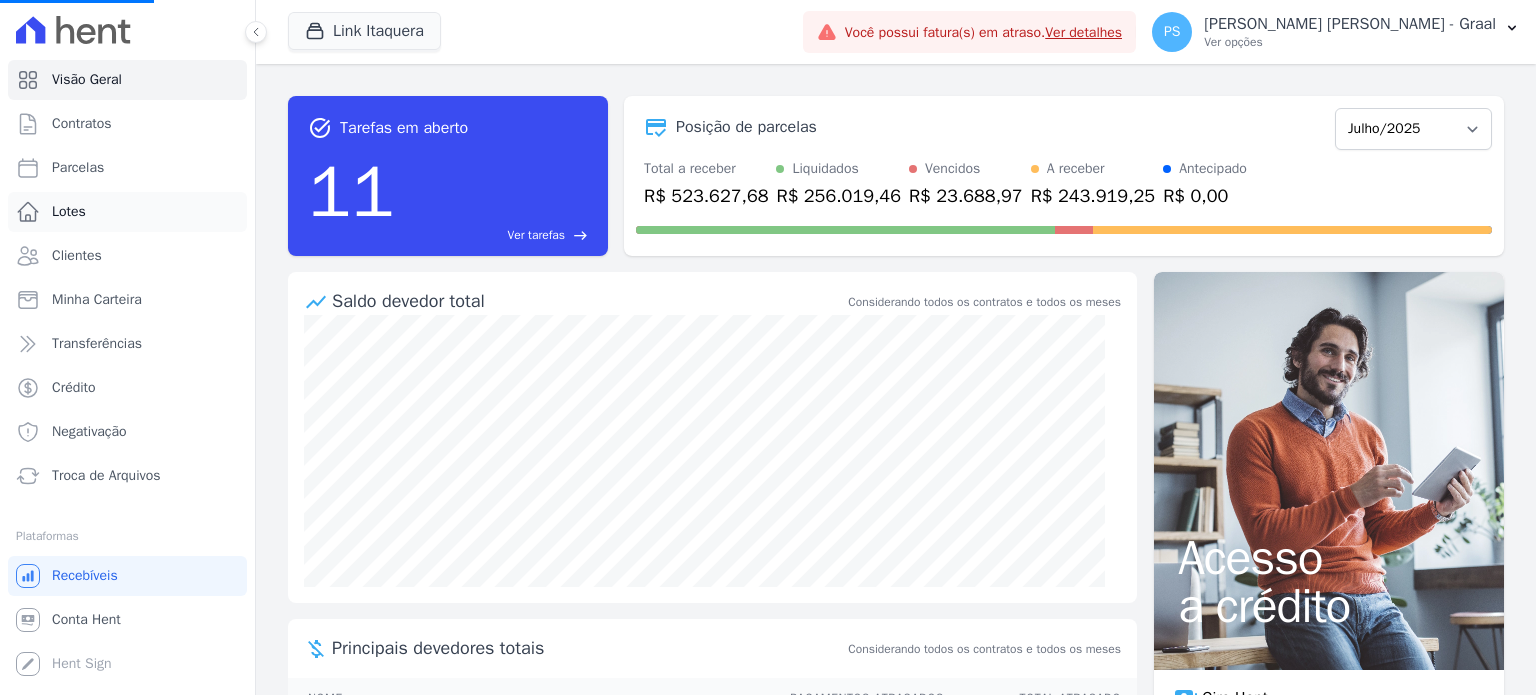select 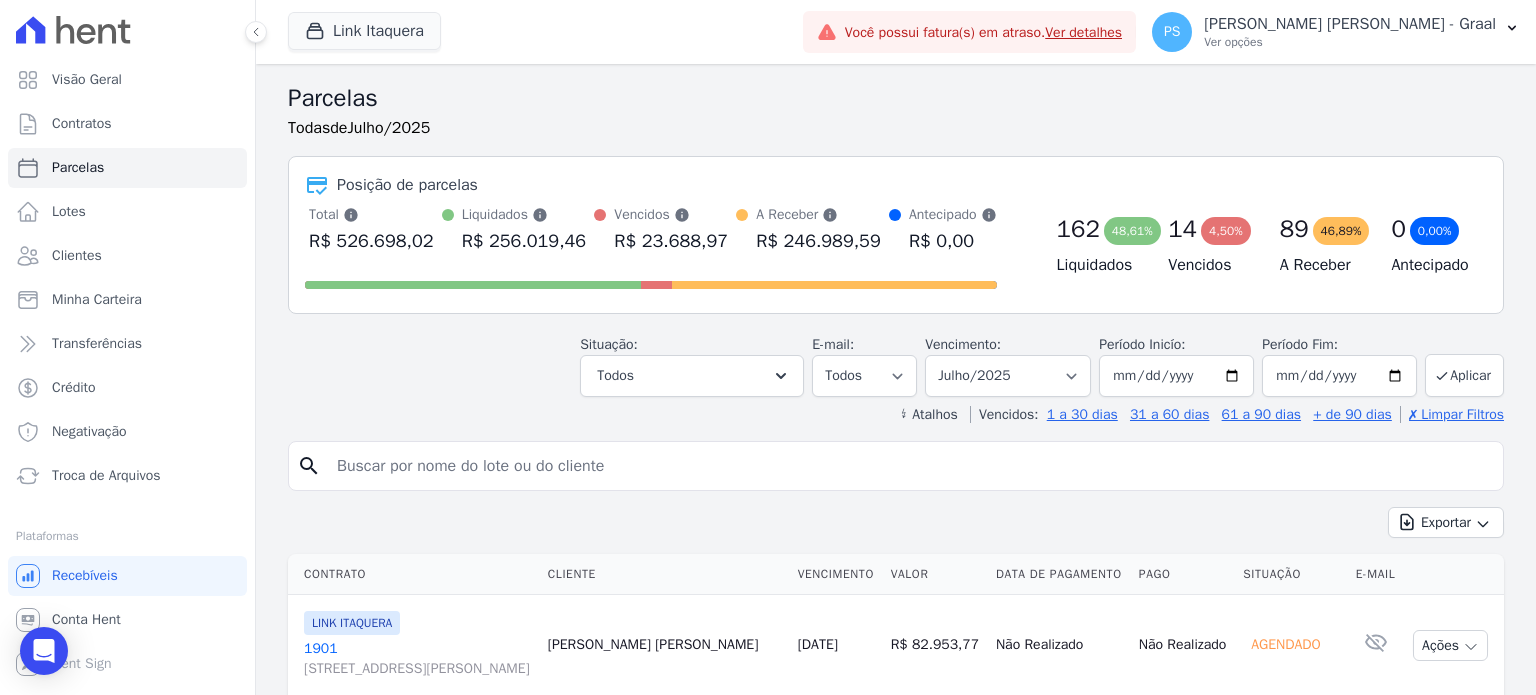 click at bounding box center [910, 466] 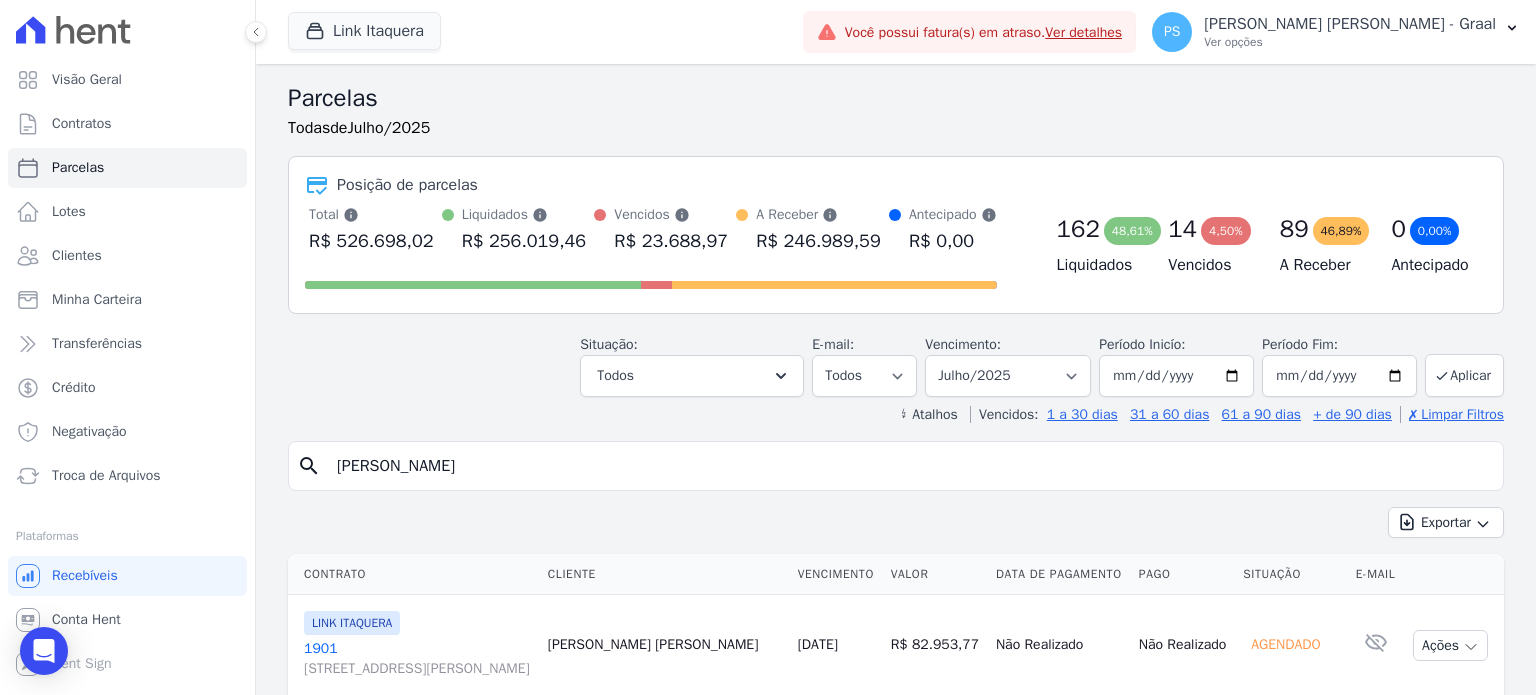type on "[PERSON_NAME]" 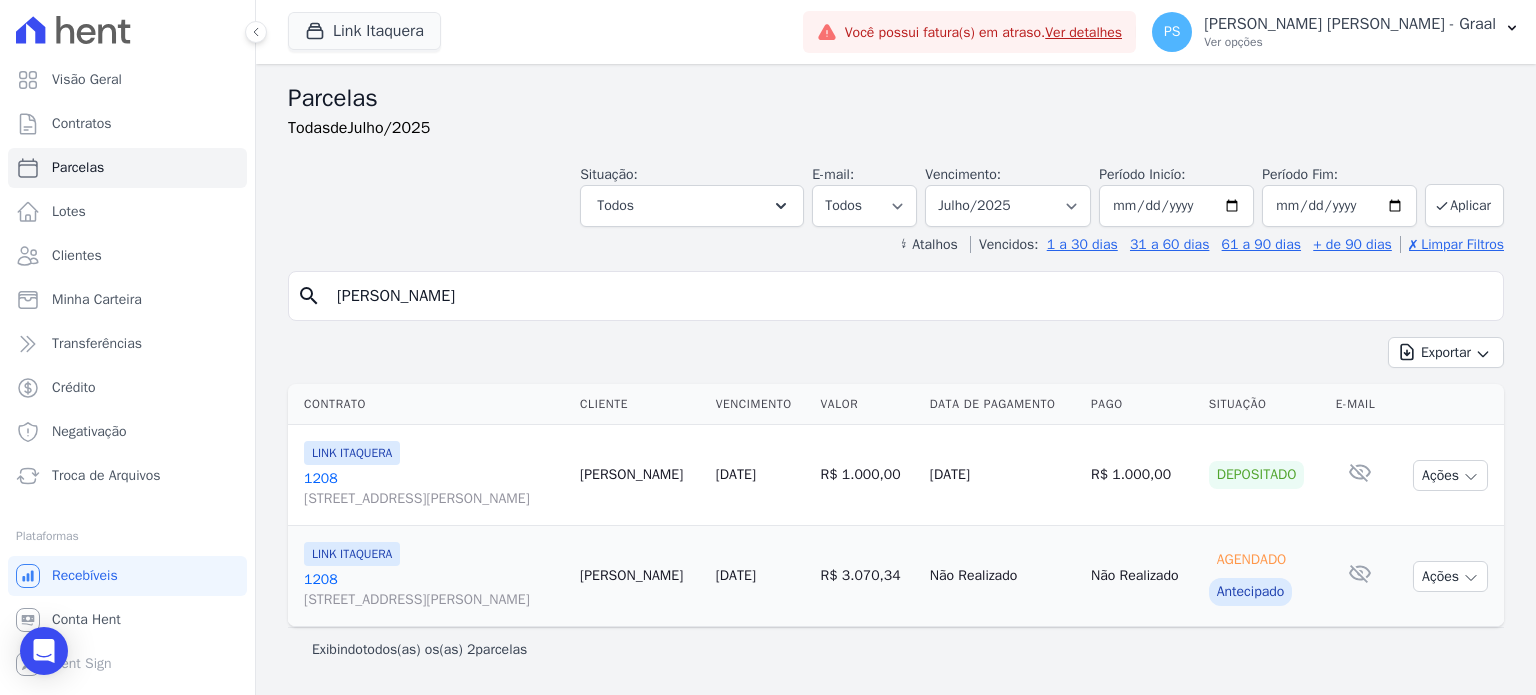 click on "Exibindo  todos(as) os(as) 2  parcelas" at bounding box center (896, 649) 